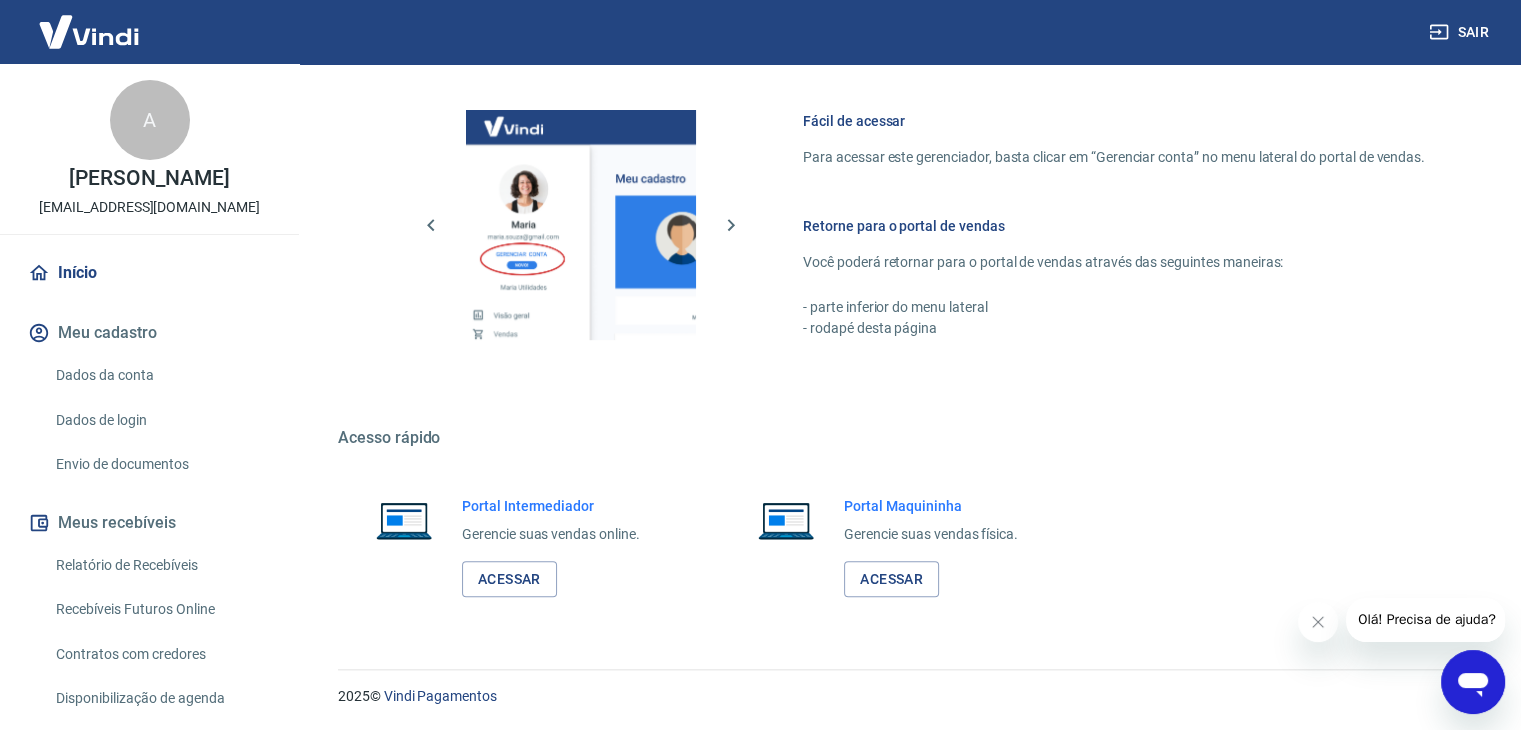 scroll, scrollTop: 0, scrollLeft: 0, axis: both 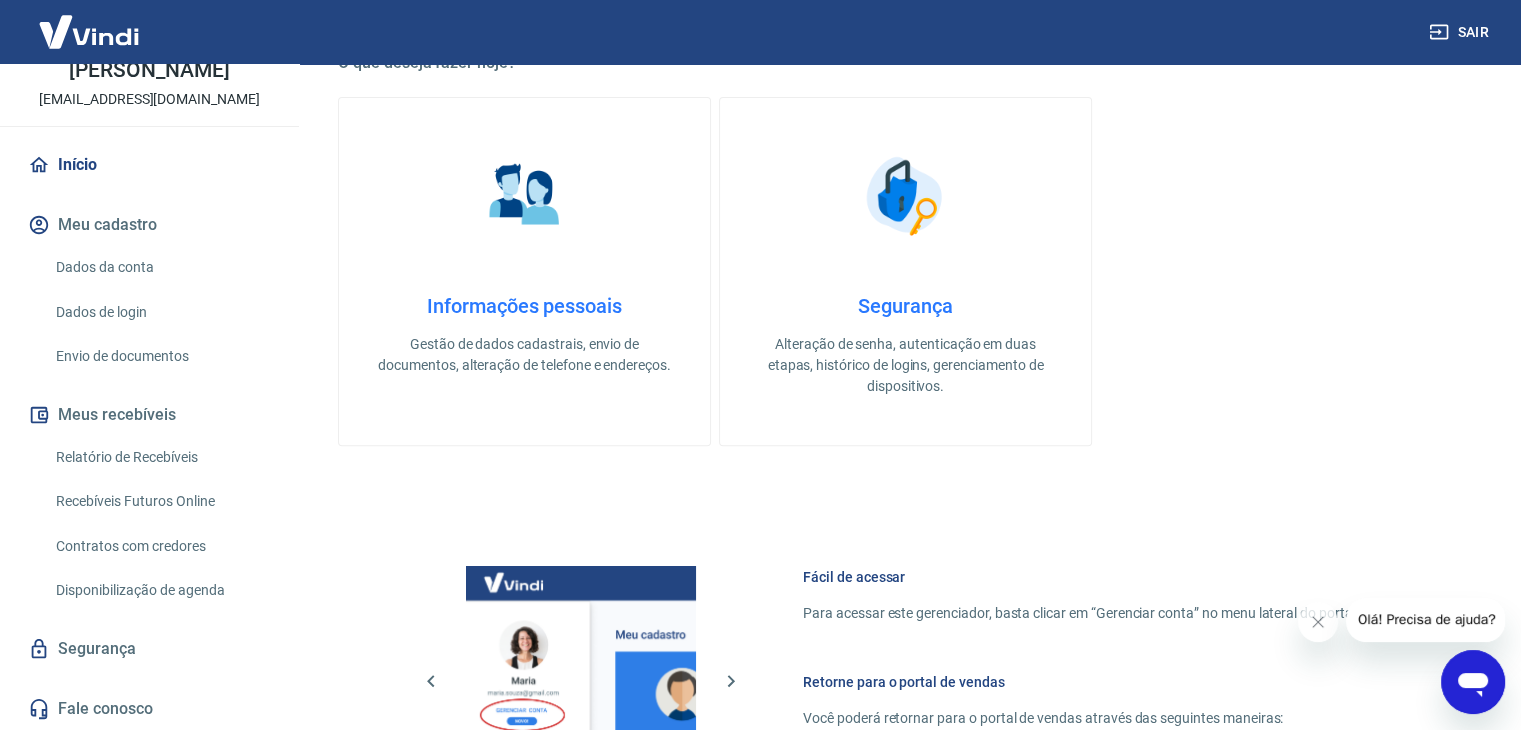 click on "Fale conosco" at bounding box center [149, 709] 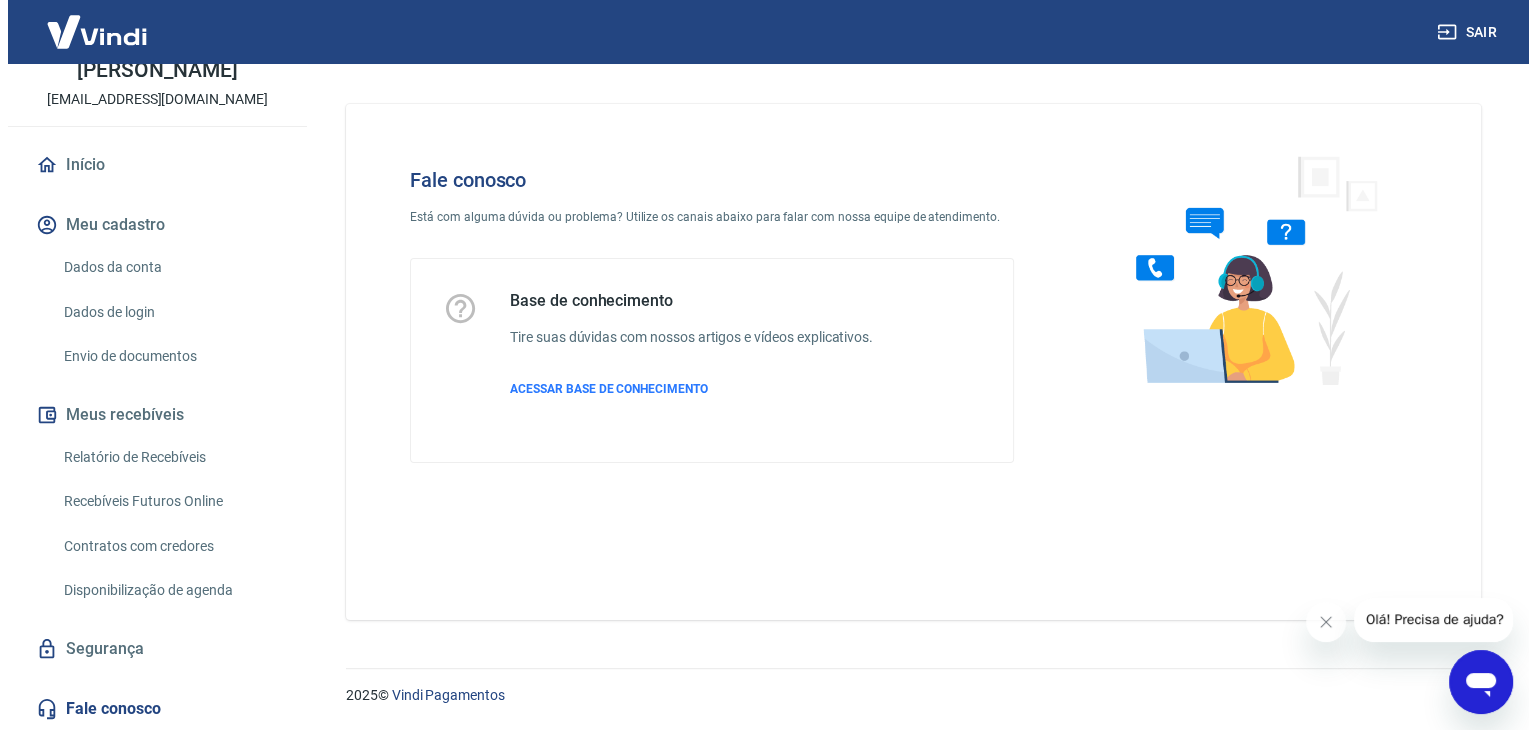 scroll, scrollTop: 0, scrollLeft: 0, axis: both 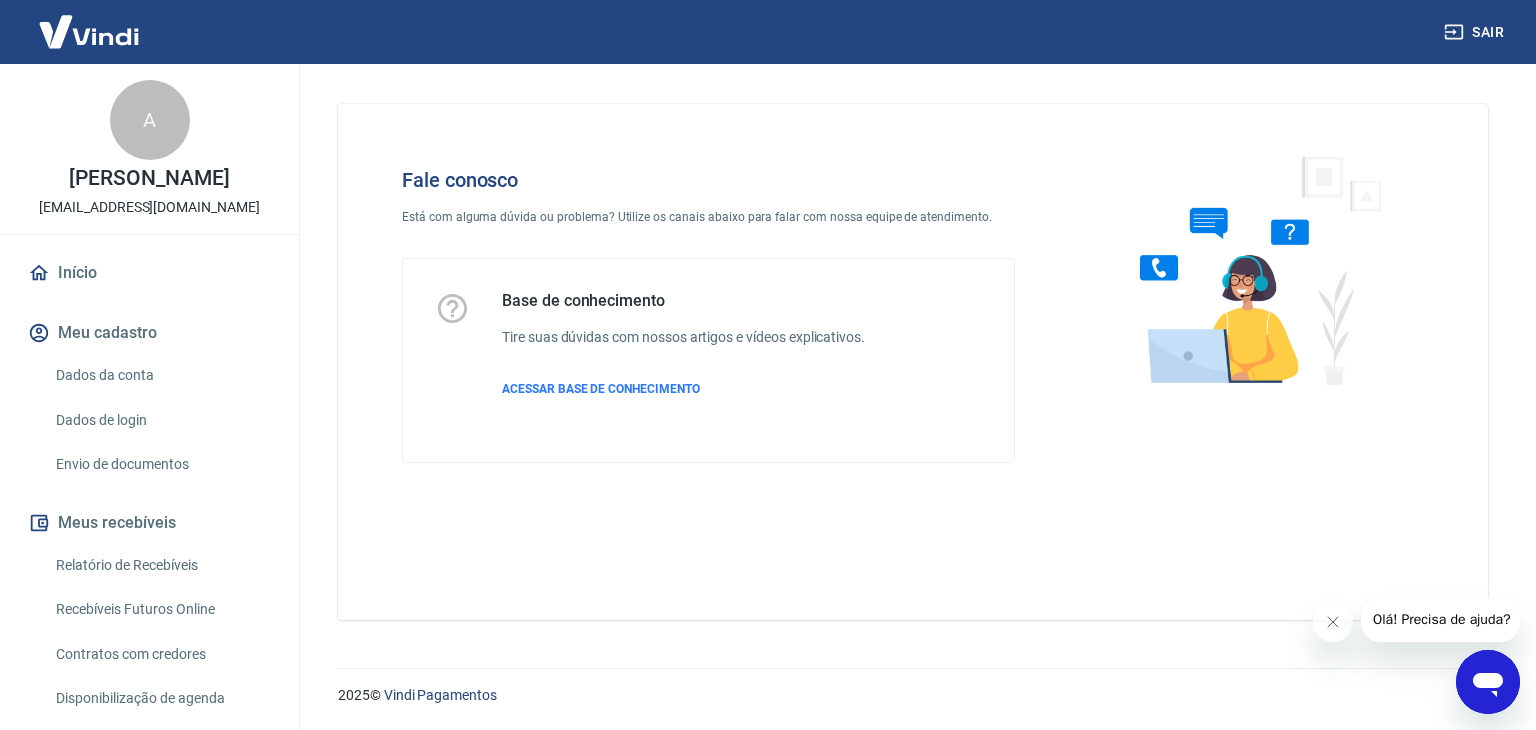 click on "Início" at bounding box center (149, 273) 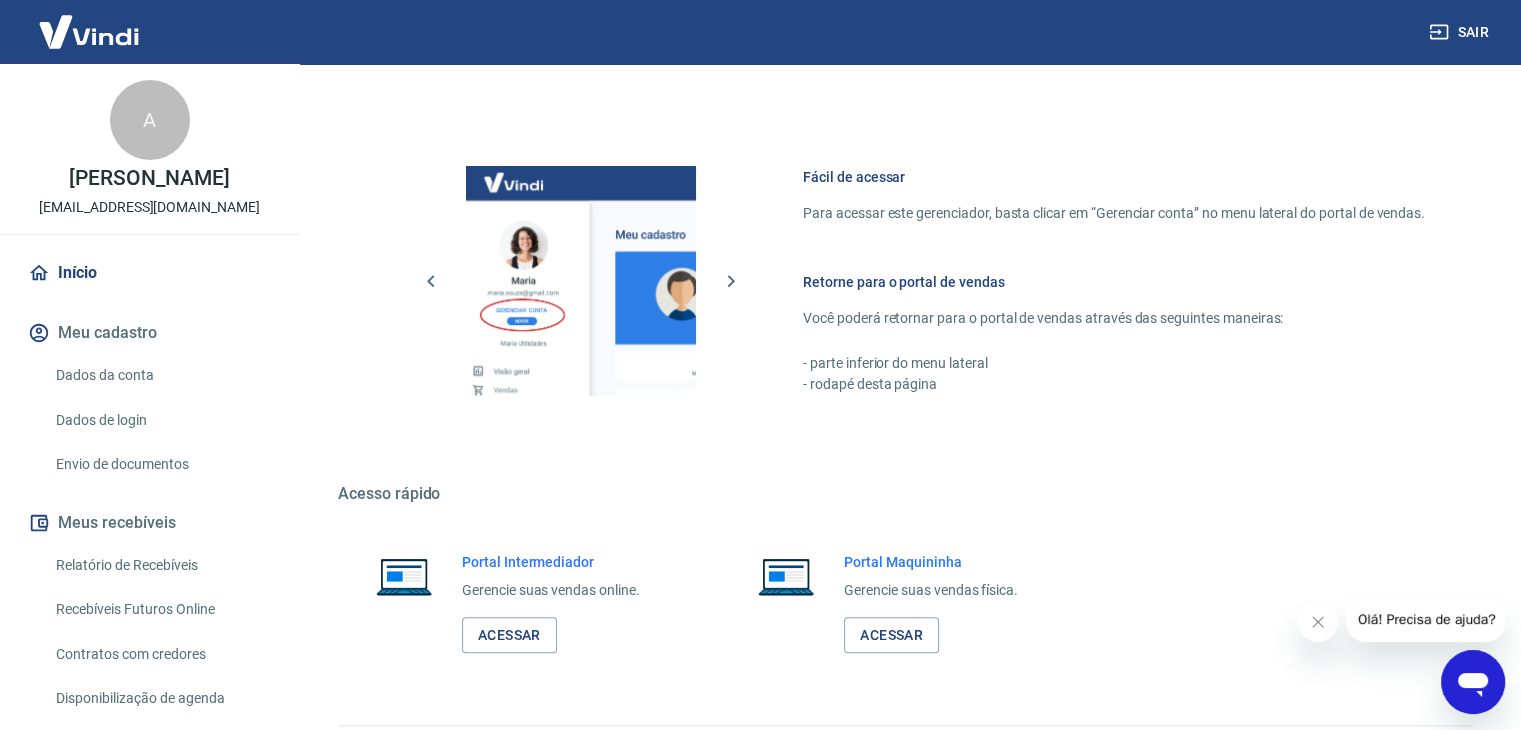scroll, scrollTop: 1056, scrollLeft: 0, axis: vertical 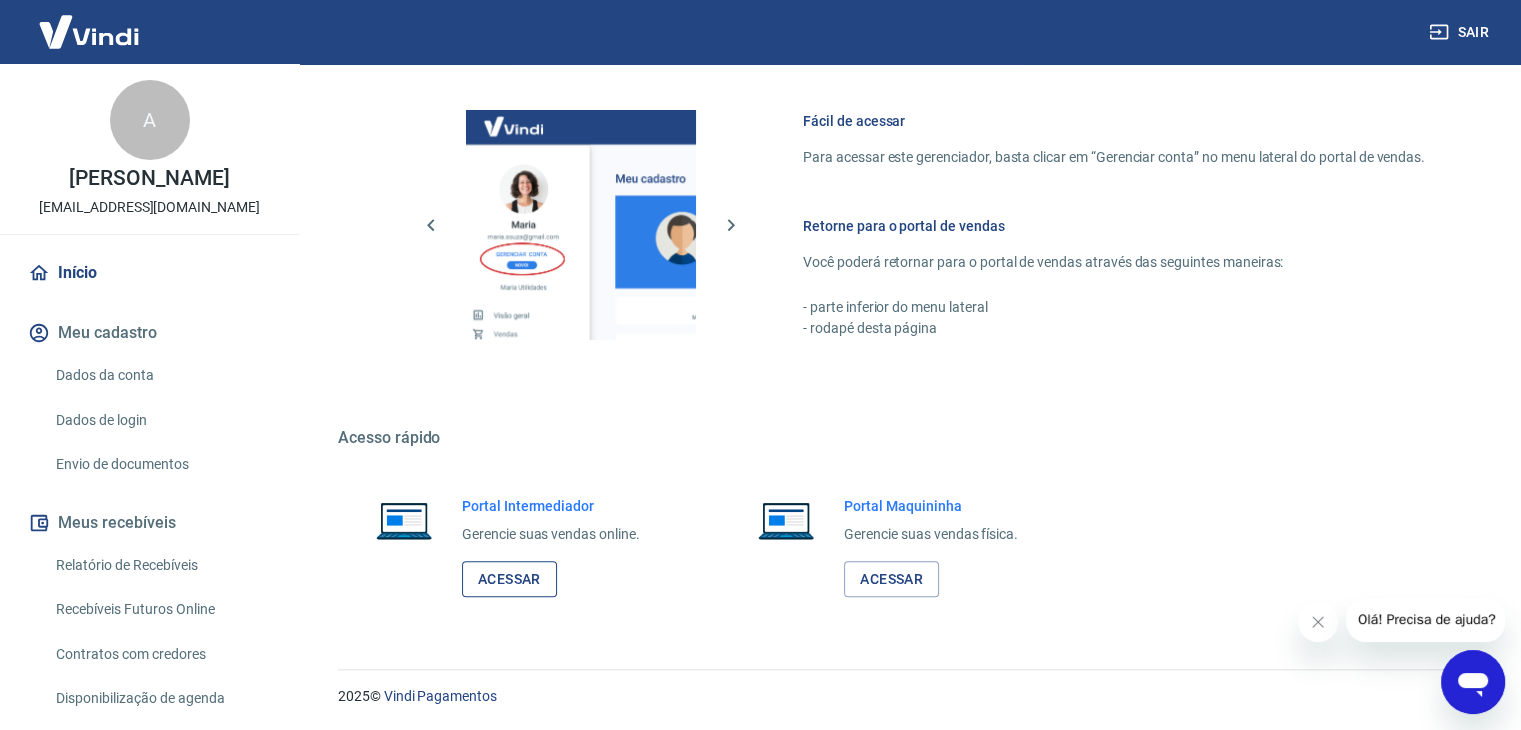 click on "Acessar" at bounding box center (509, 579) 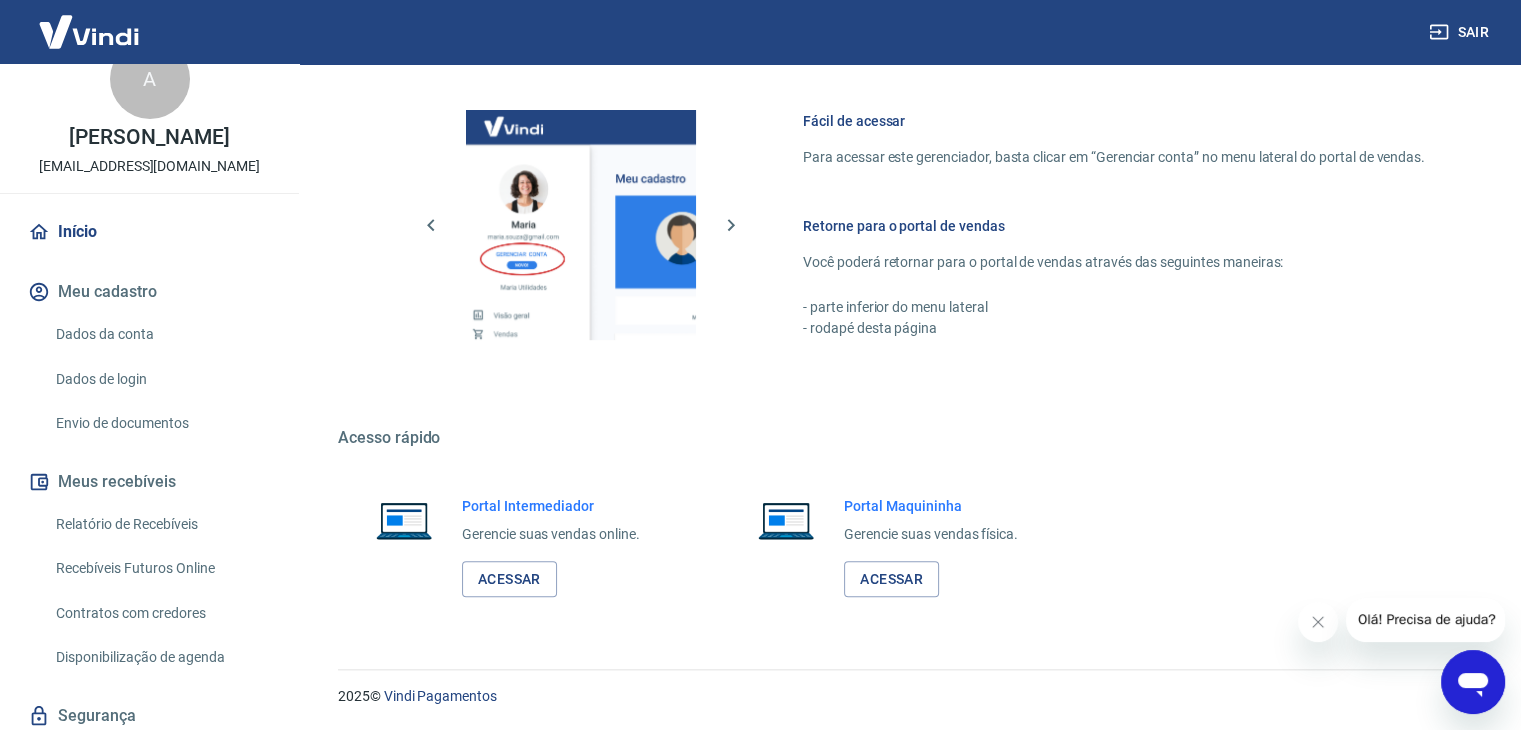 scroll, scrollTop: 8, scrollLeft: 0, axis: vertical 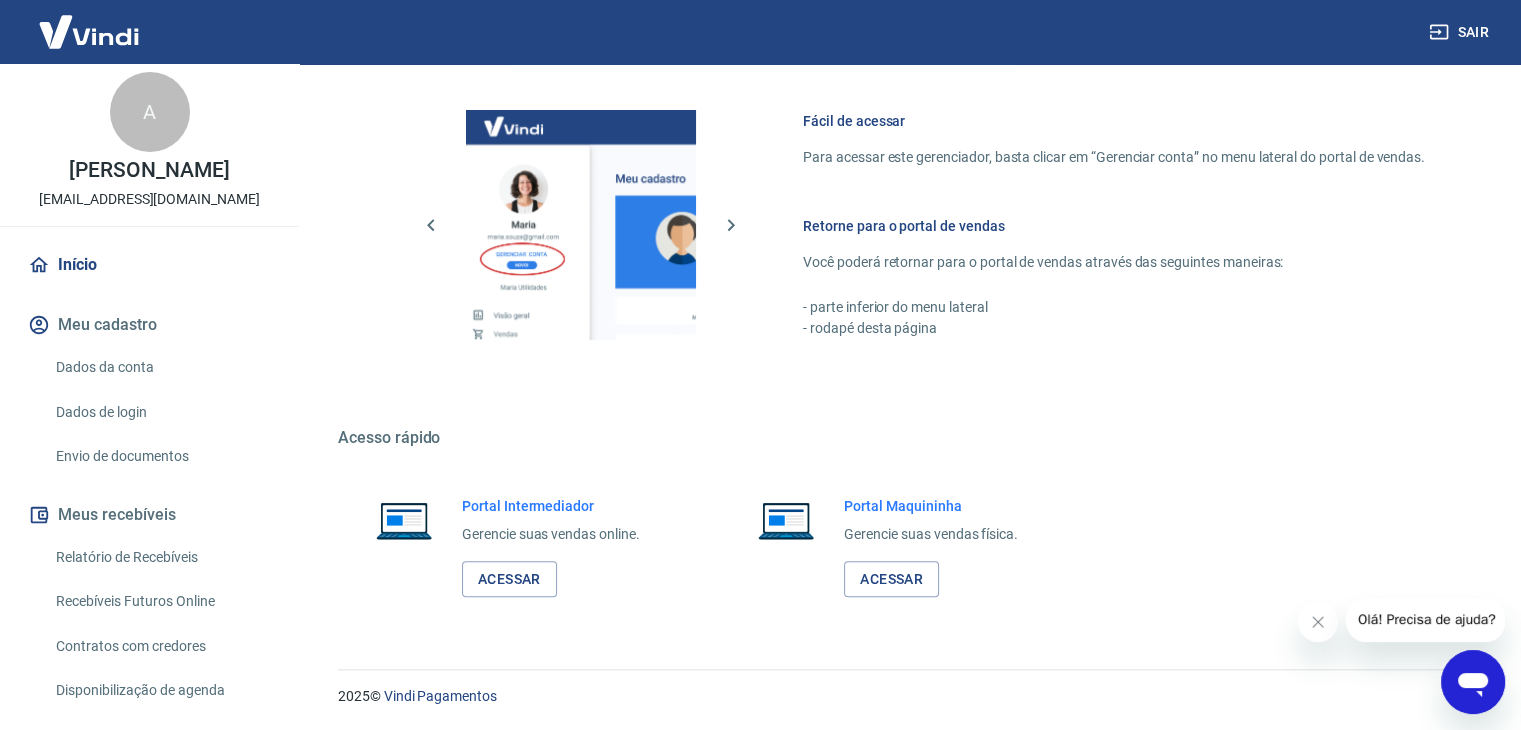 click on "Dados da conta" at bounding box center (161, 367) 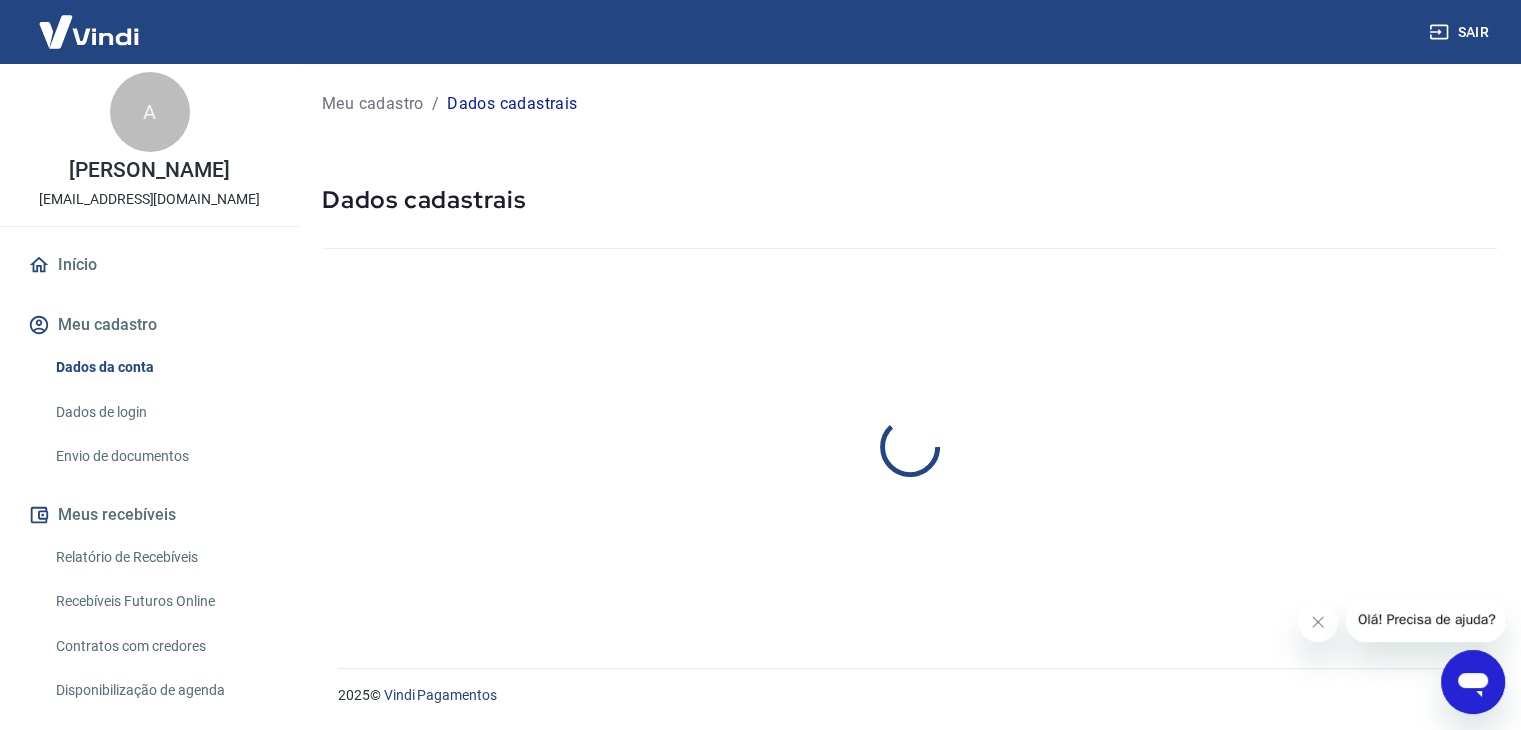 scroll, scrollTop: 0, scrollLeft: 0, axis: both 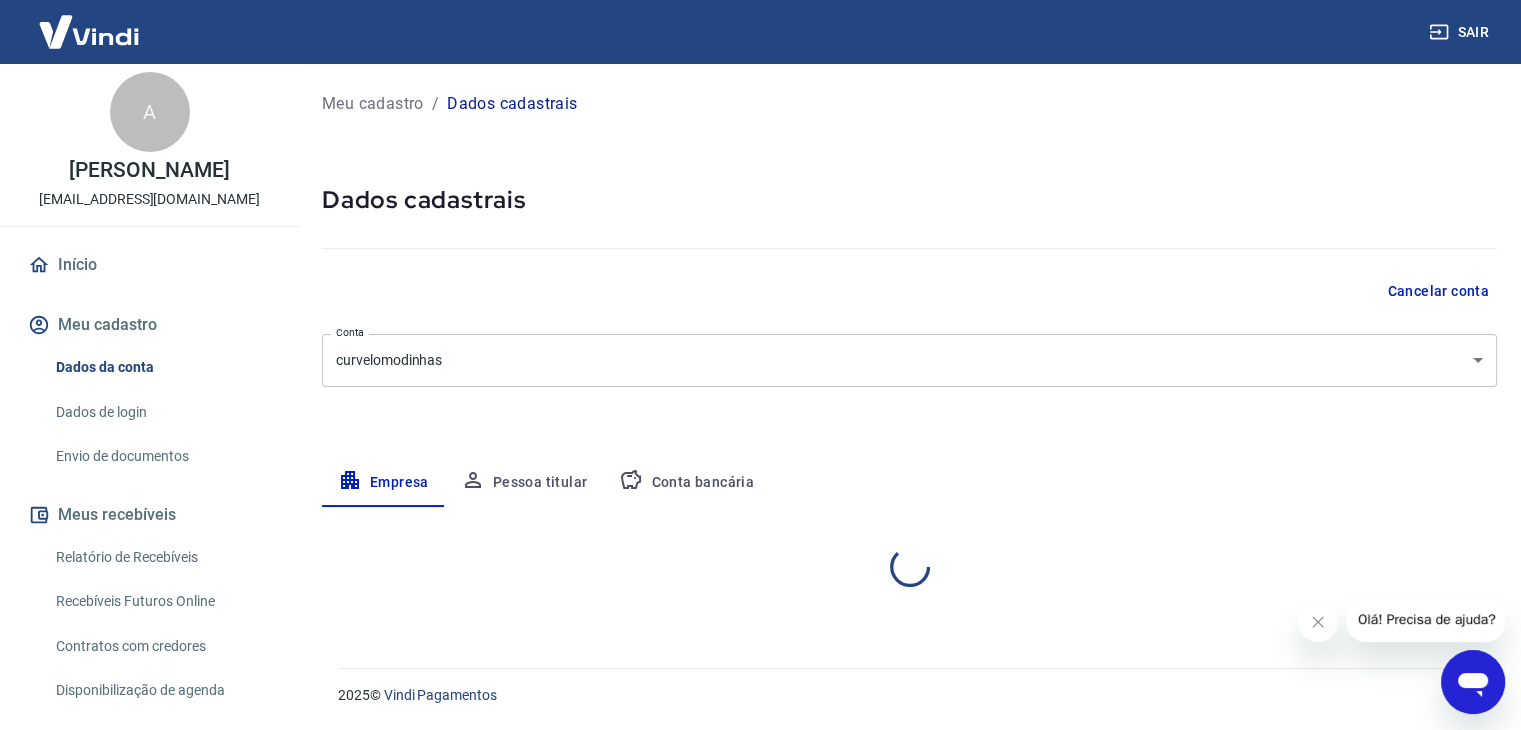 select on "MG" 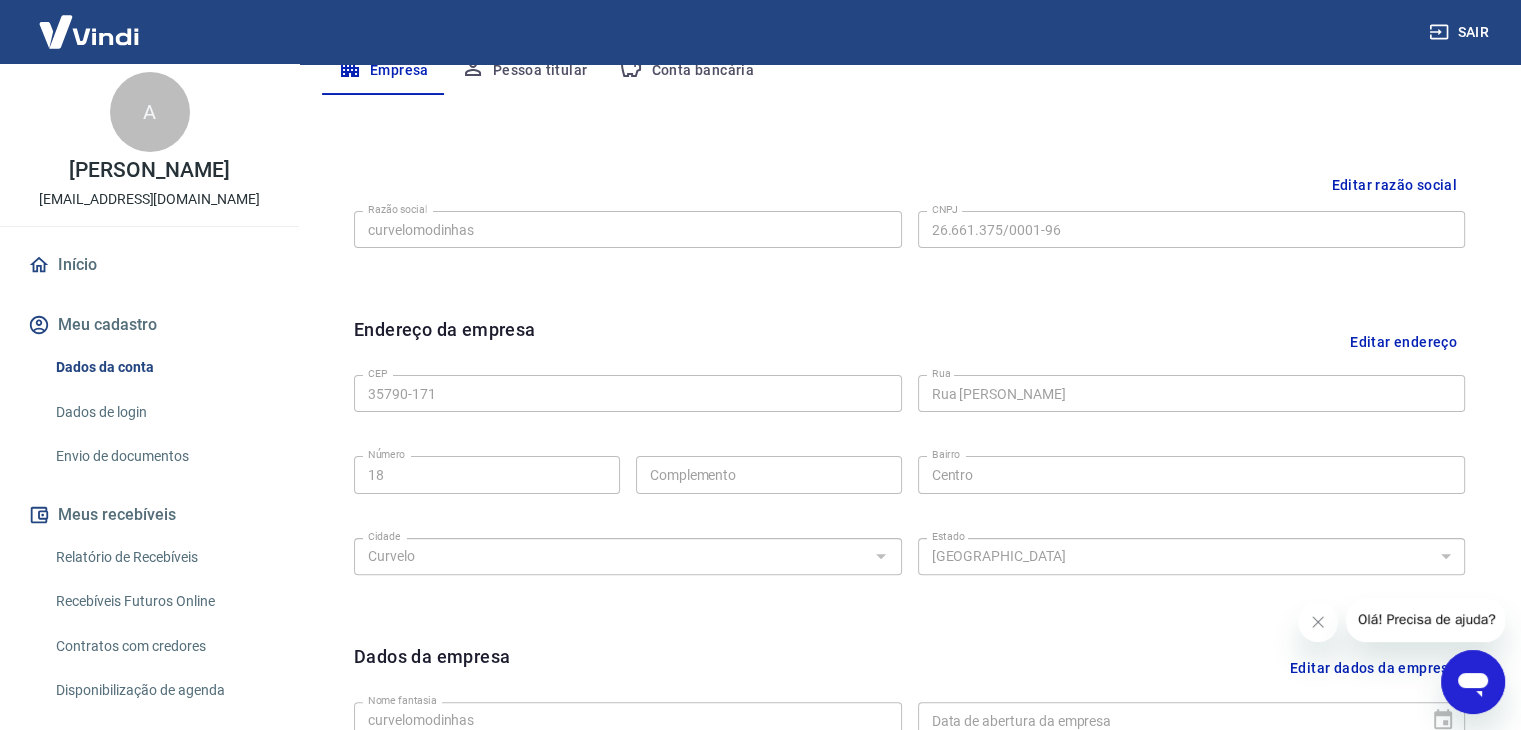 scroll, scrollTop: 0, scrollLeft: 0, axis: both 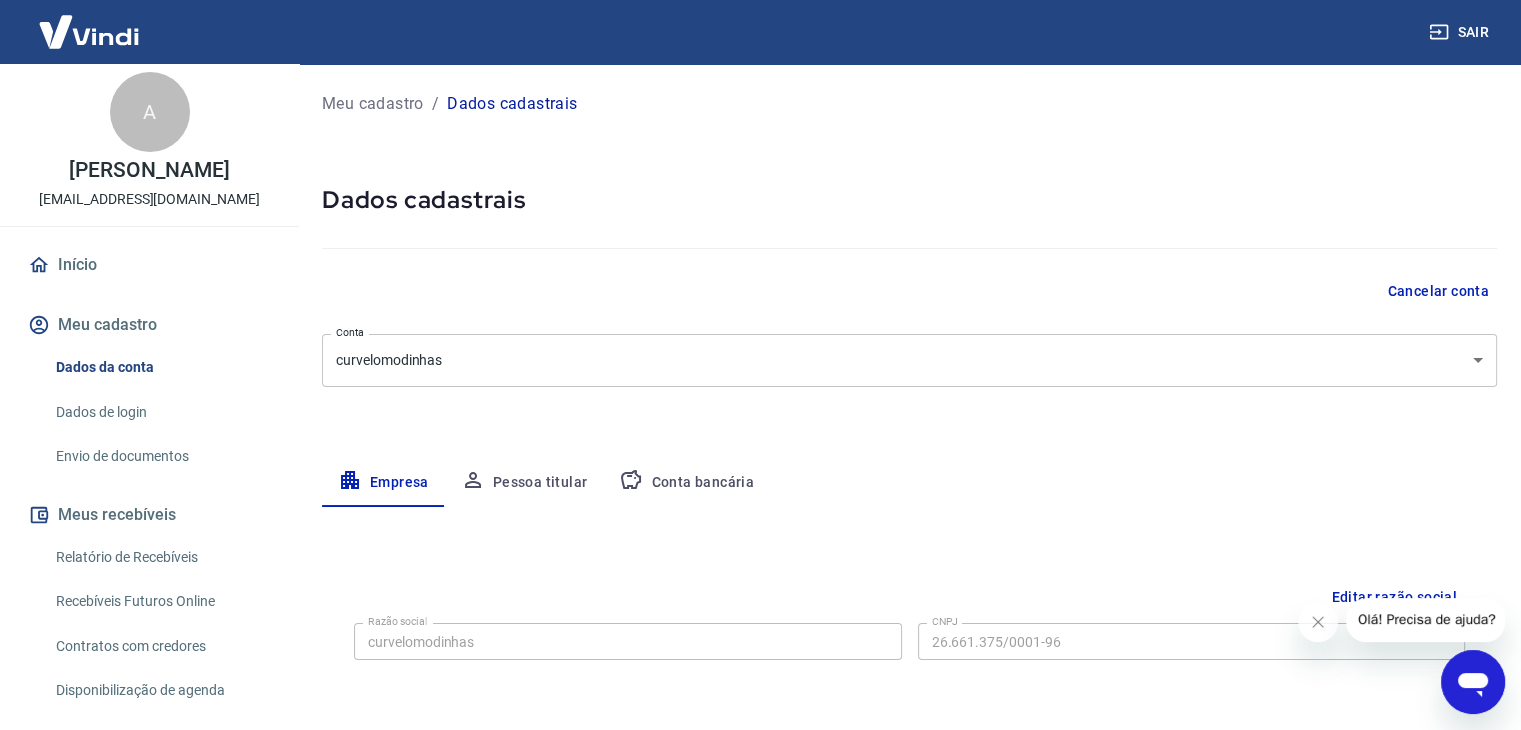 click on "Envio de documentos" at bounding box center [161, 456] 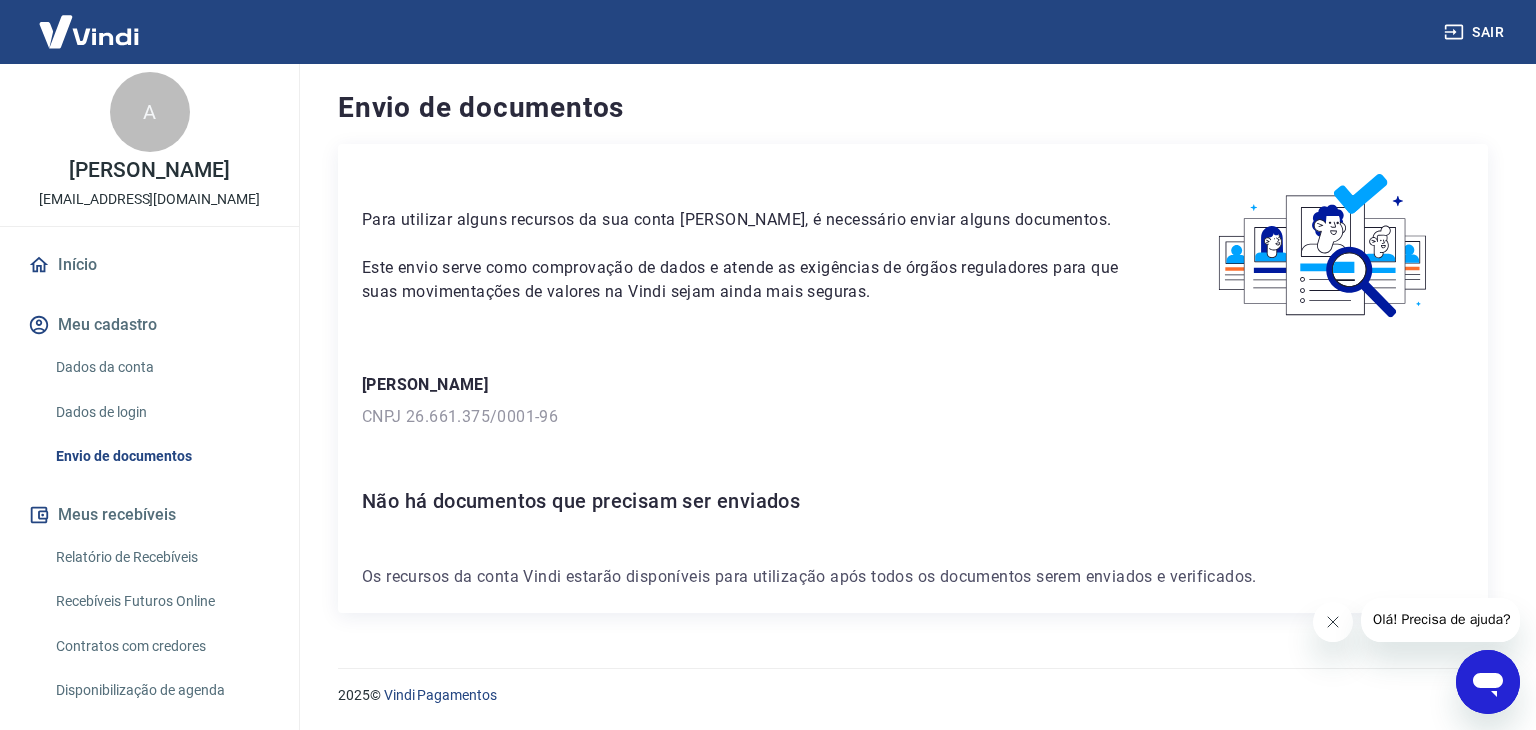 click 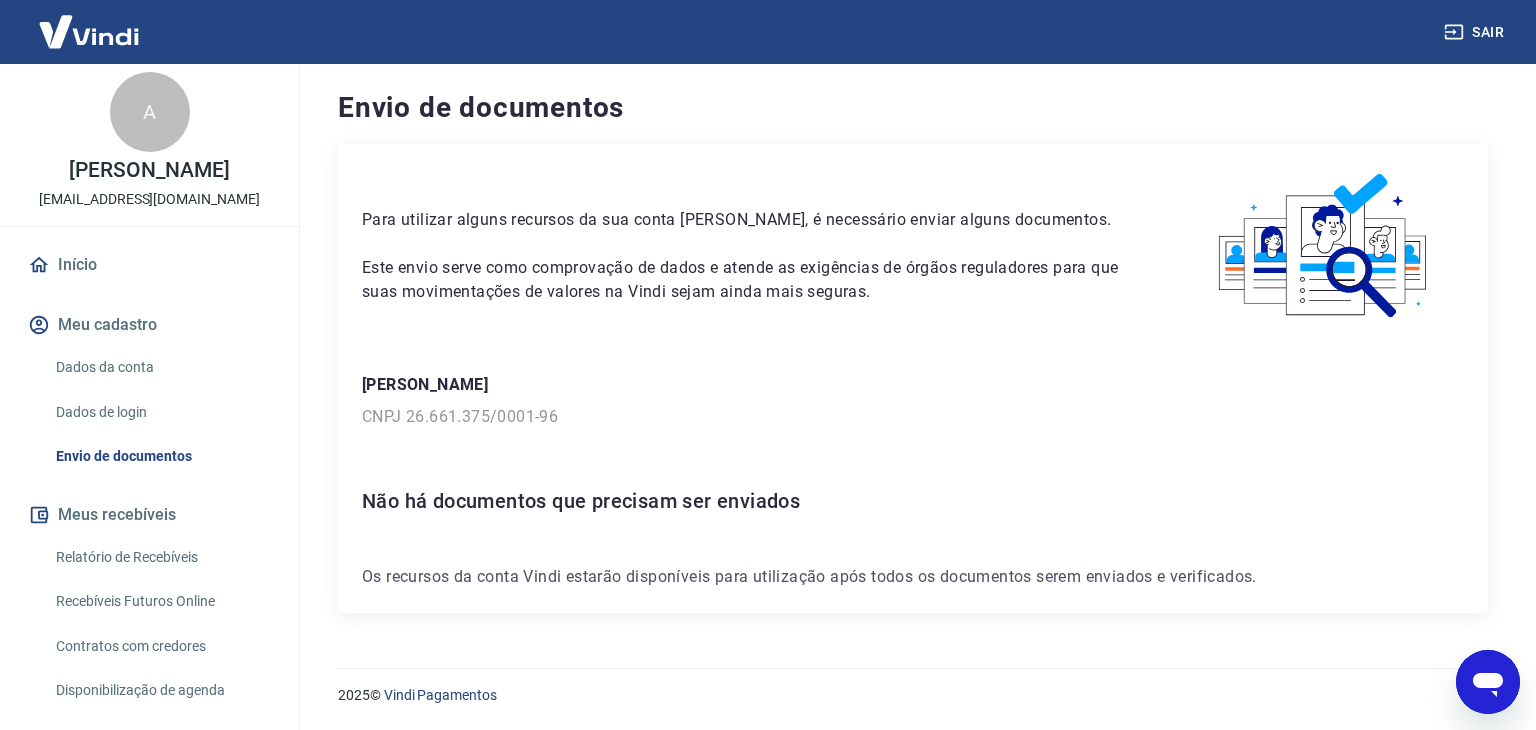 click on "Dados da conta" at bounding box center [161, 367] 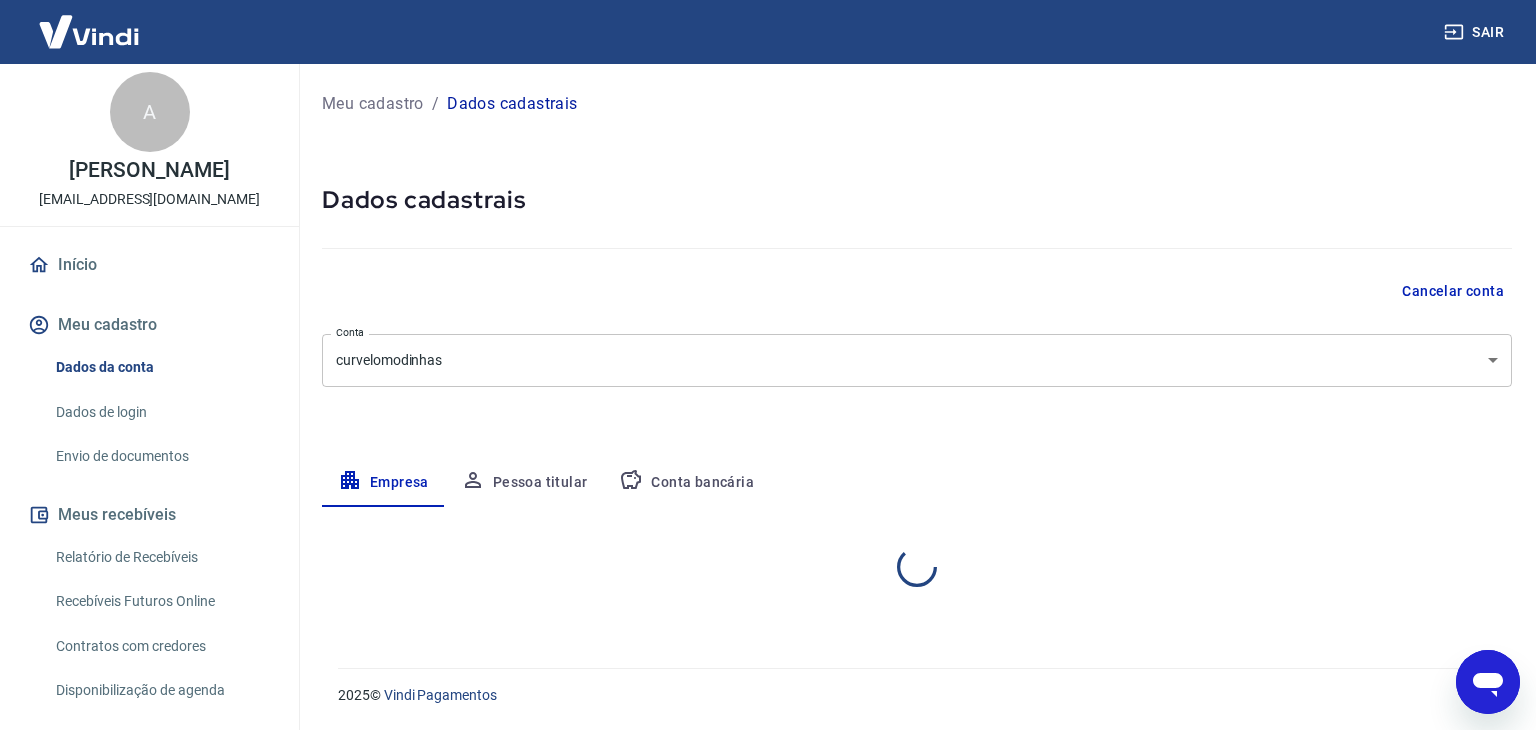 select on "MG" 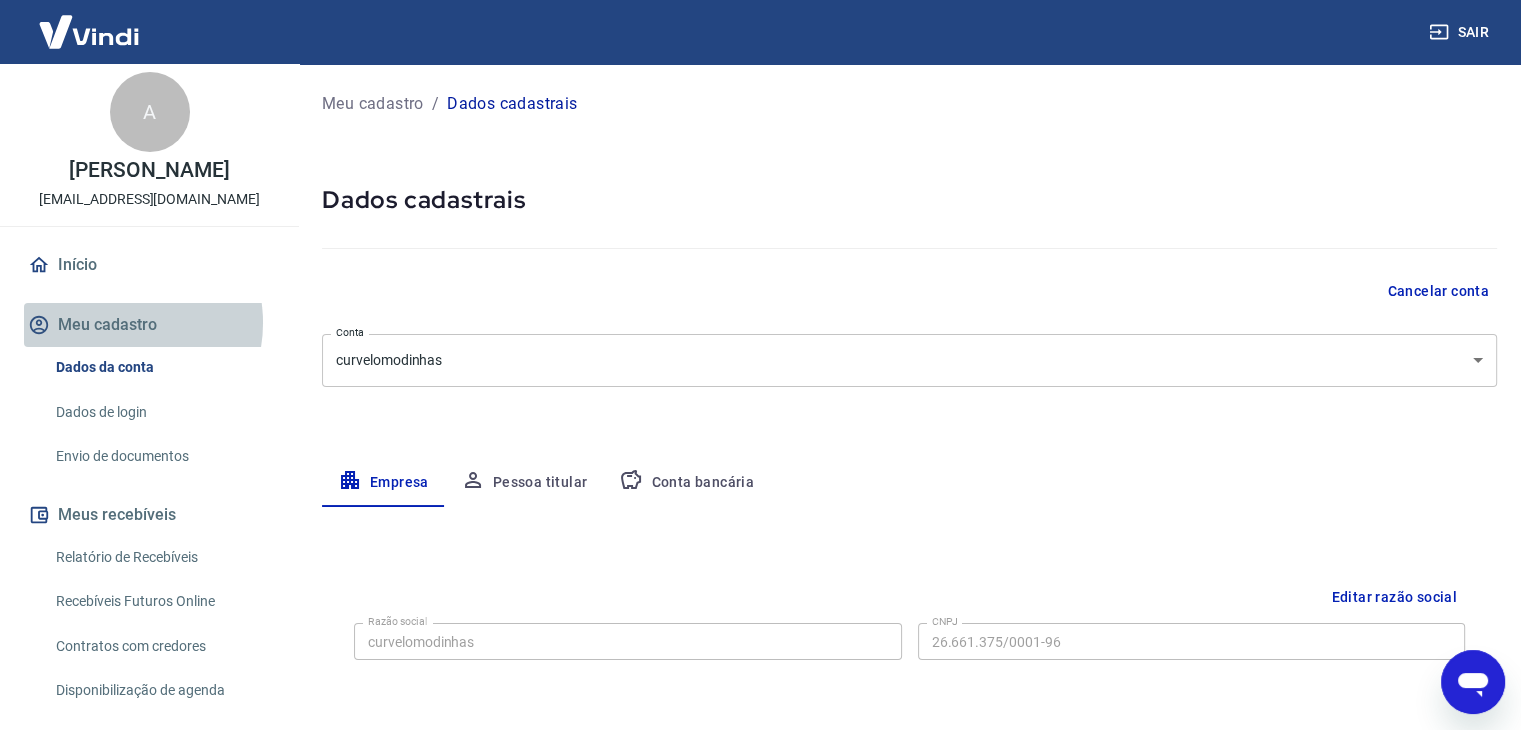 click on "Meu cadastro" at bounding box center (149, 325) 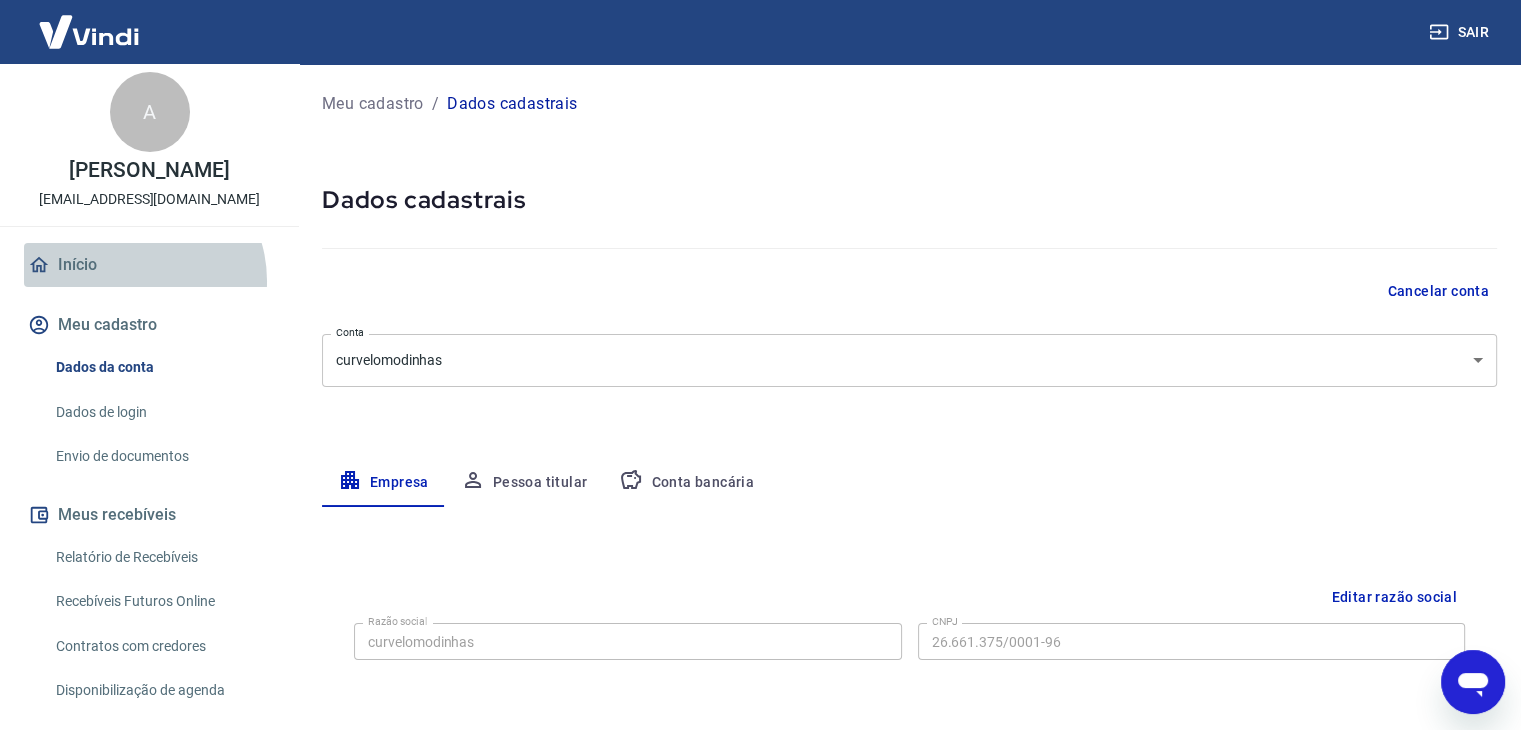 click on "Início" at bounding box center (149, 265) 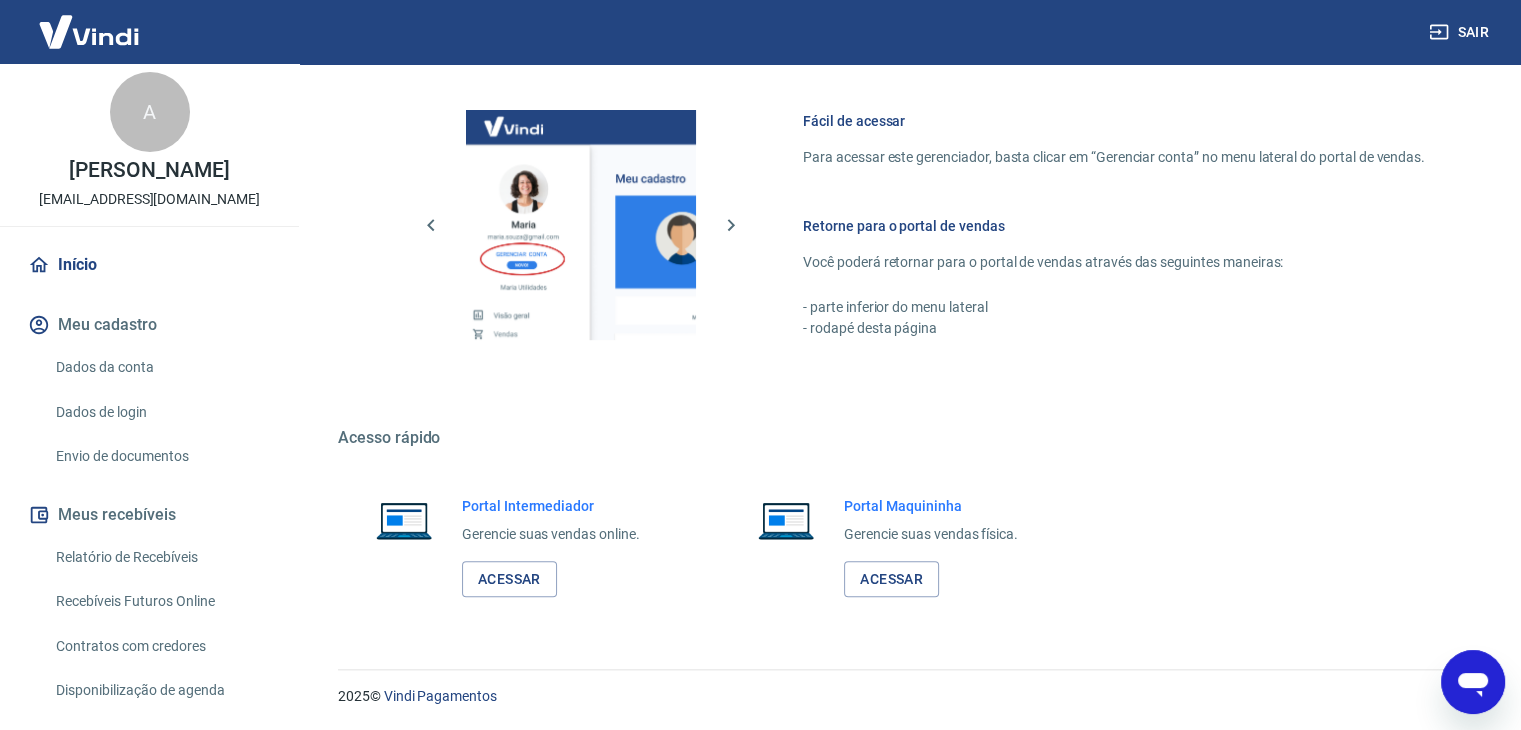 scroll, scrollTop: 1056, scrollLeft: 0, axis: vertical 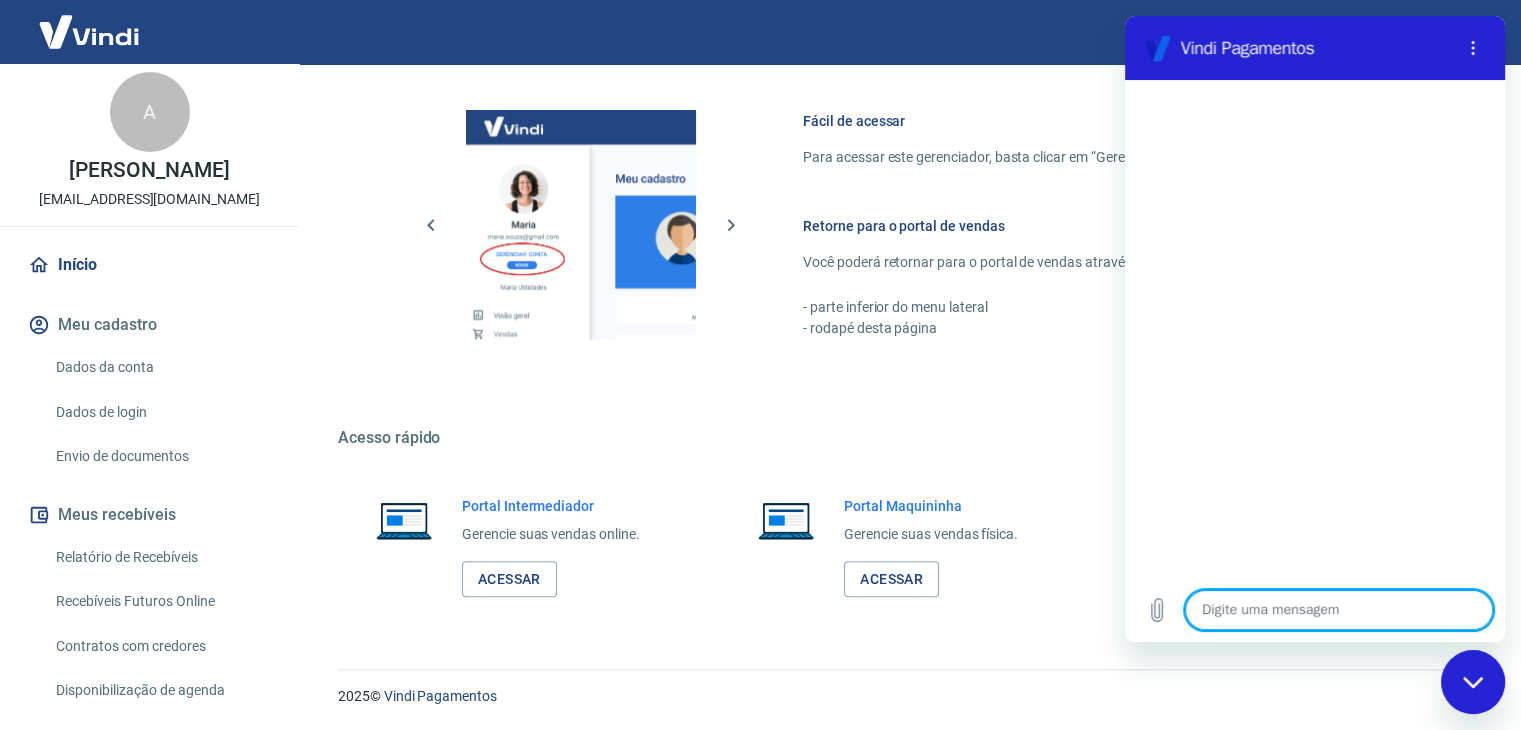 click at bounding box center [1339, 610] 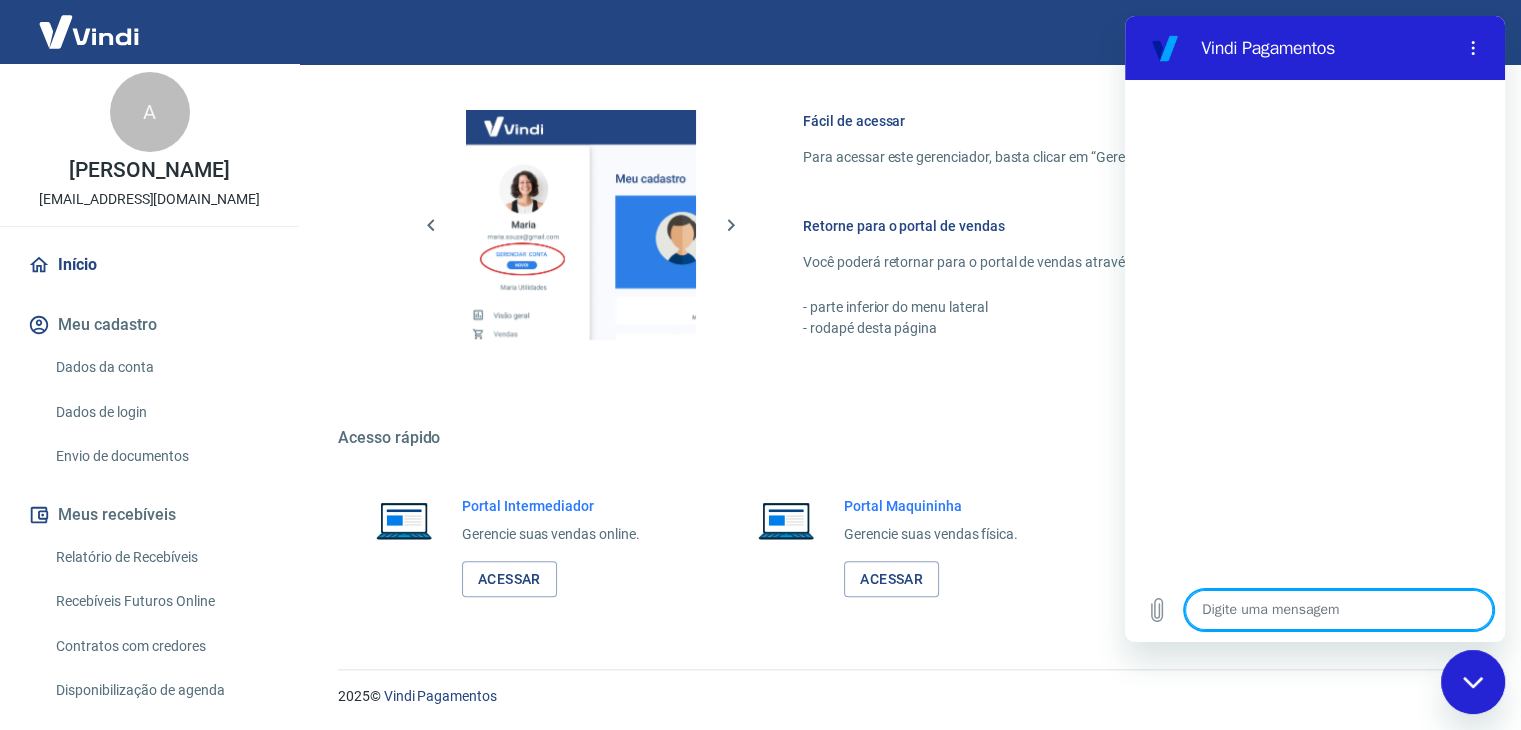 type on "o" 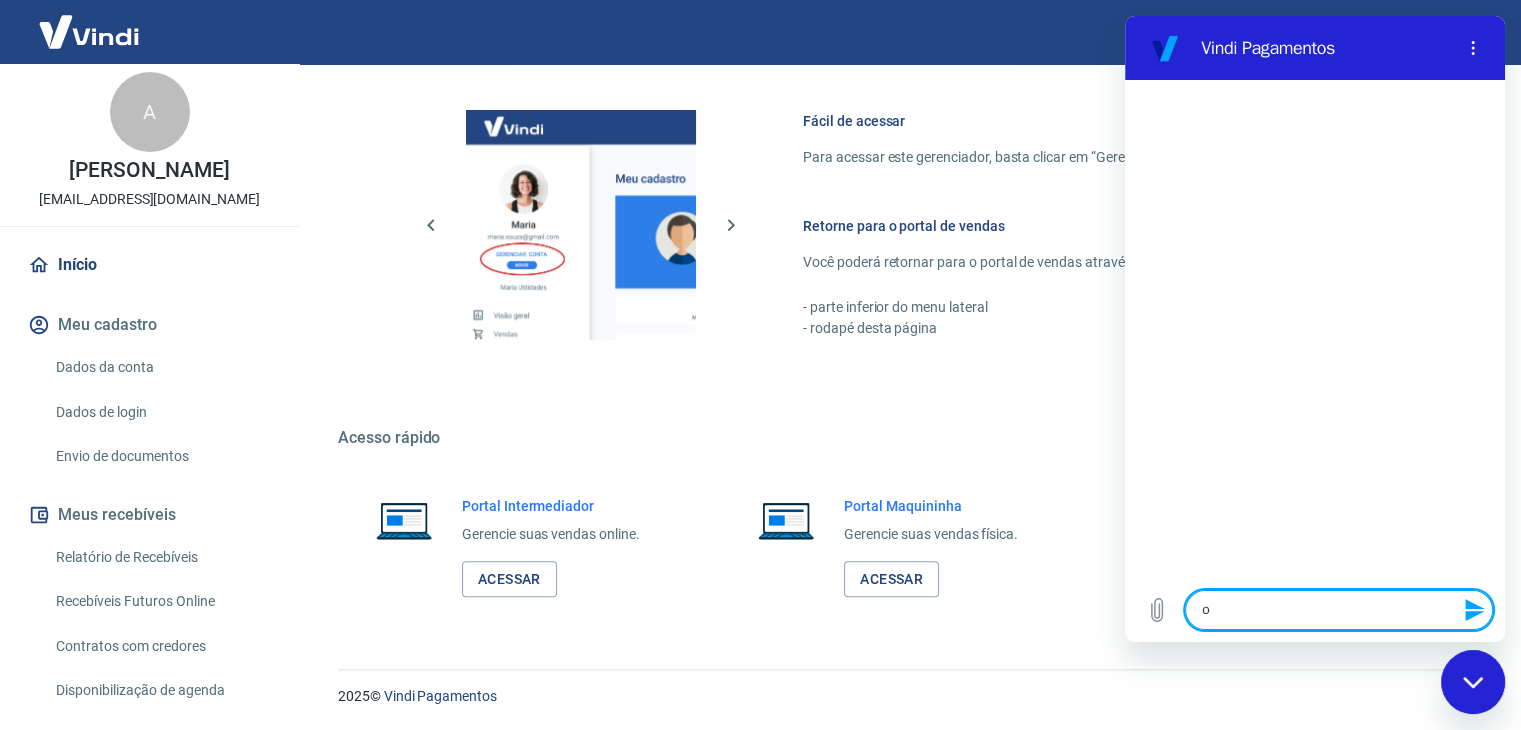 type on "oi" 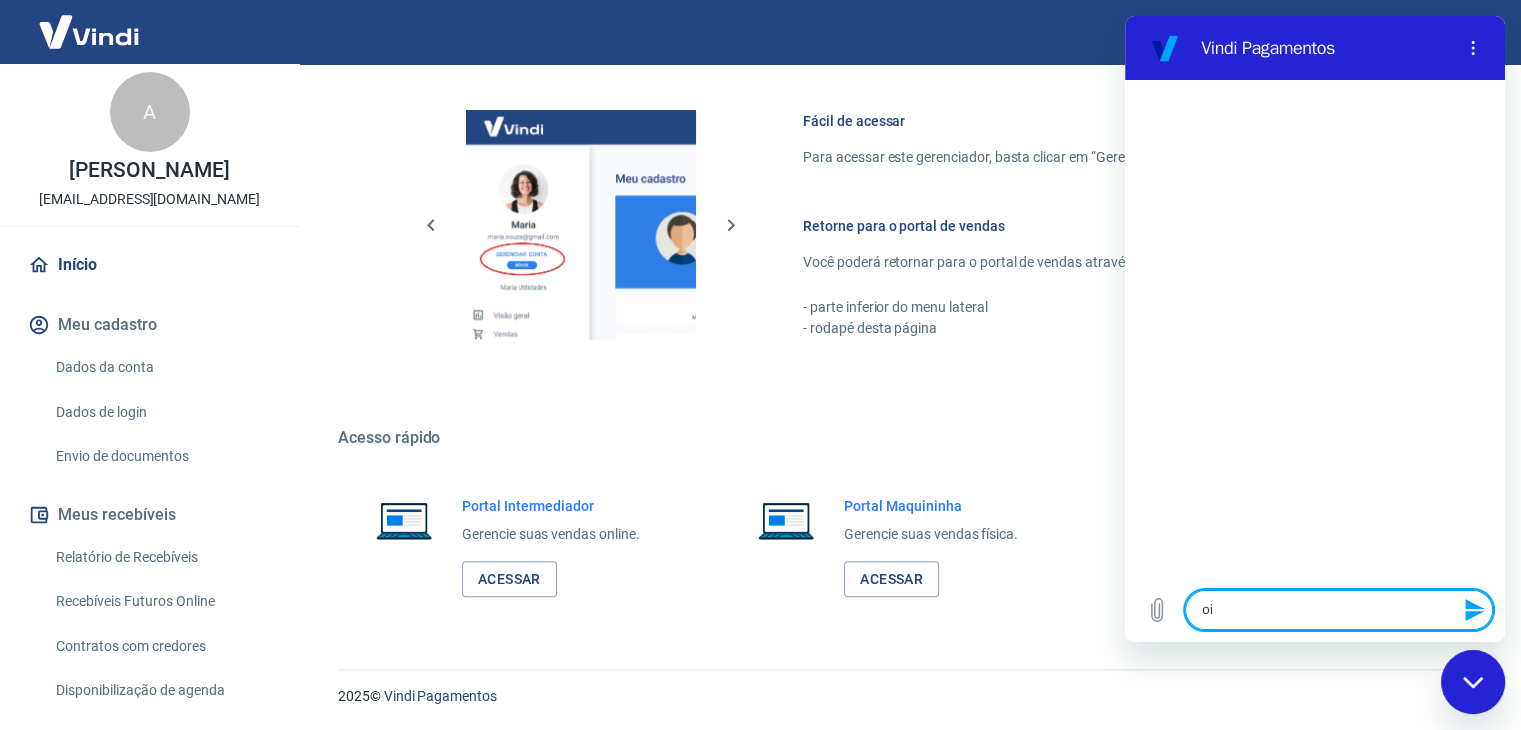 type on "x" 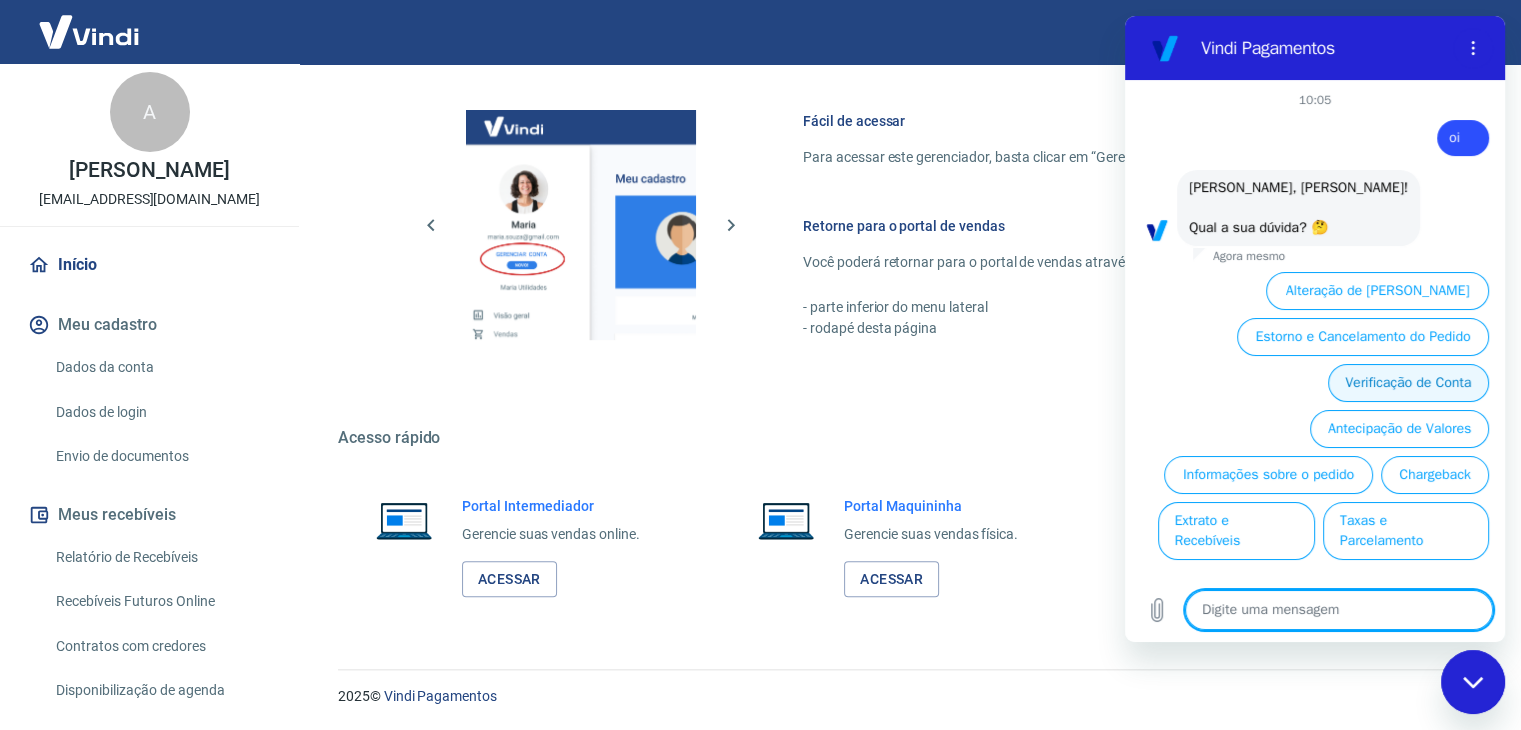 click on "Verificação de Conta" at bounding box center [1408, 383] 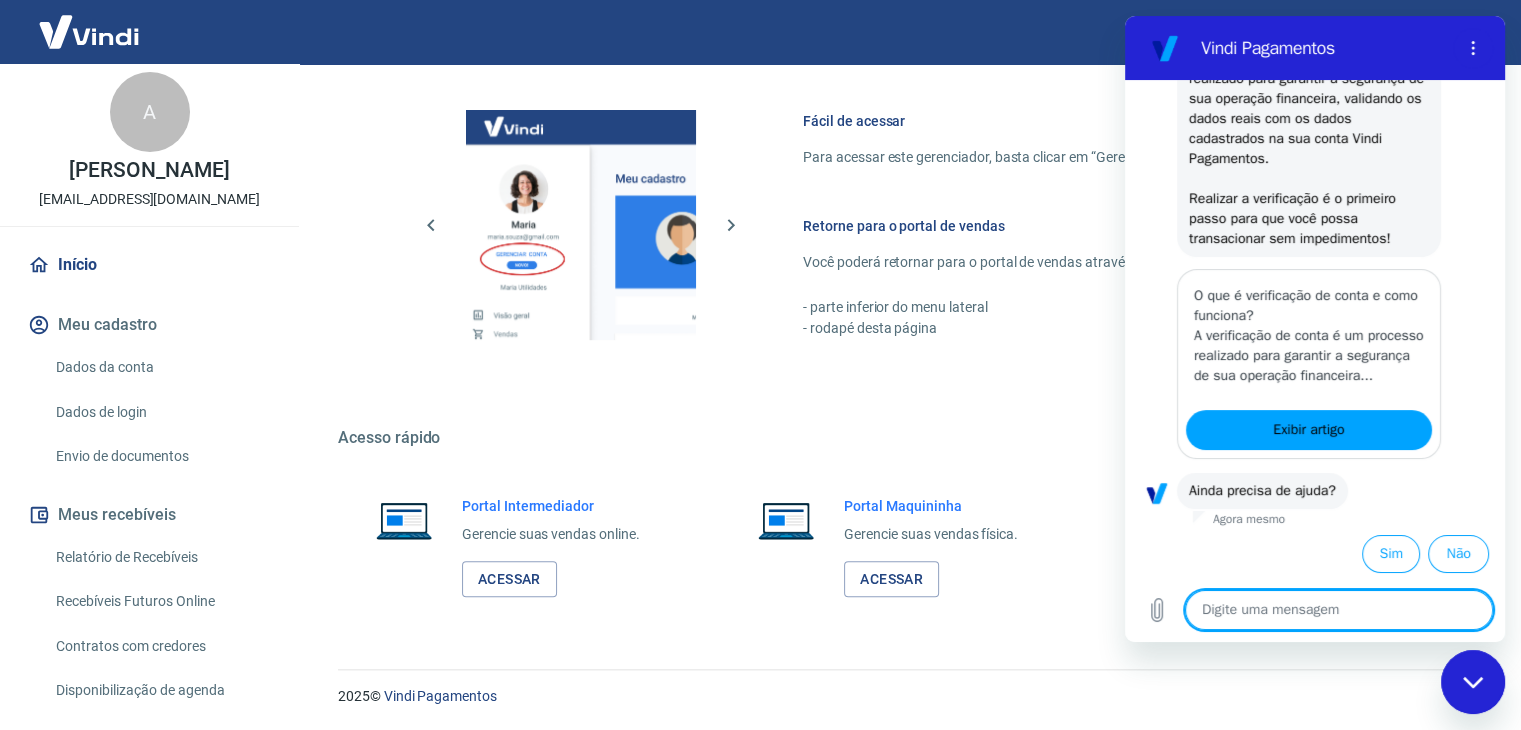 scroll, scrollTop: 302, scrollLeft: 0, axis: vertical 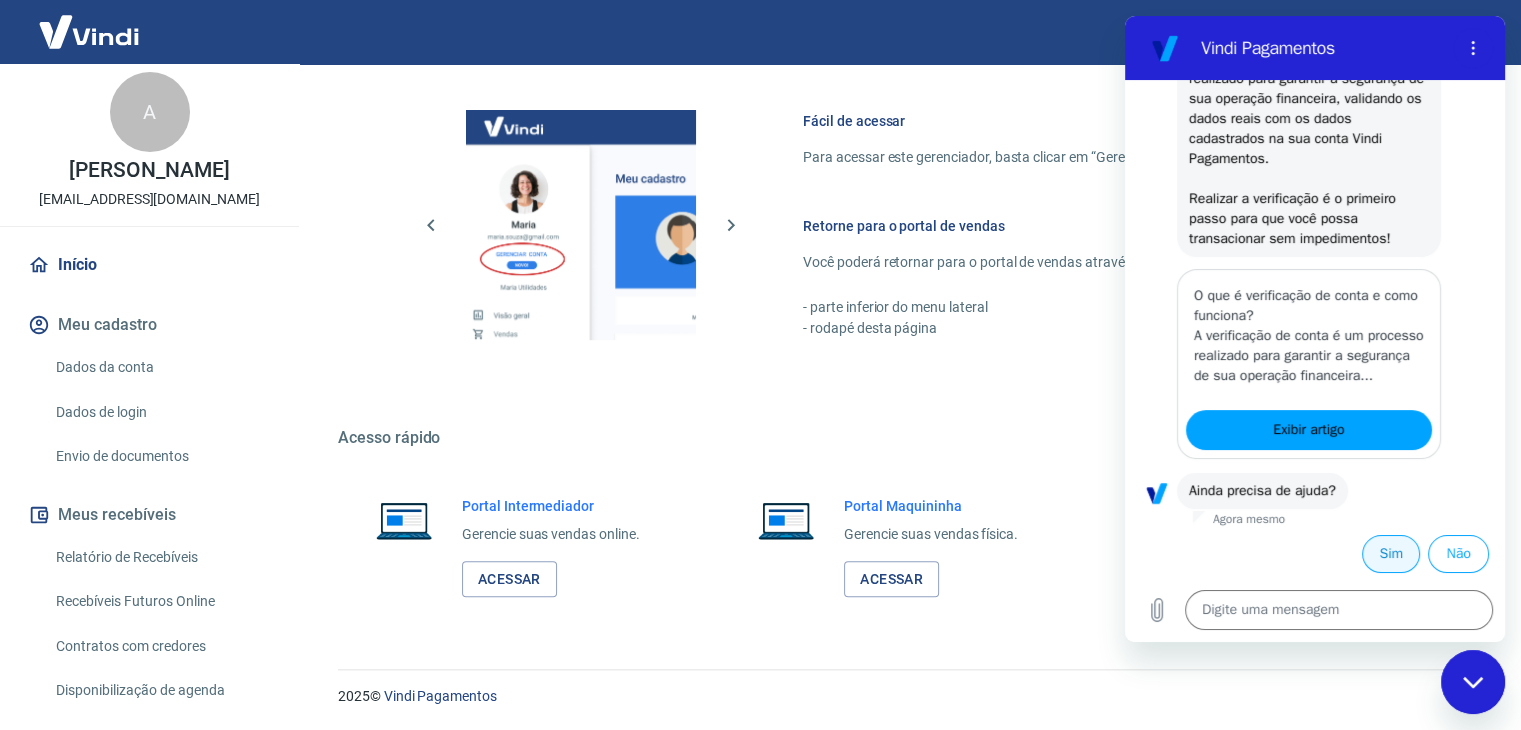 click on "Sim" at bounding box center (1391, 554) 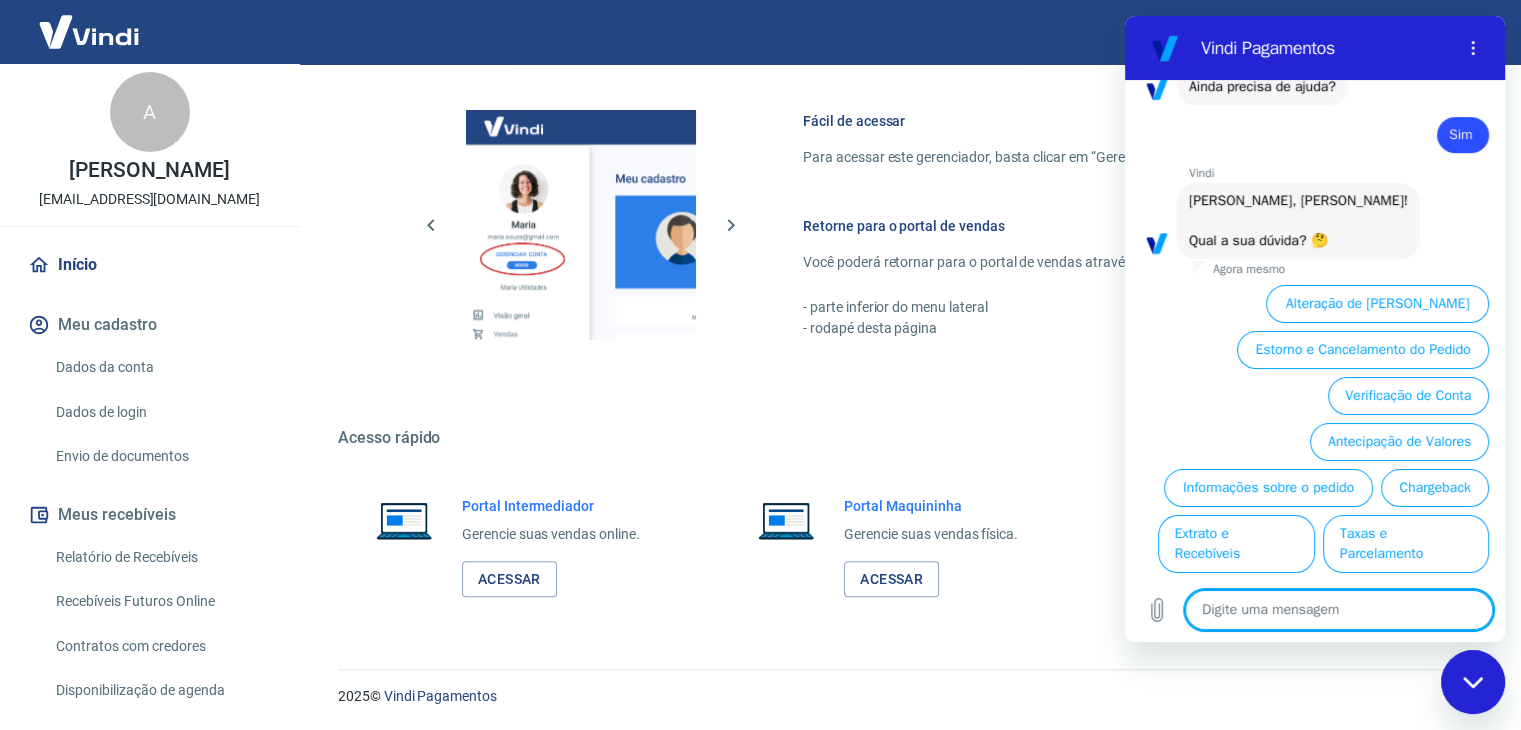 scroll, scrollTop: 730, scrollLeft: 0, axis: vertical 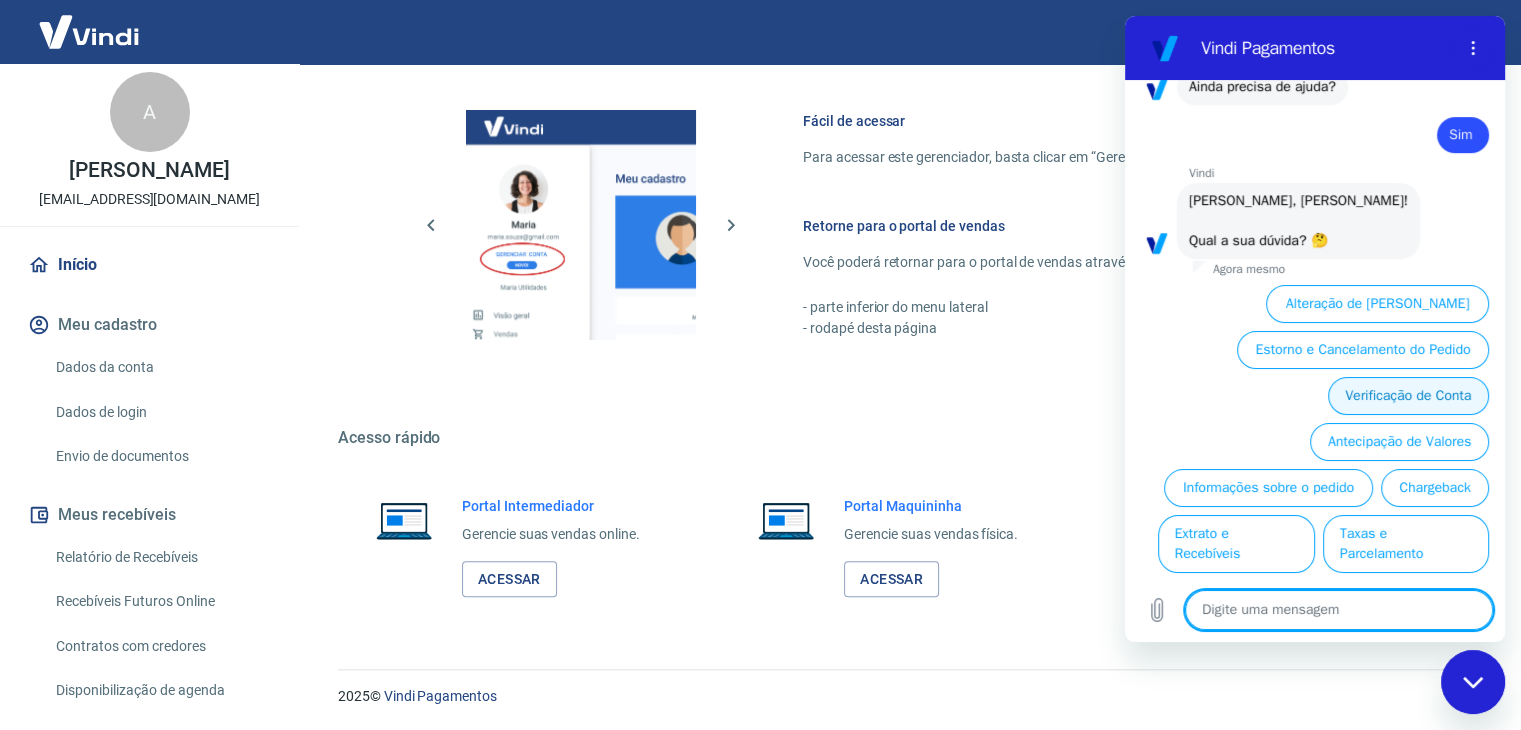 click on "Verificação de Conta" at bounding box center (1408, 396) 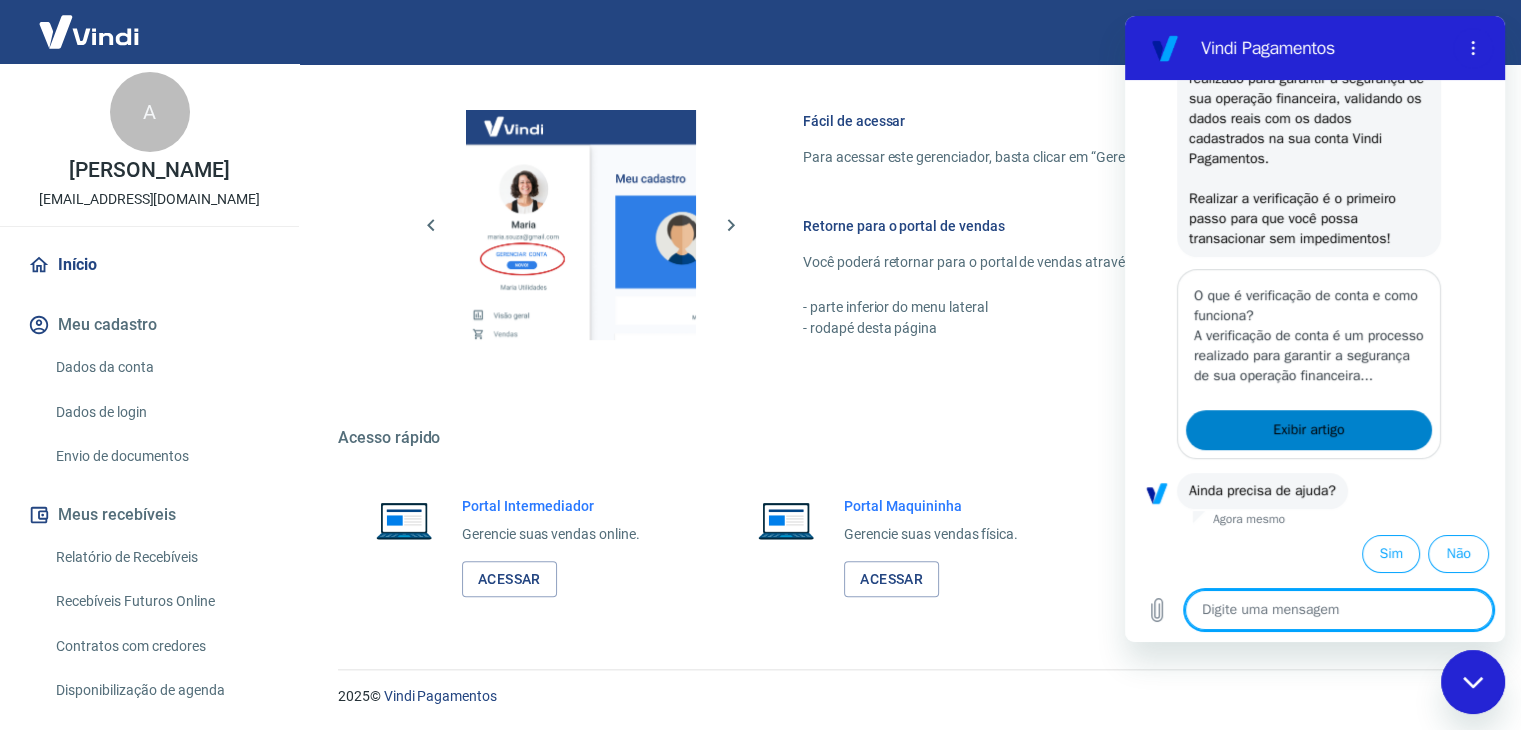 scroll, scrollTop: 1022, scrollLeft: 0, axis: vertical 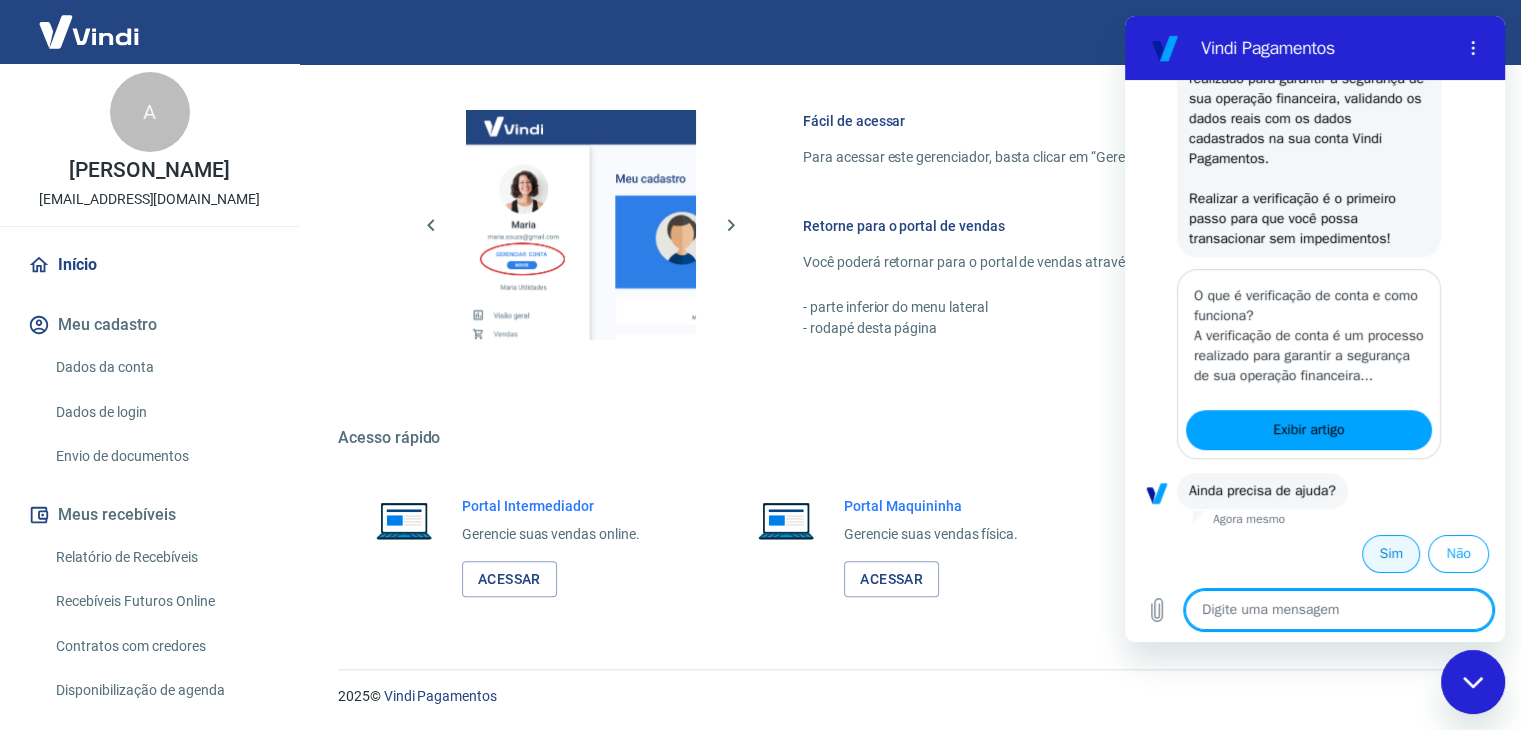 click on "Sim" at bounding box center (1391, 554) 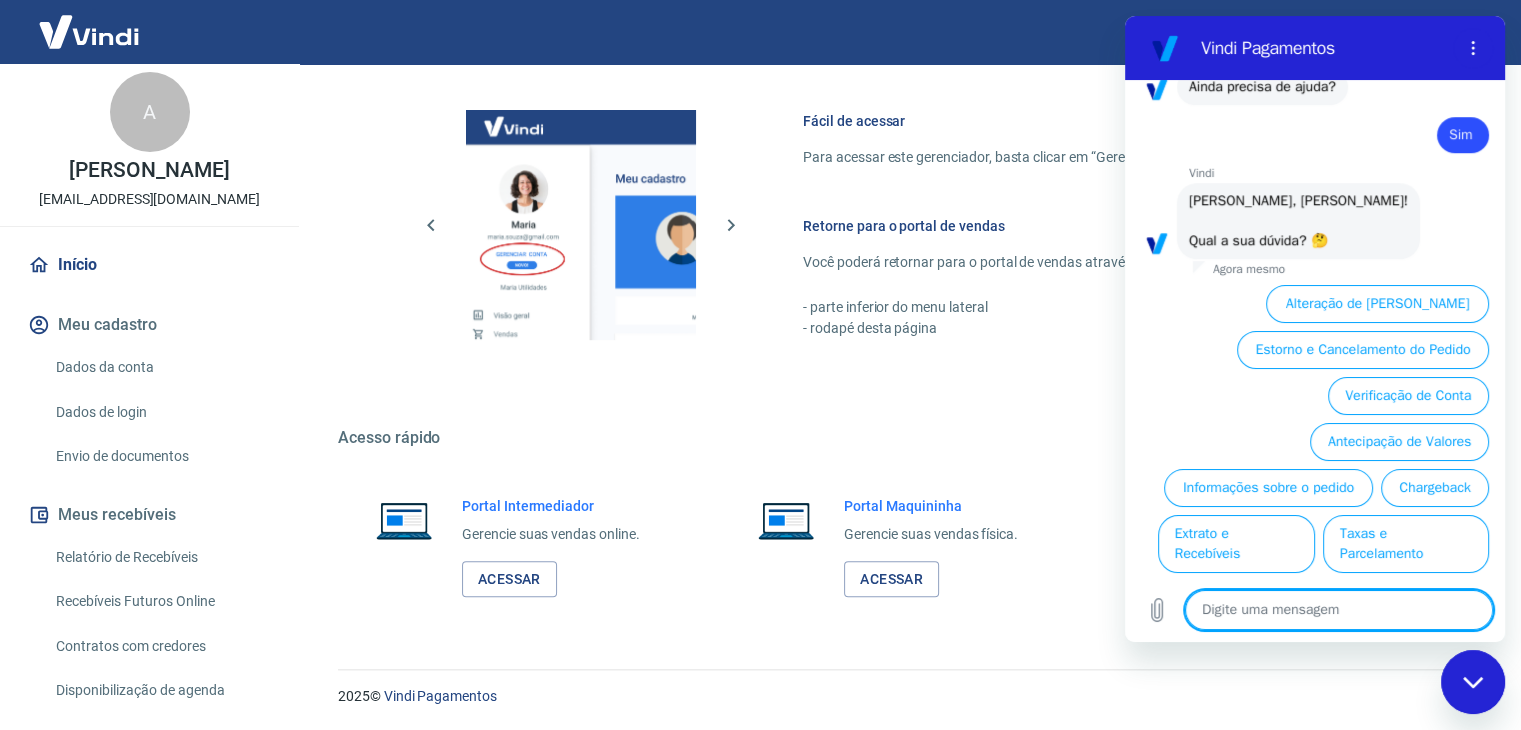 scroll, scrollTop: 1449, scrollLeft: 0, axis: vertical 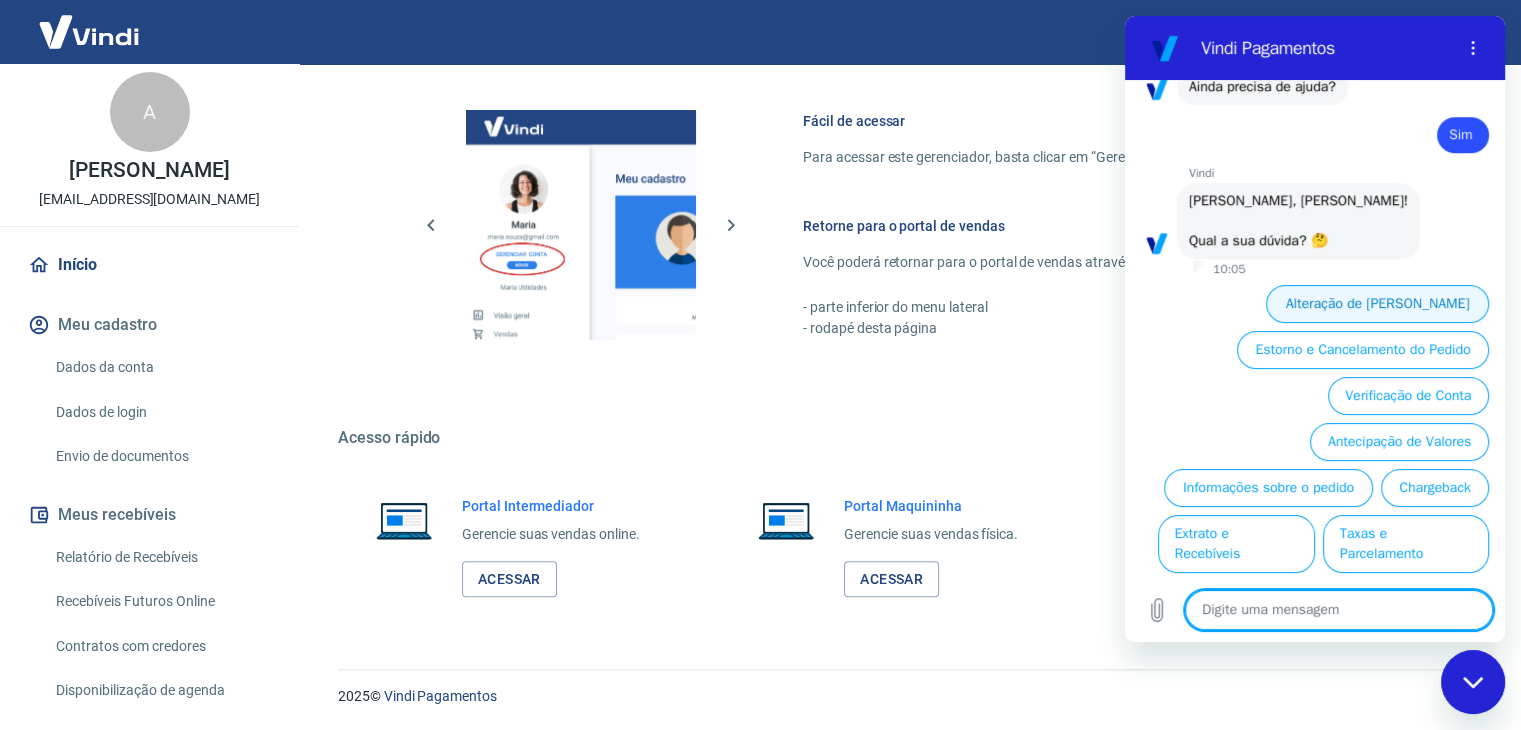 click on "Alteração de Dados Cadastrais" at bounding box center [1377, 304] 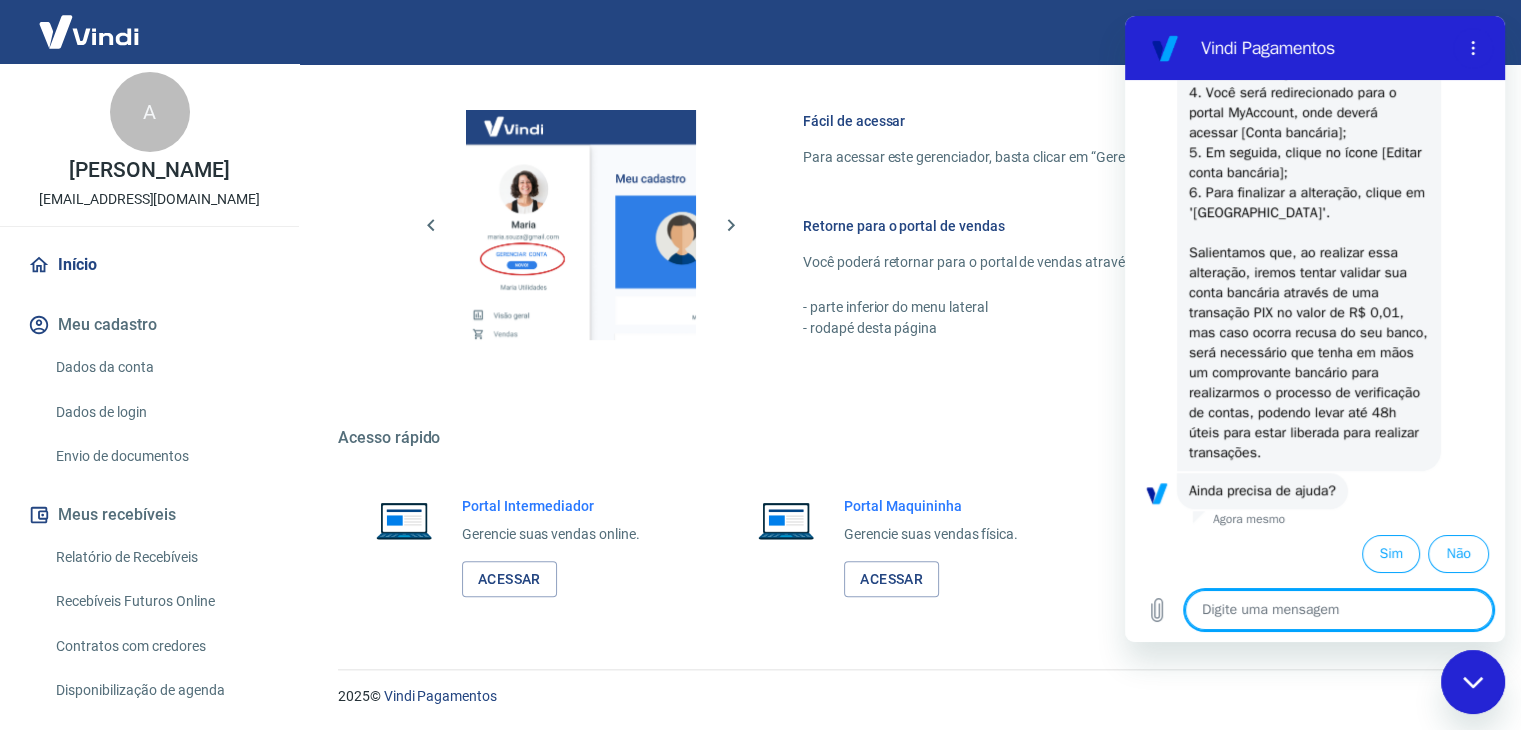 scroll, scrollTop: 1868, scrollLeft: 0, axis: vertical 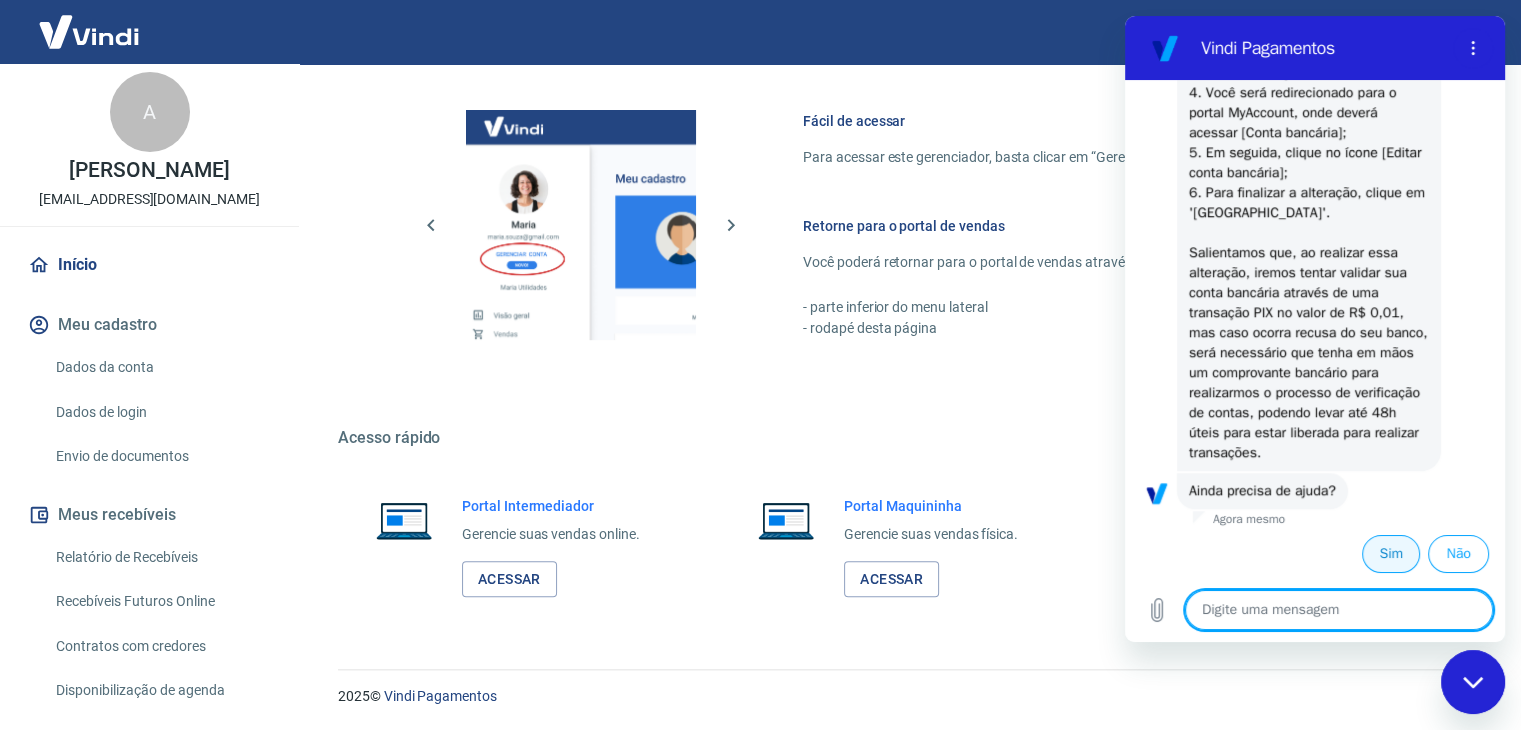 click on "Sim" at bounding box center [1391, 554] 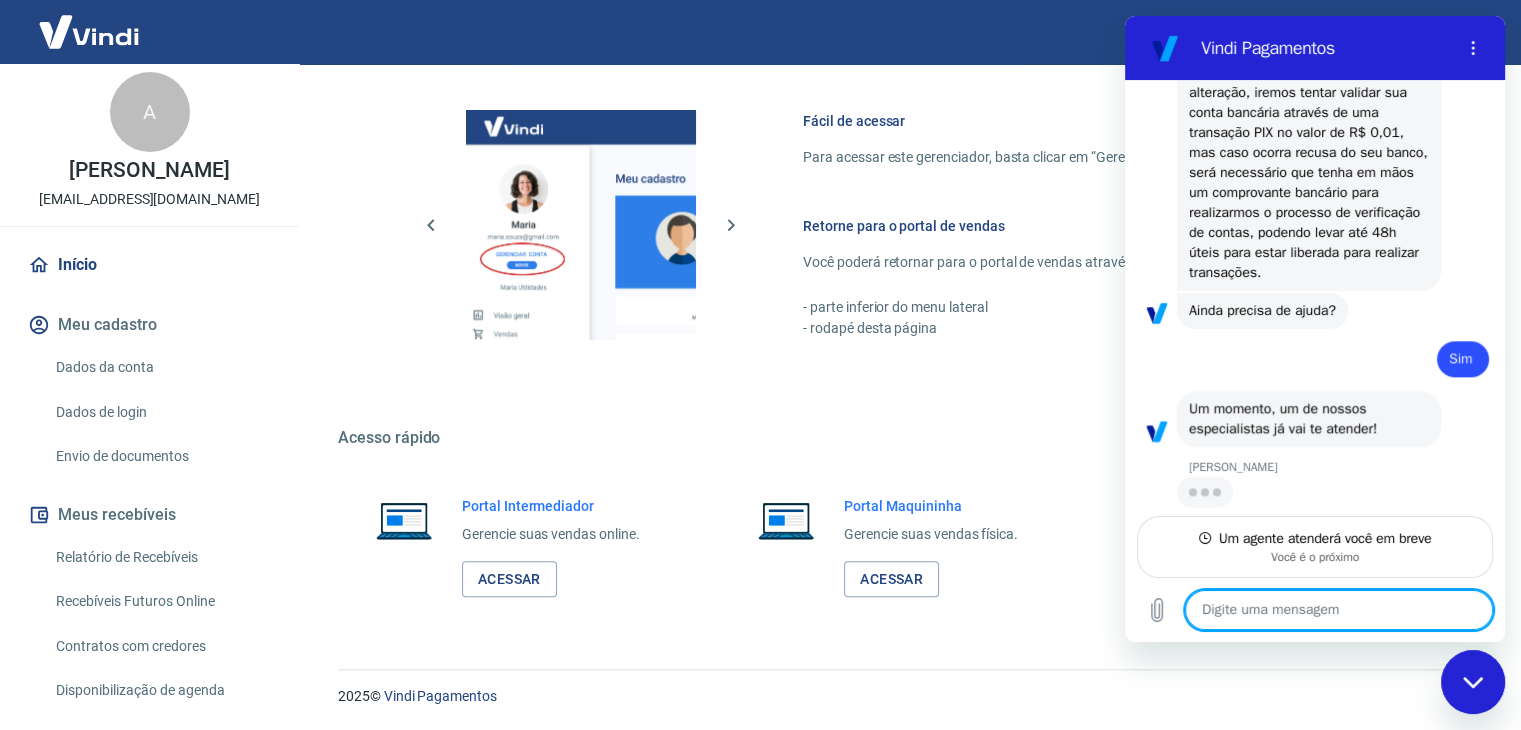 scroll, scrollTop: 2048, scrollLeft: 0, axis: vertical 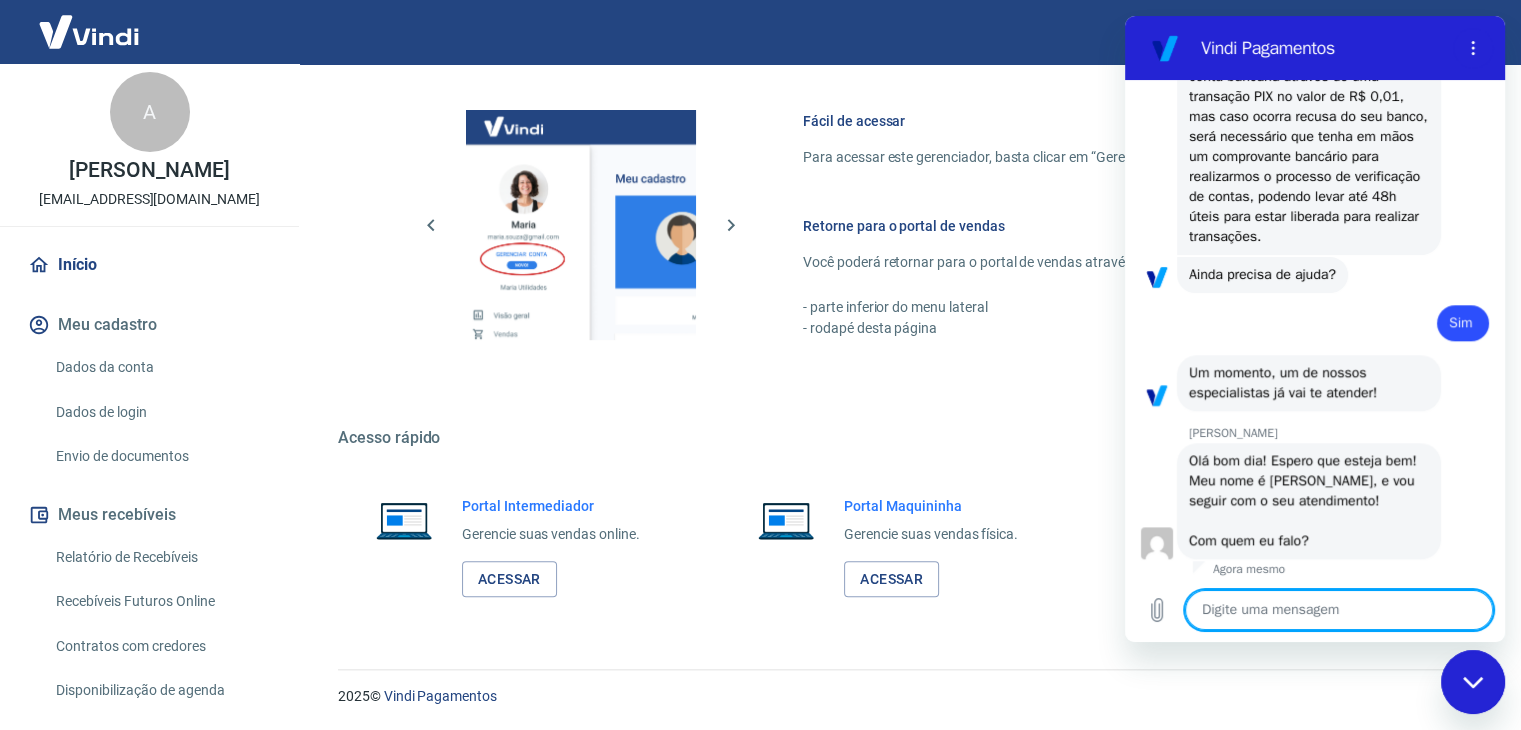 type on "x" 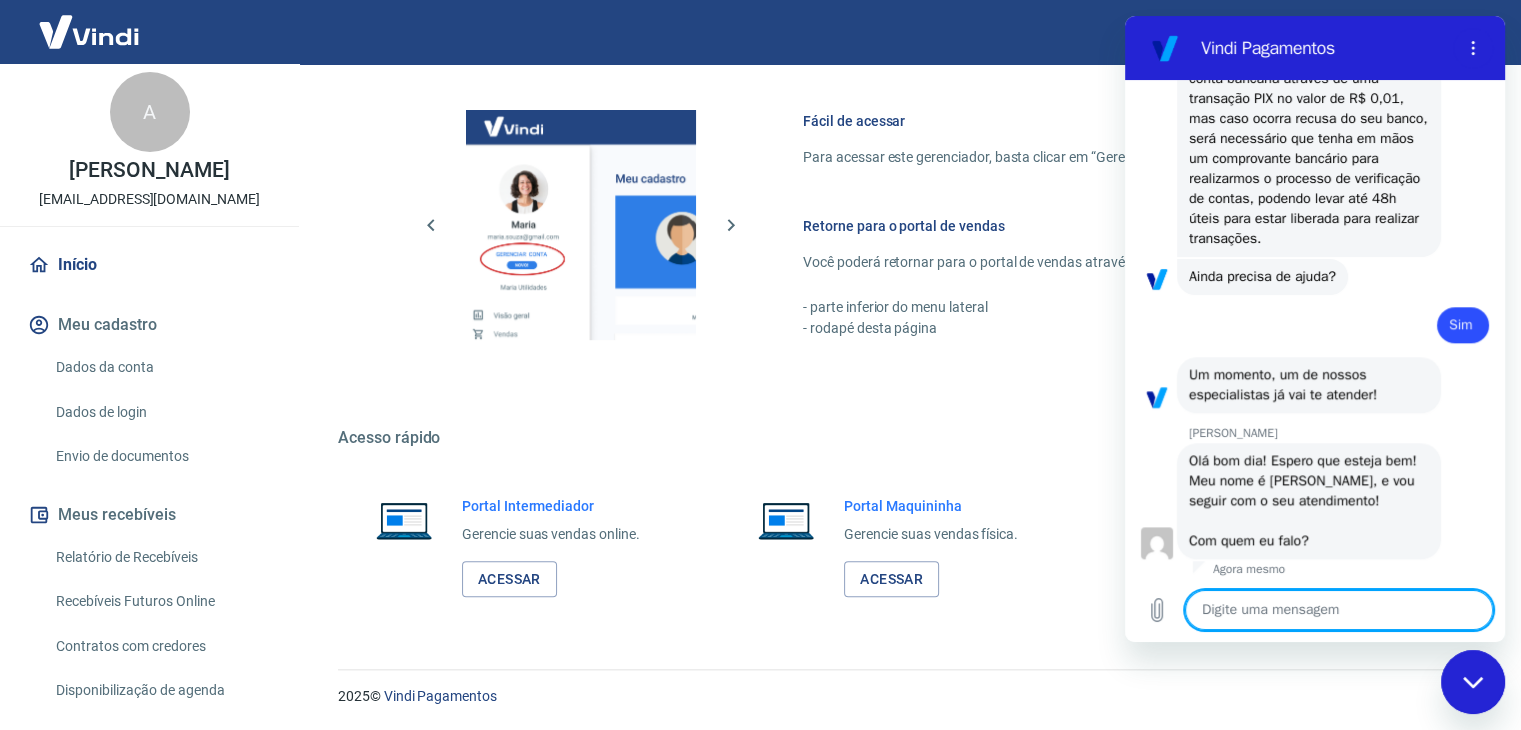 scroll, scrollTop: 2106, scrollLeft: 0, axis: vertical 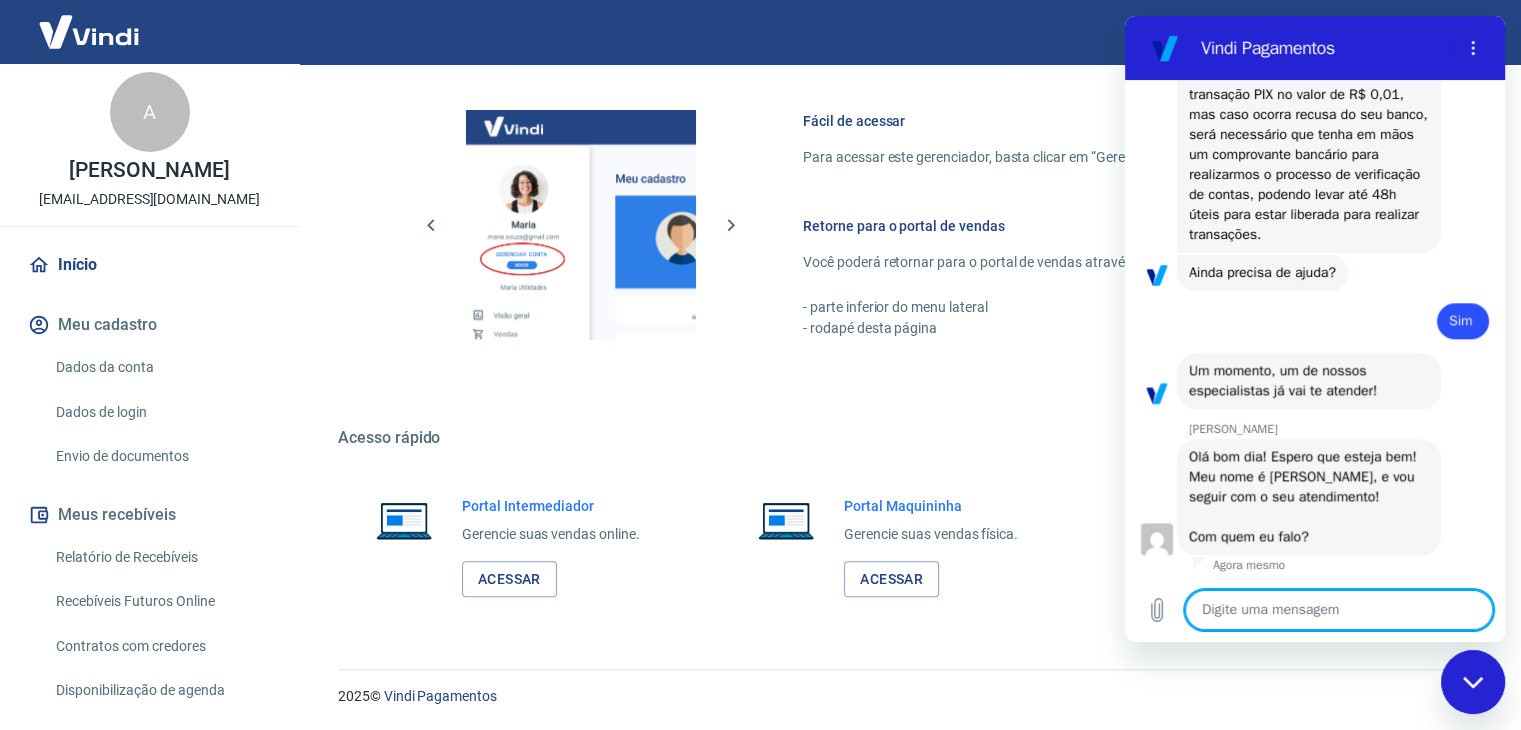 type on "c" 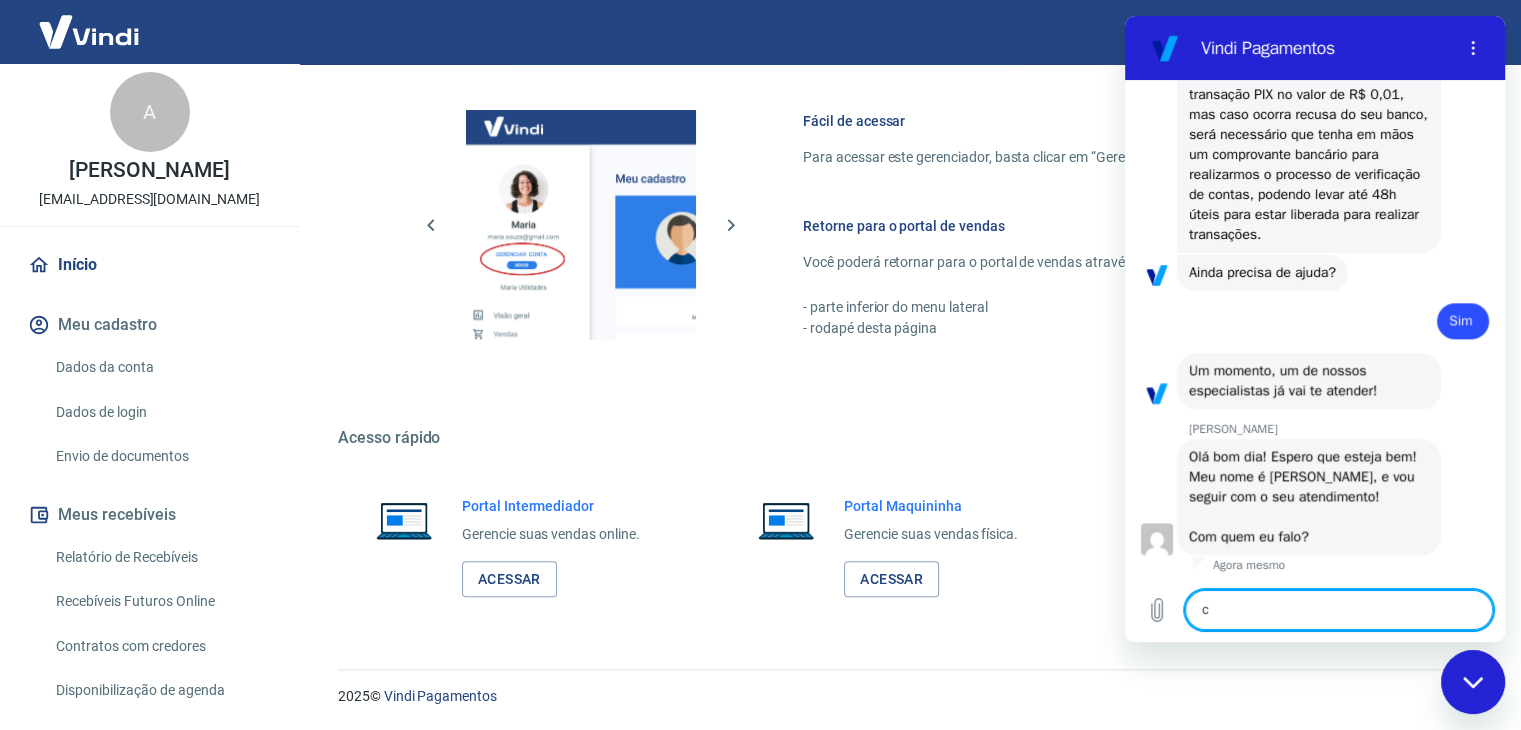 type on "co" 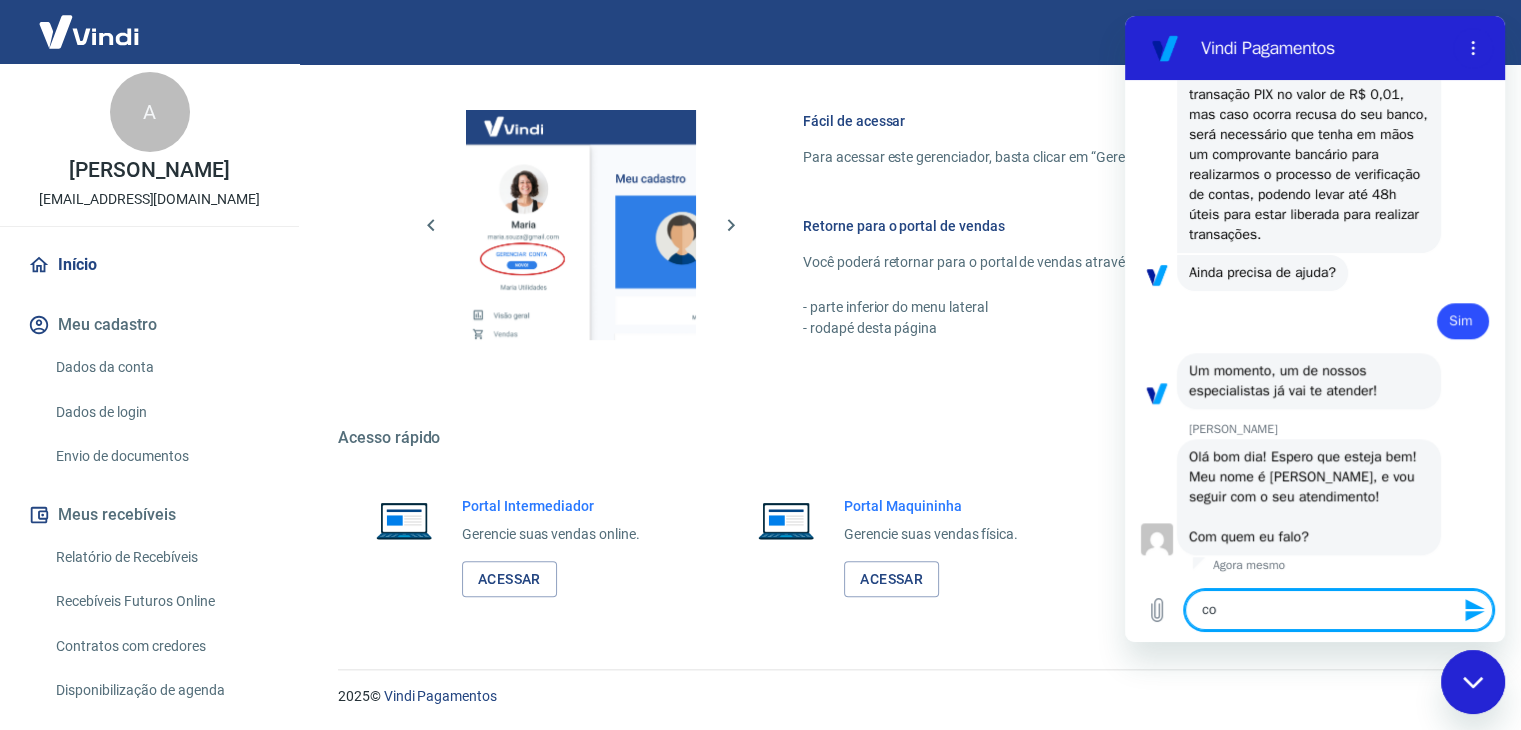 type on "com" 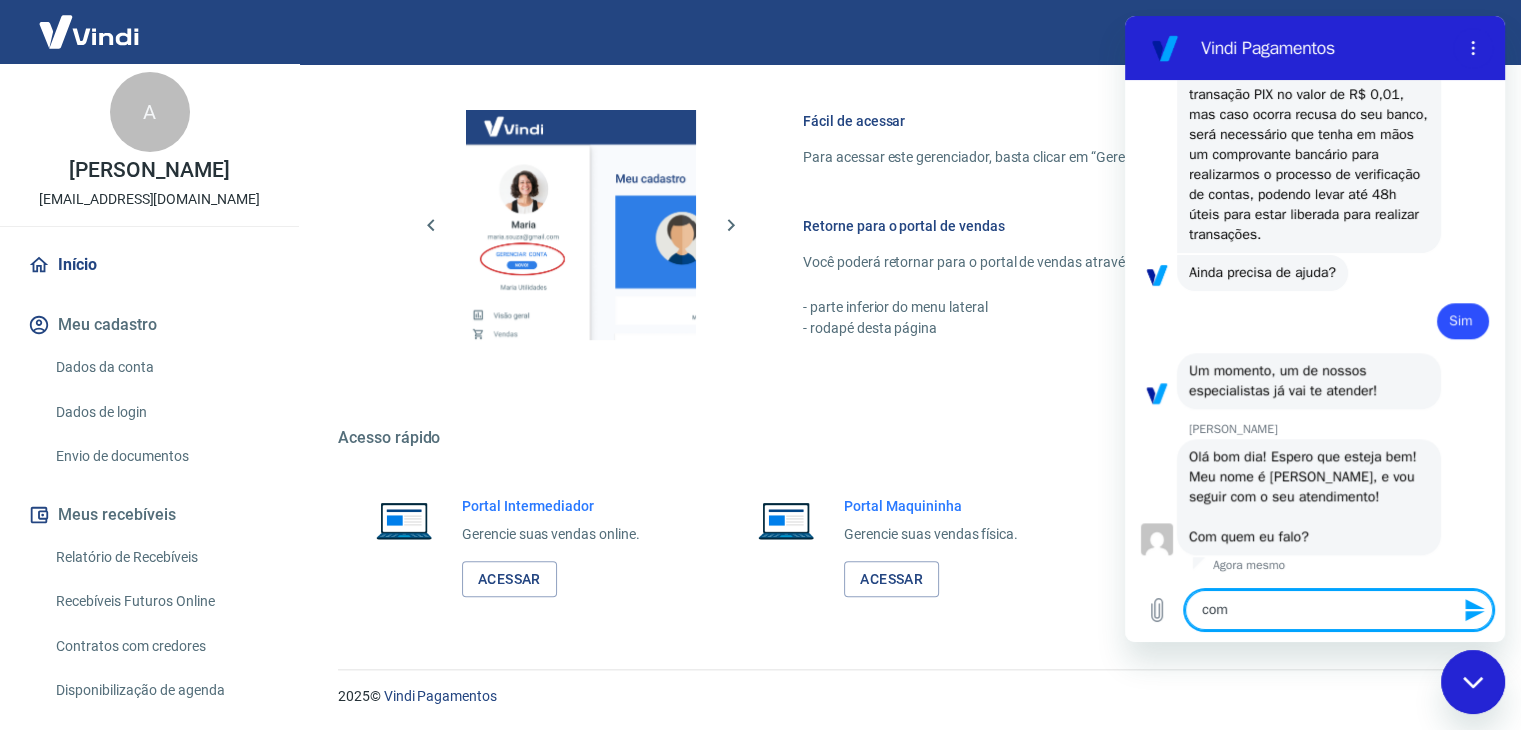 type on "com" 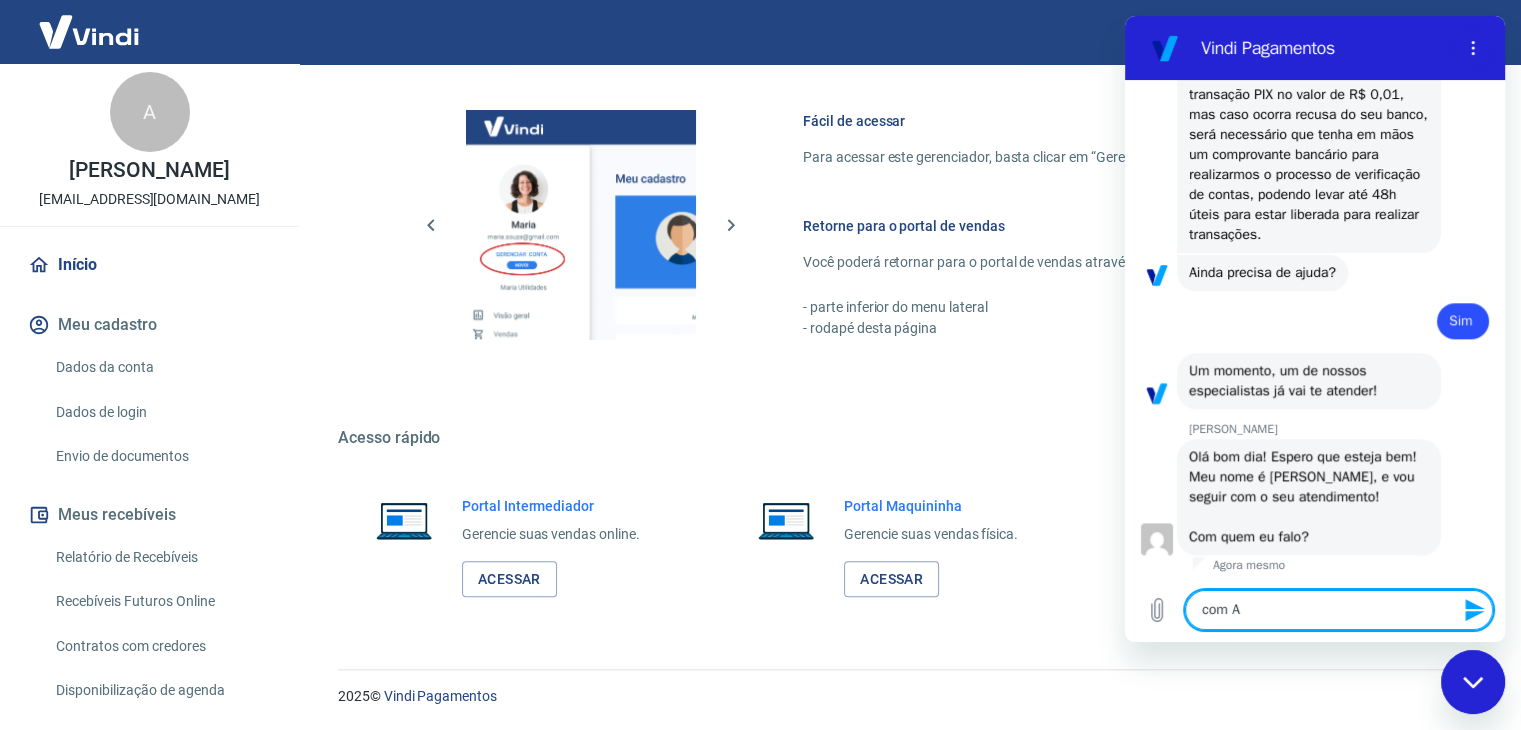 type on "com Al" 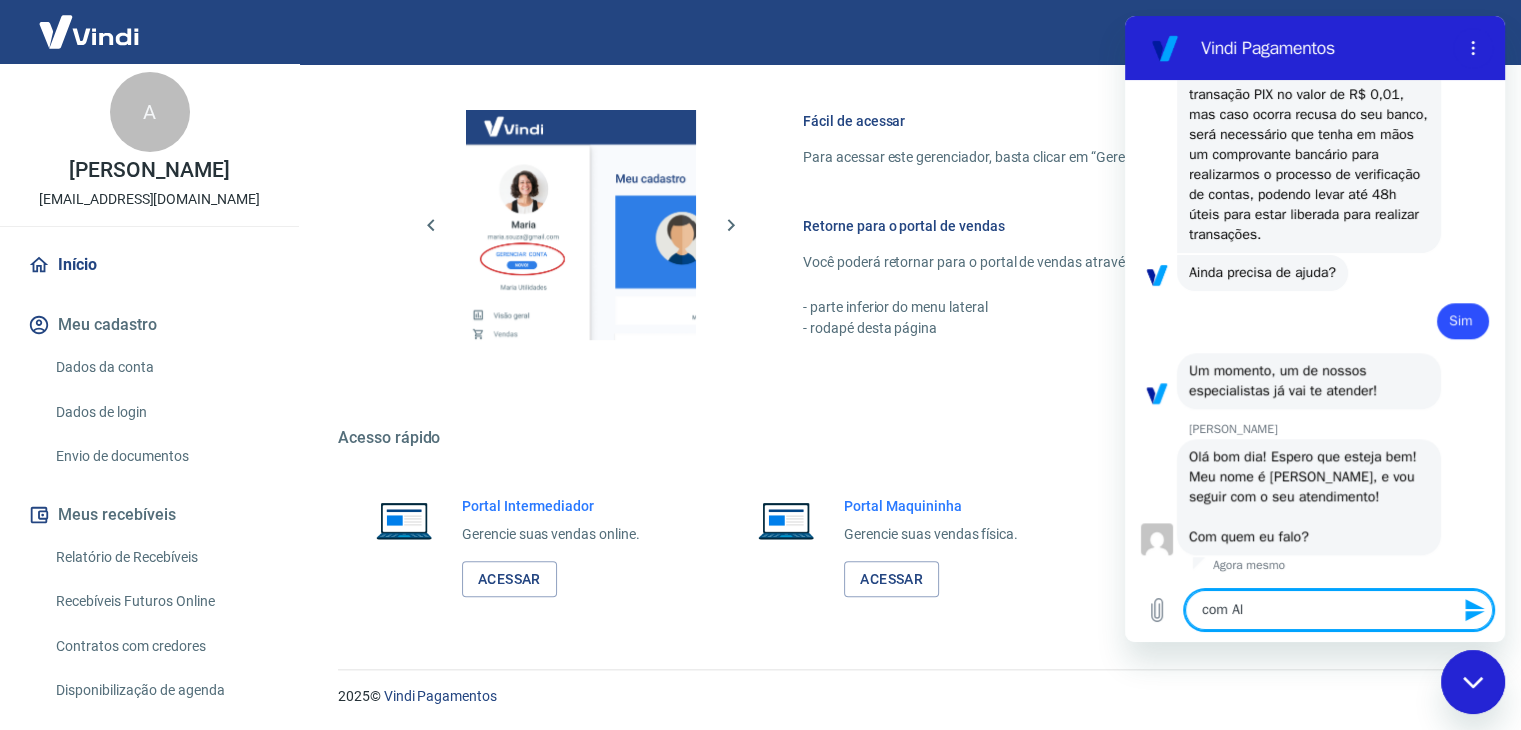 type on "com Ali" 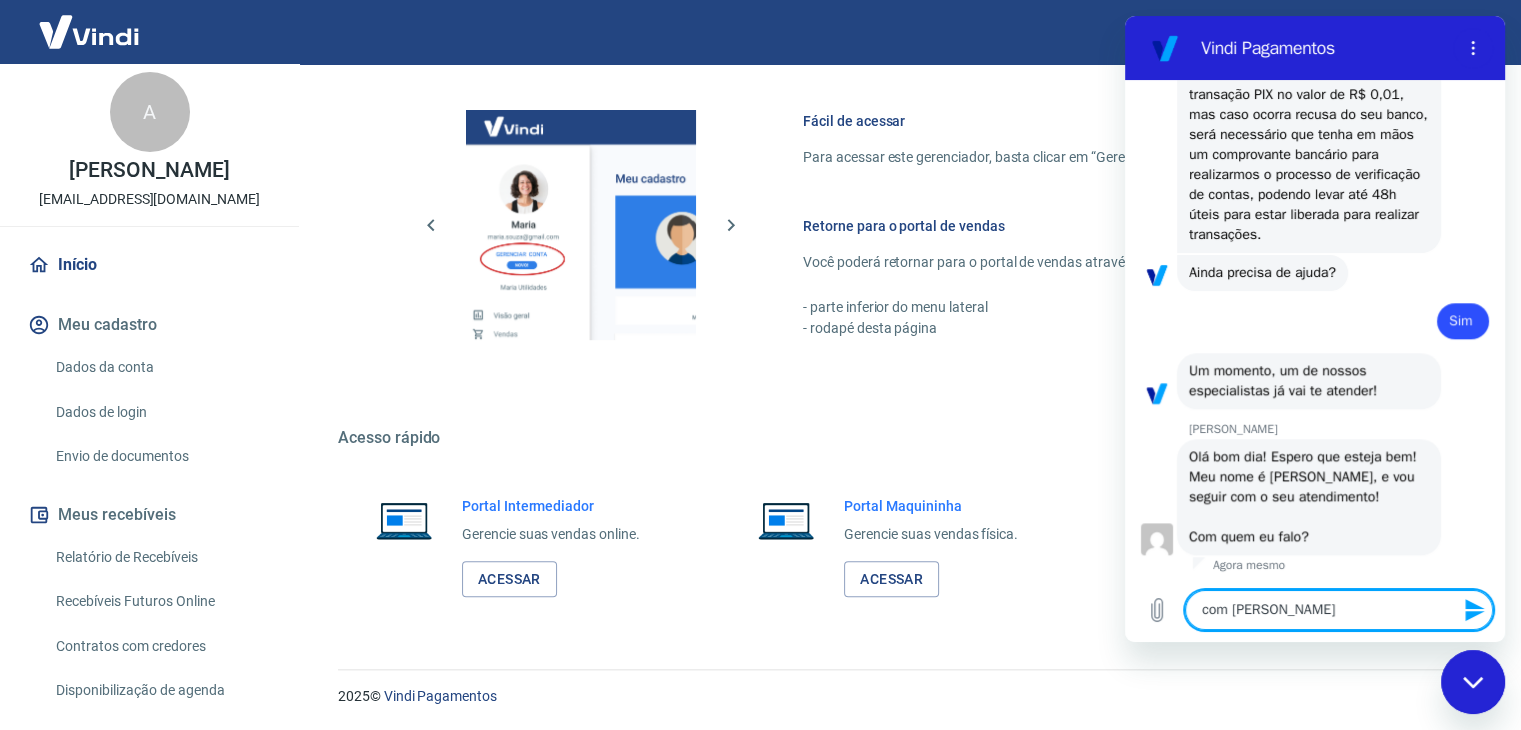 type on "com Alin" 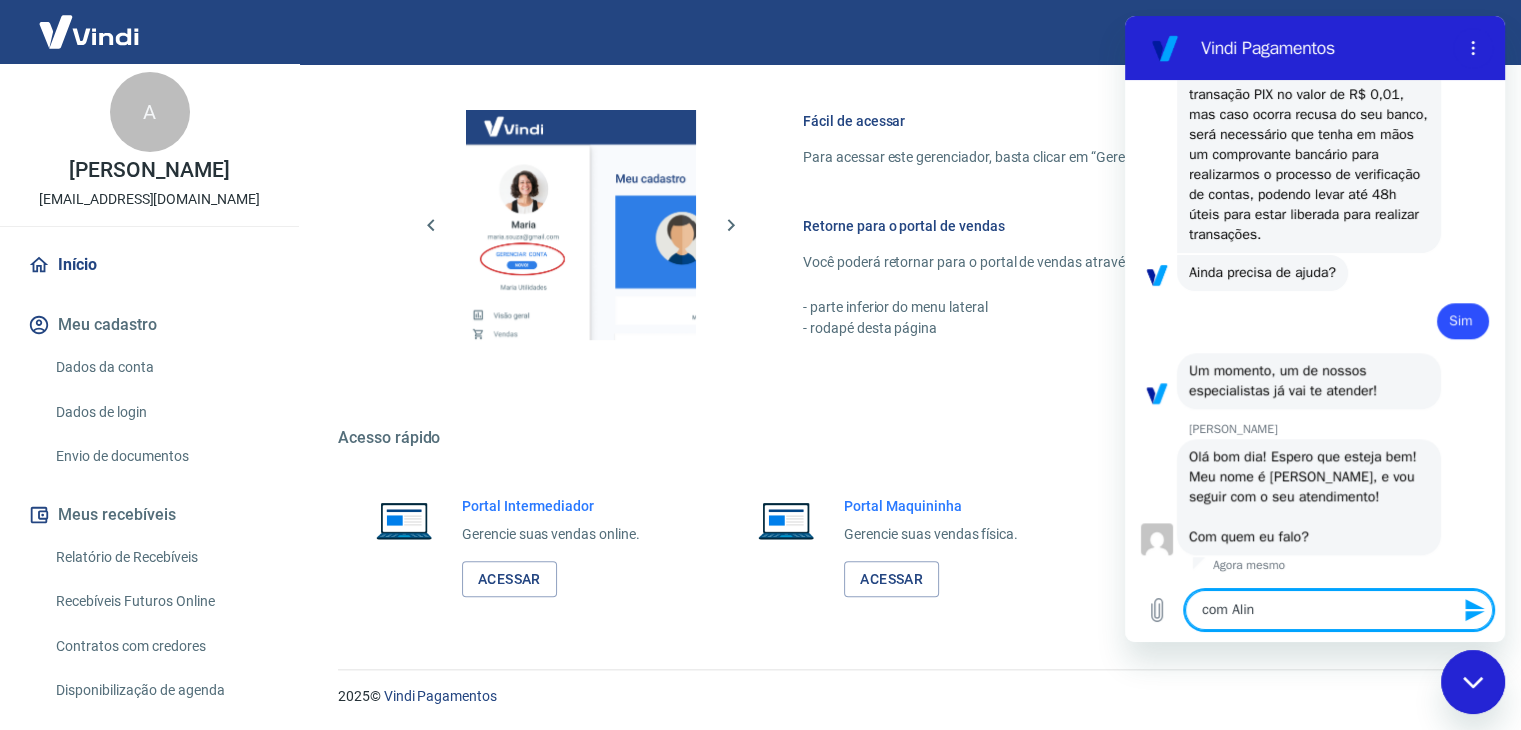 type on "com Aline" 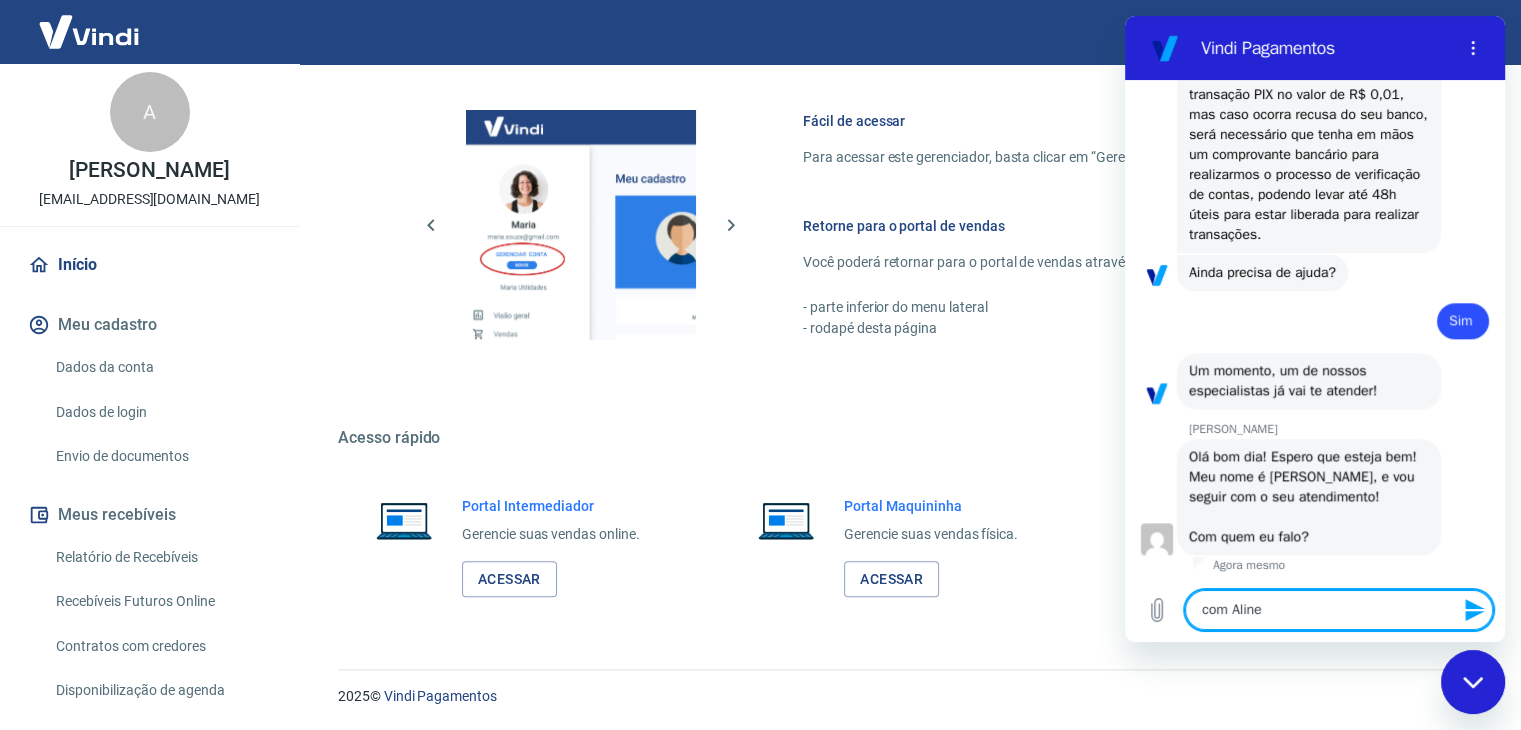 type 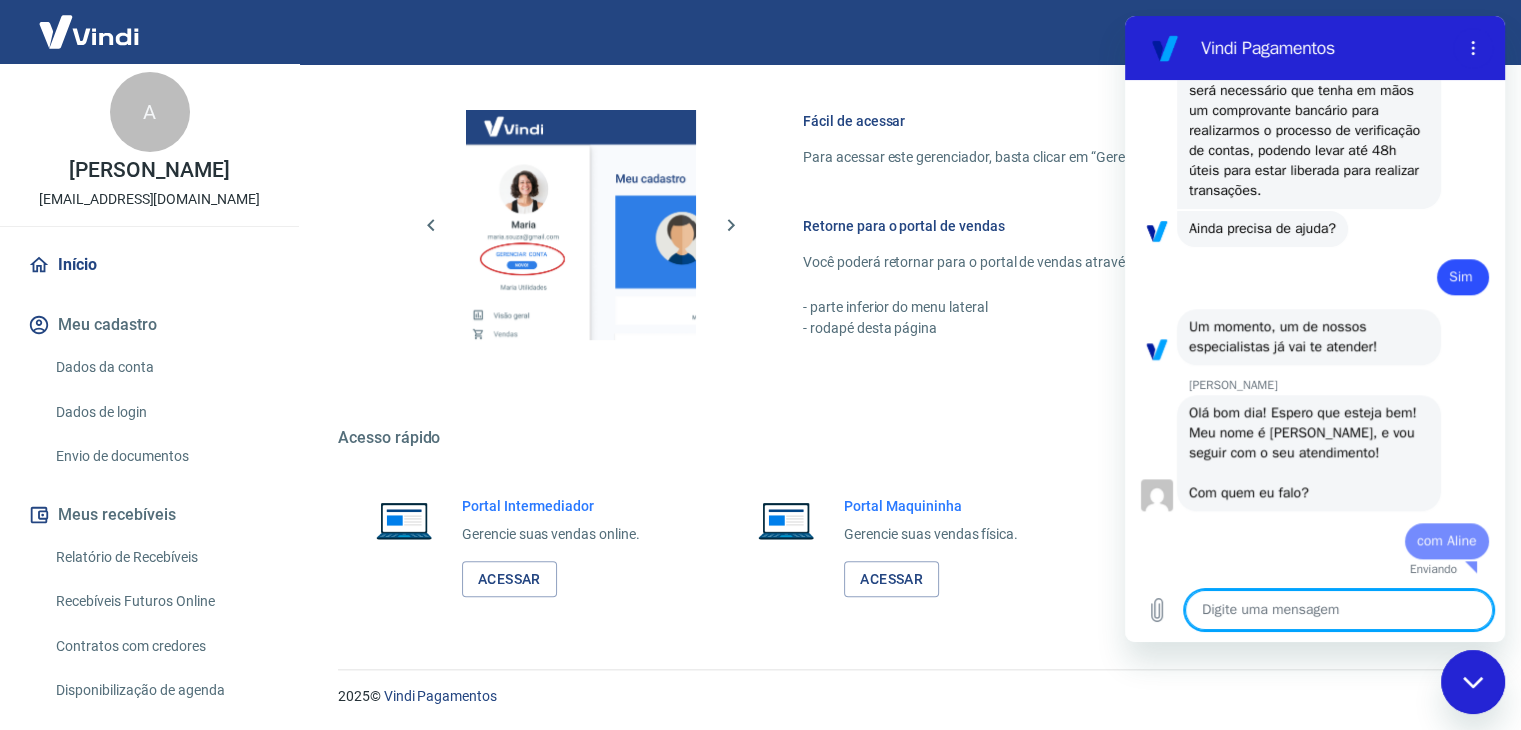 type on "x" 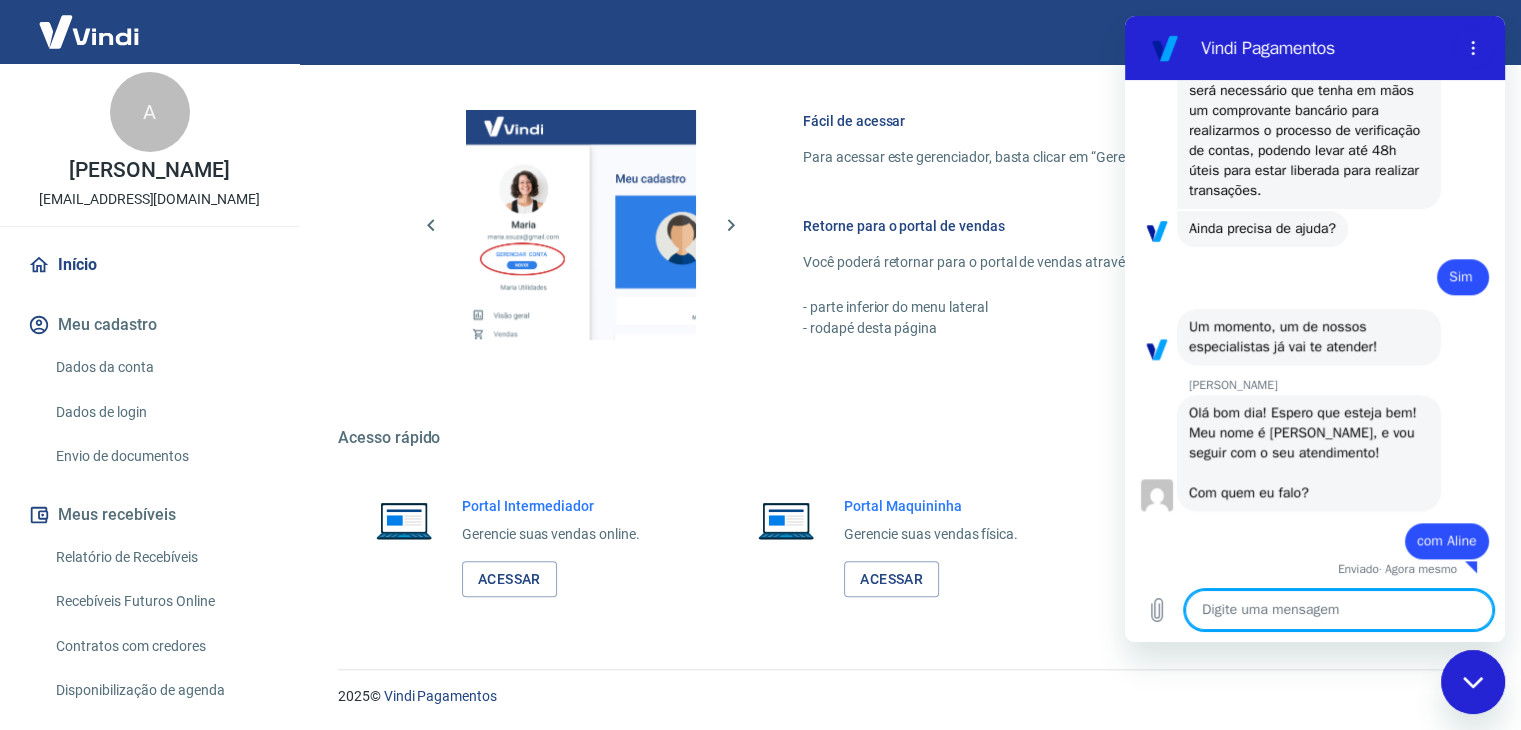 scroll, scrollTop: 2154, scrollLeft: 0, axis: vertical 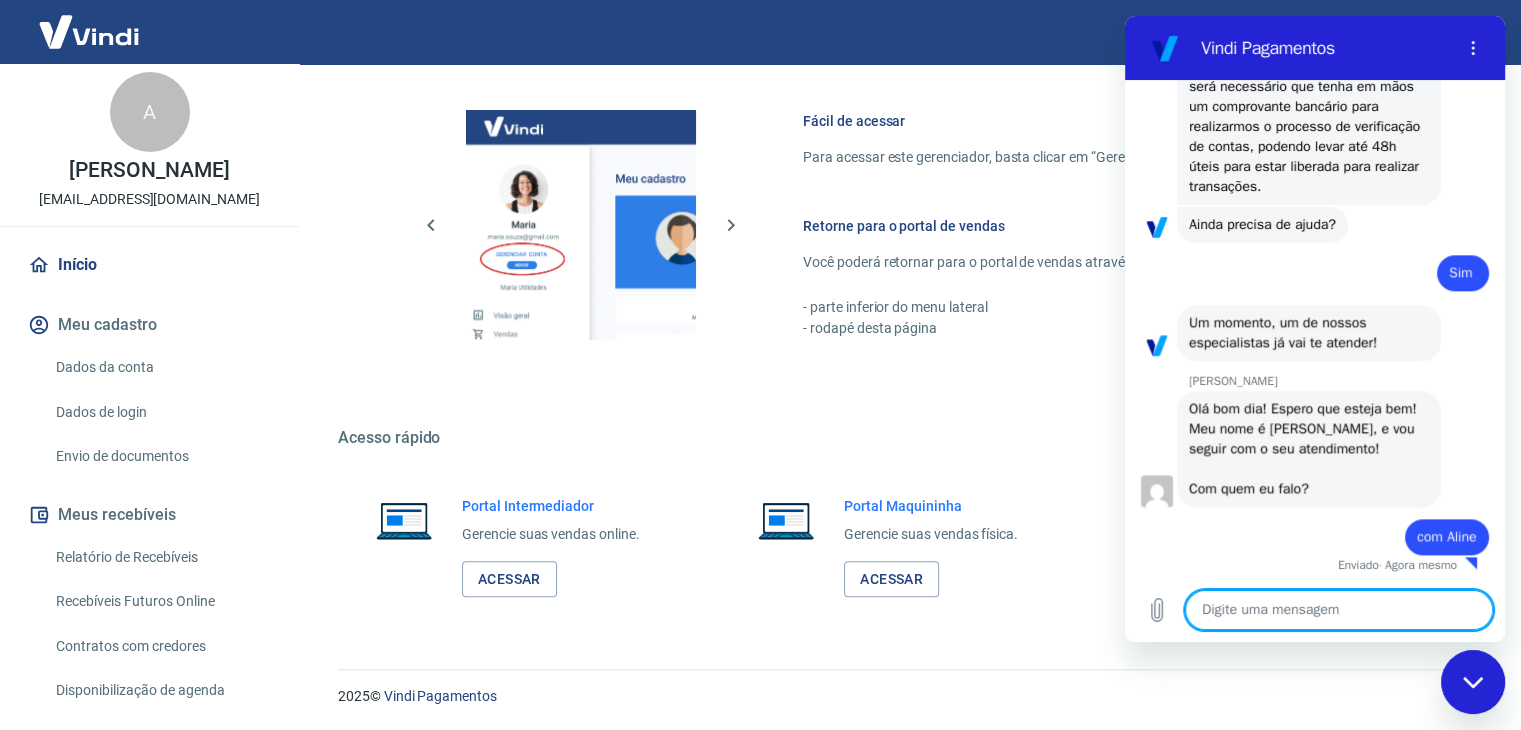 type on "G" 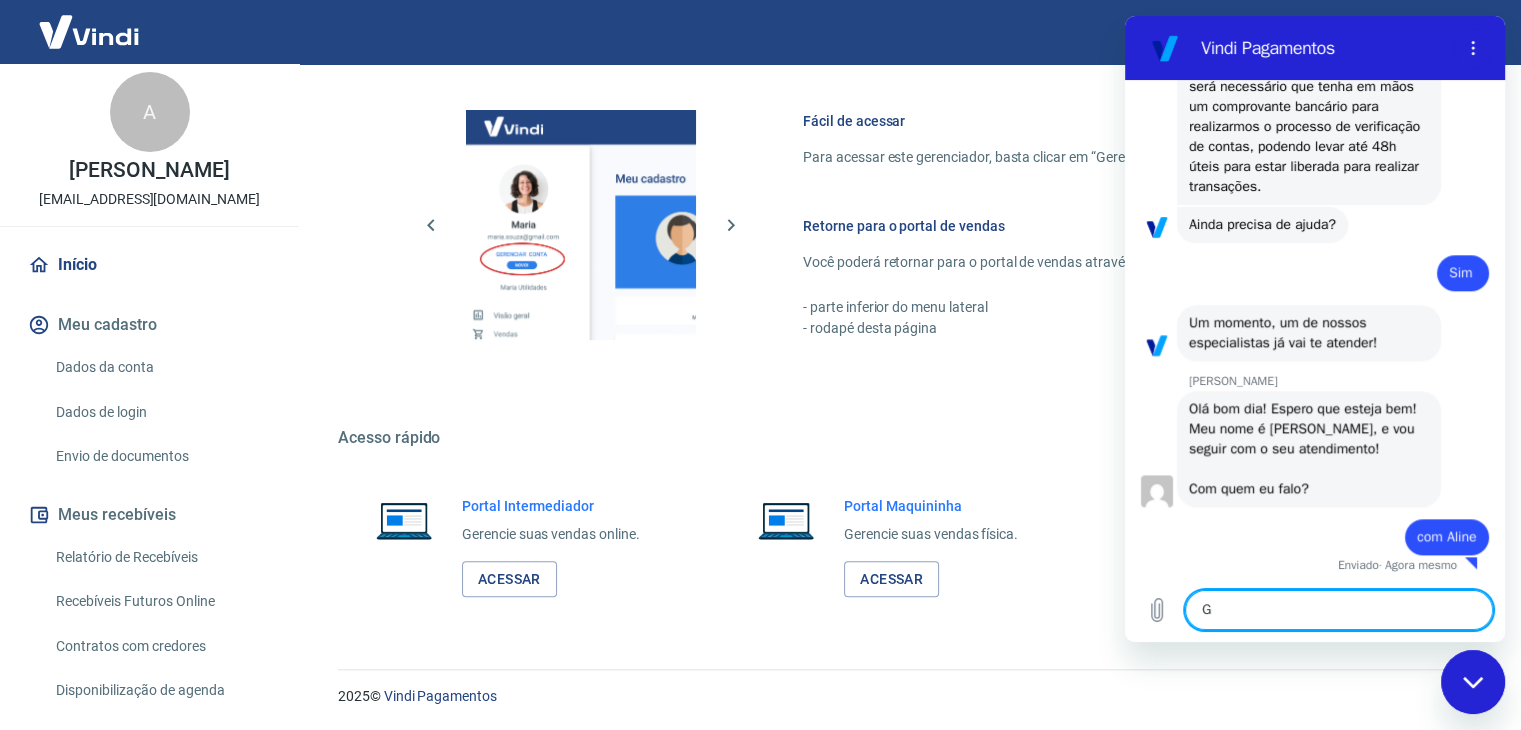 type on "x" 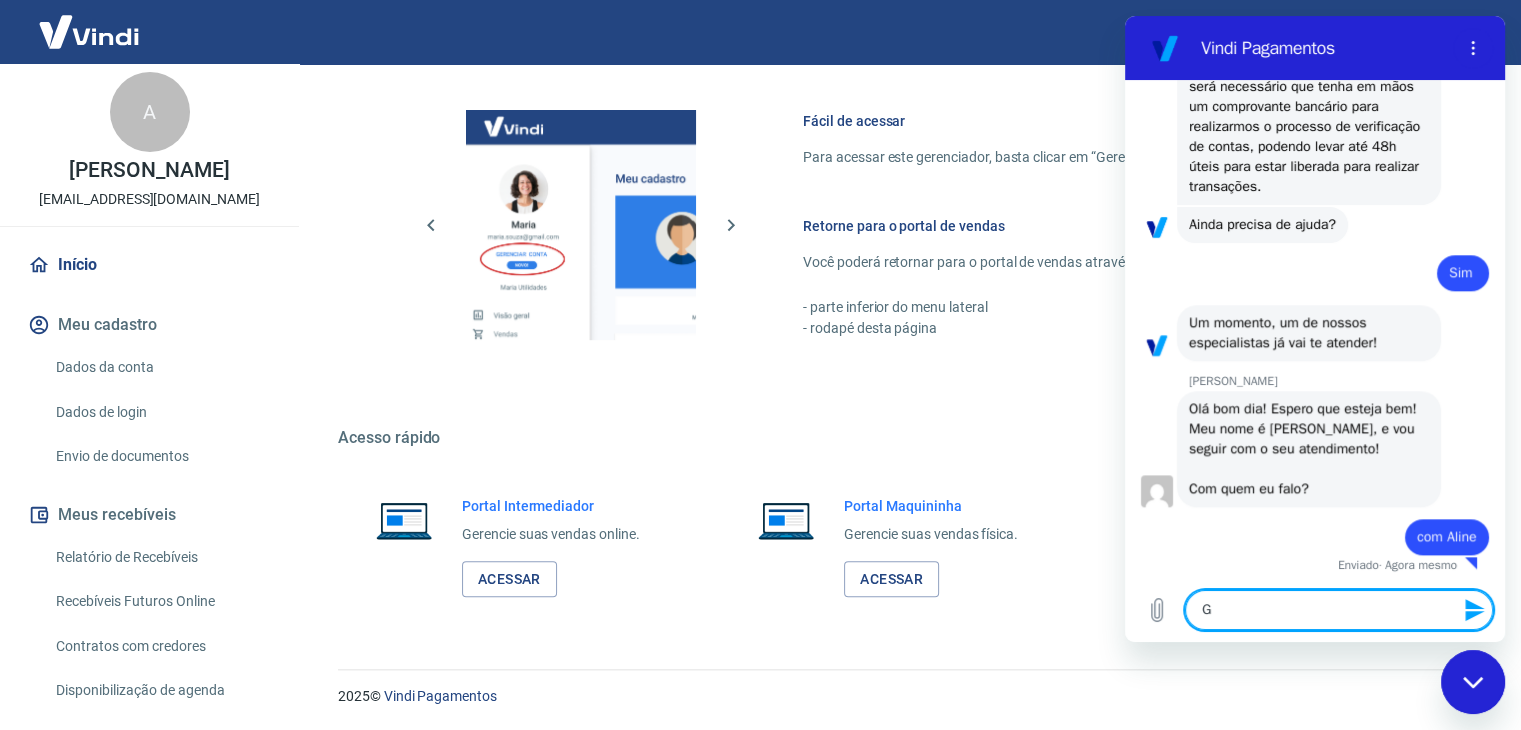 type on "Gi" 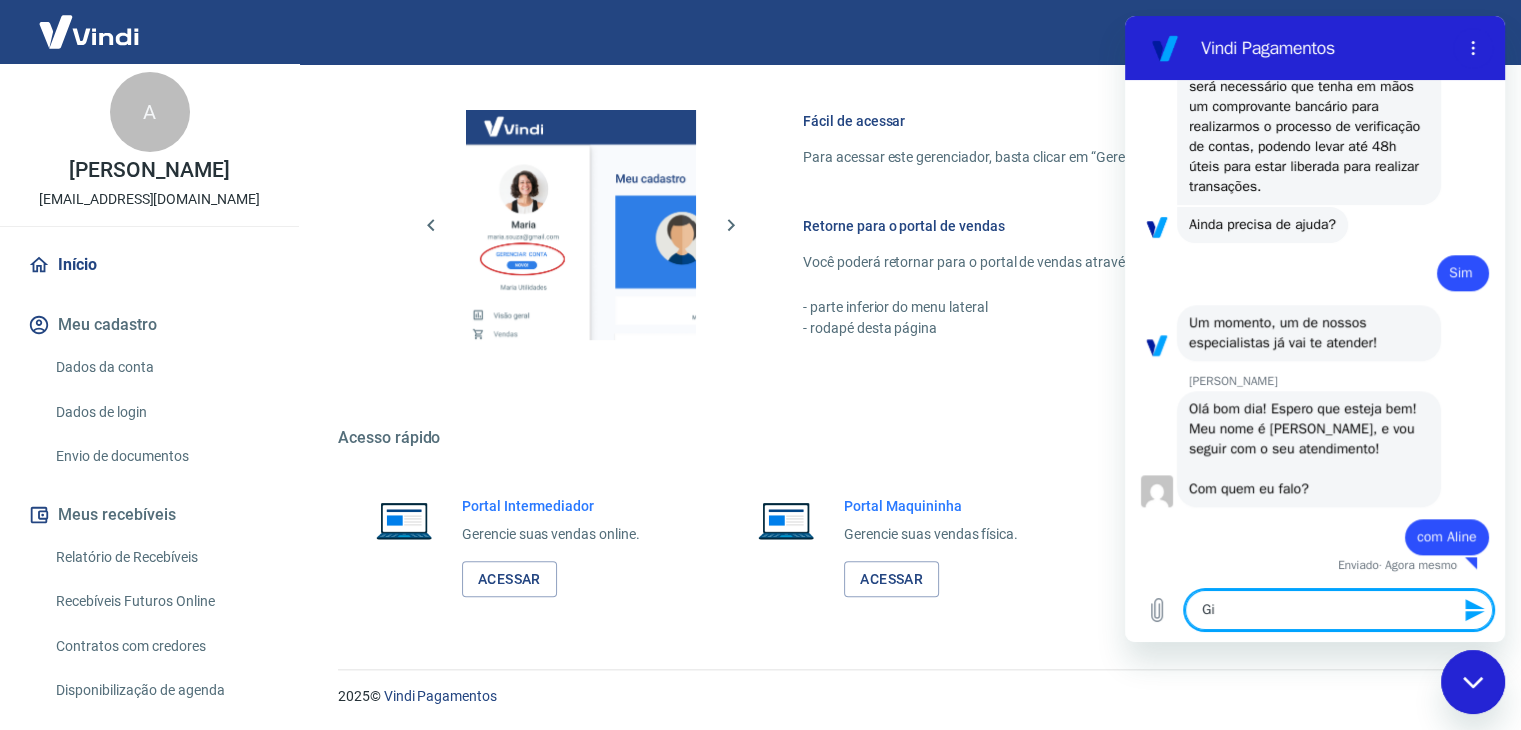 type on "x" 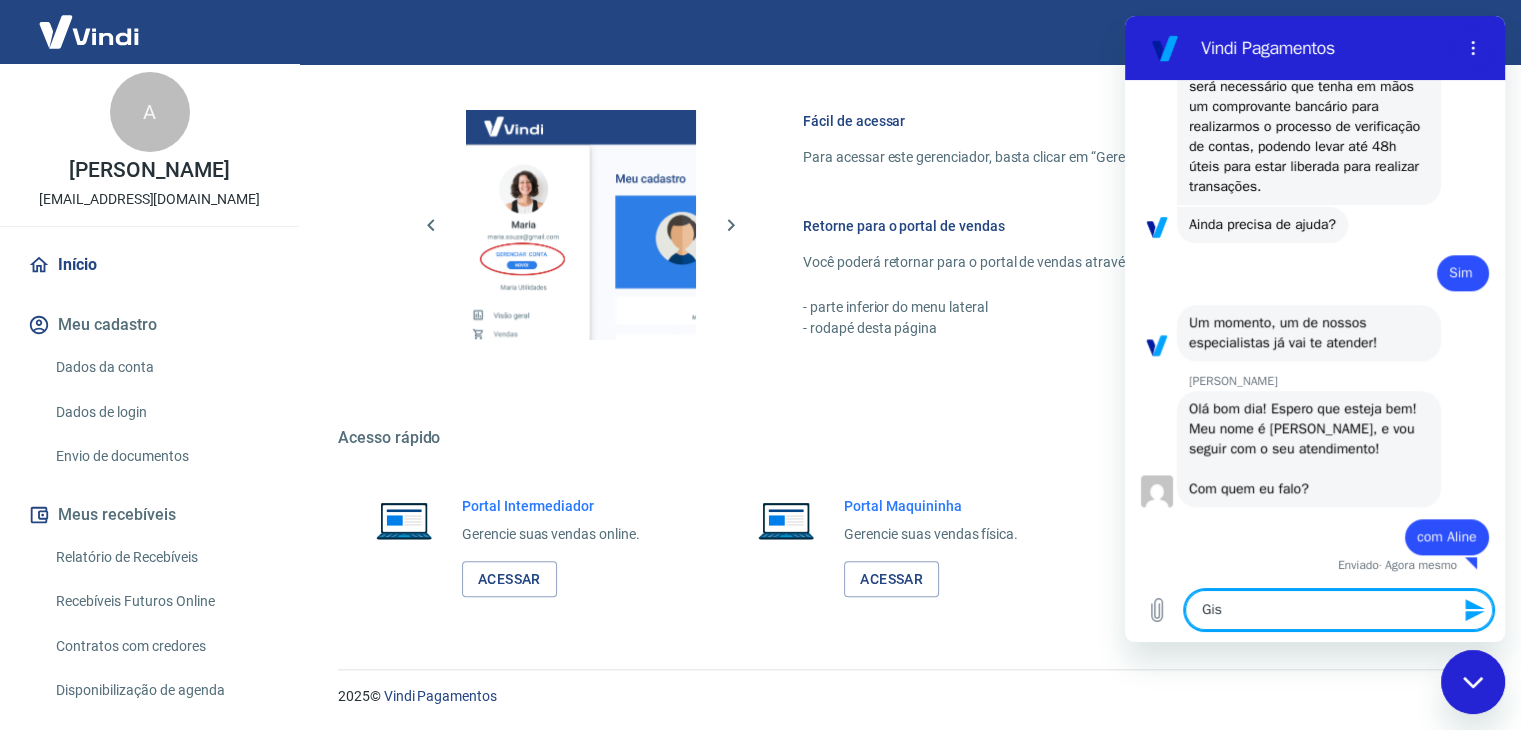 type on "Gi" 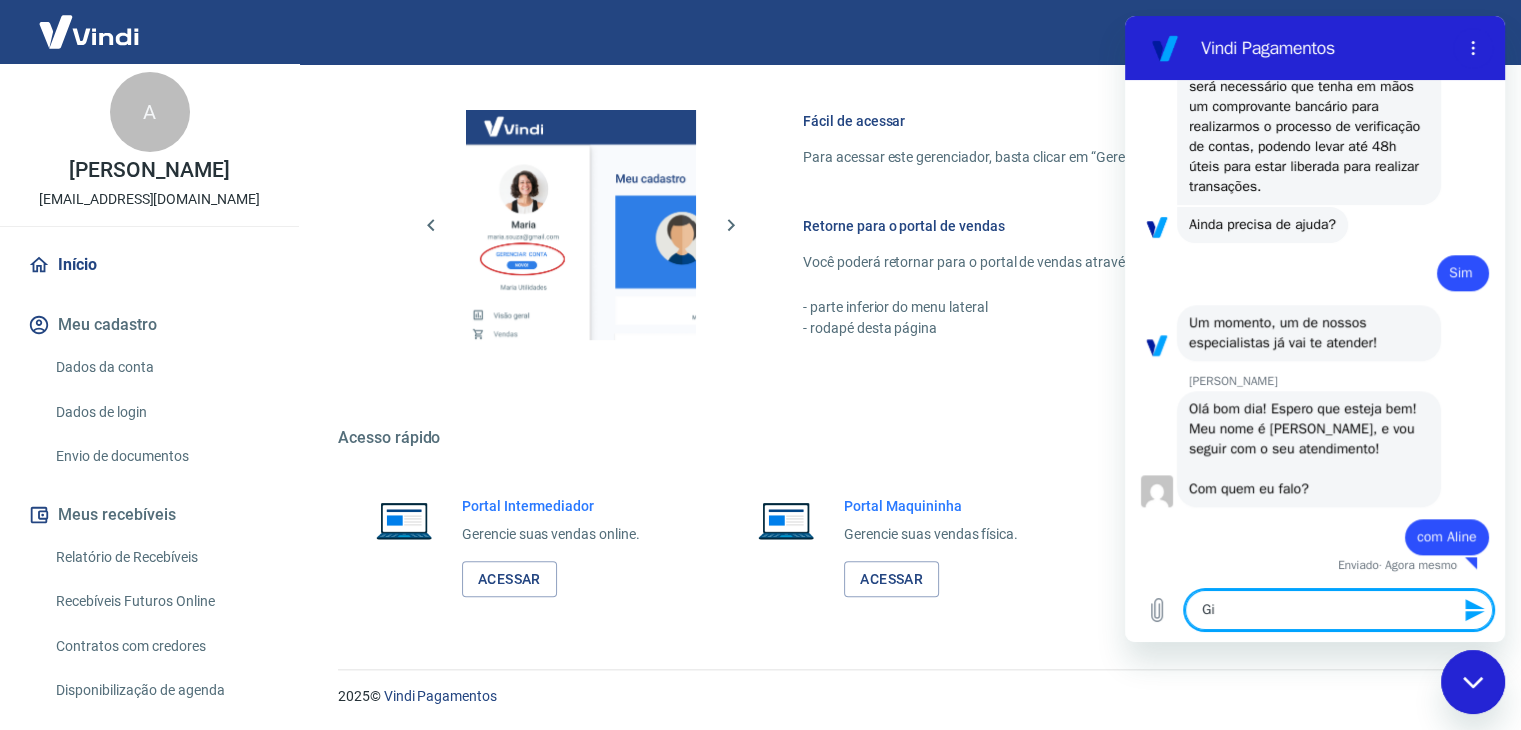 type on "G" 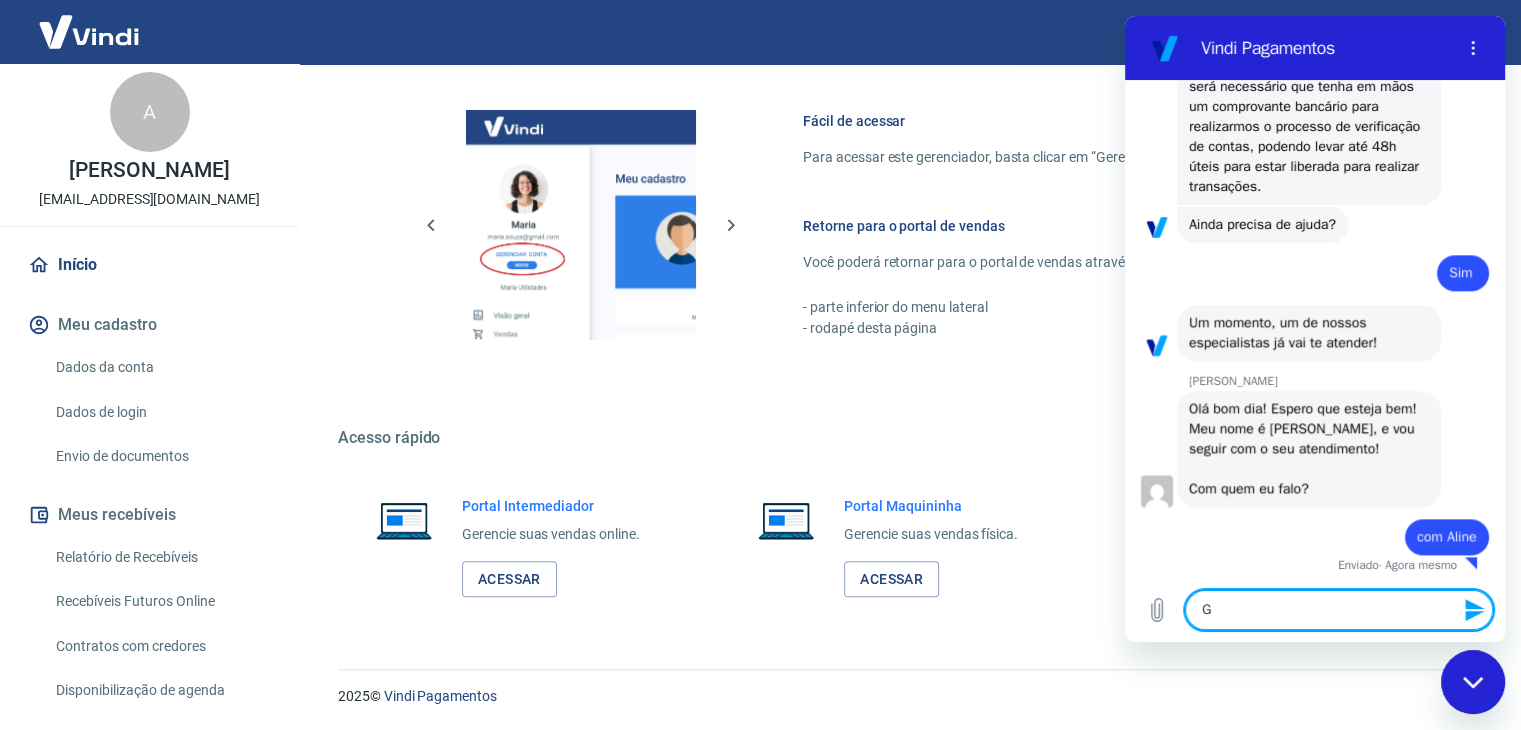 type on "Go" 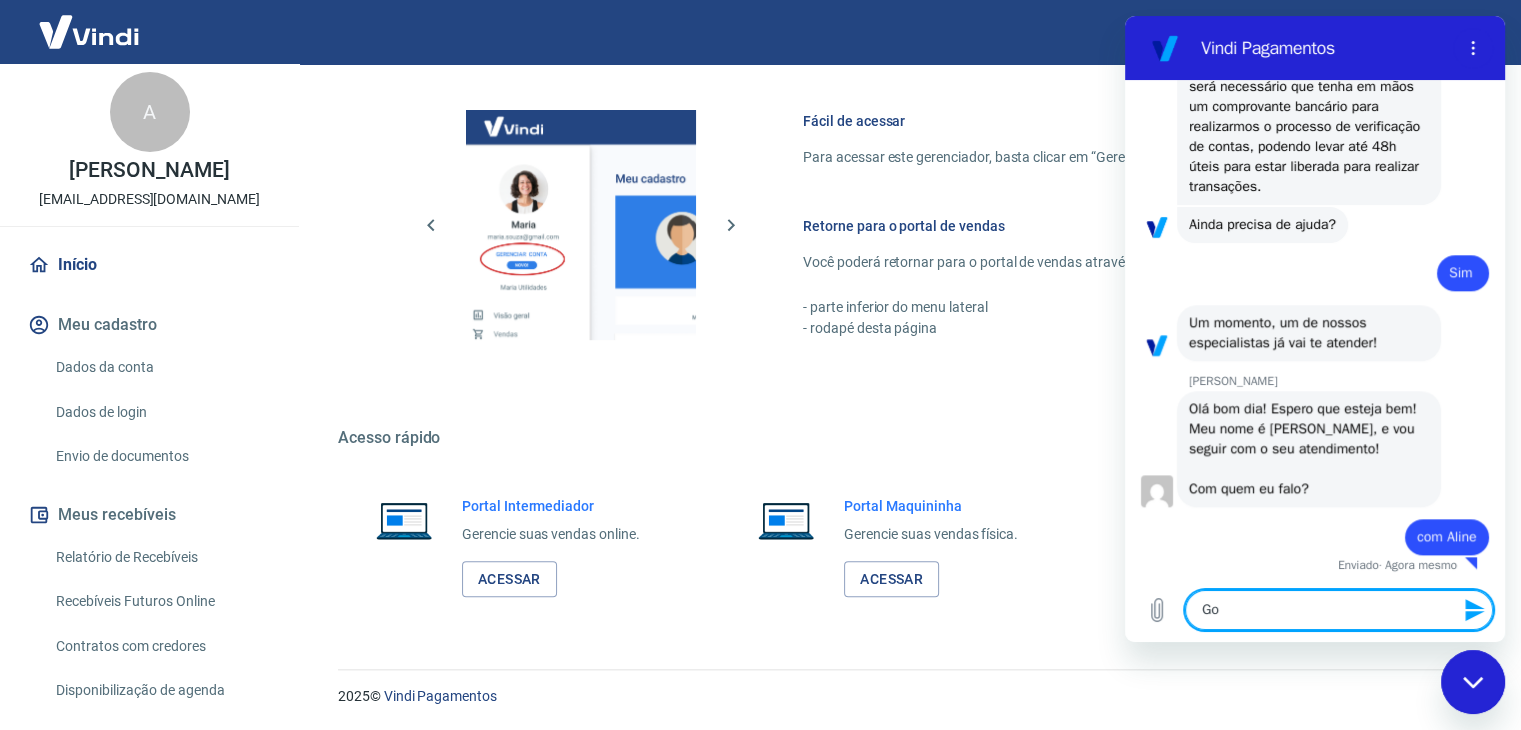 type on "Gos" 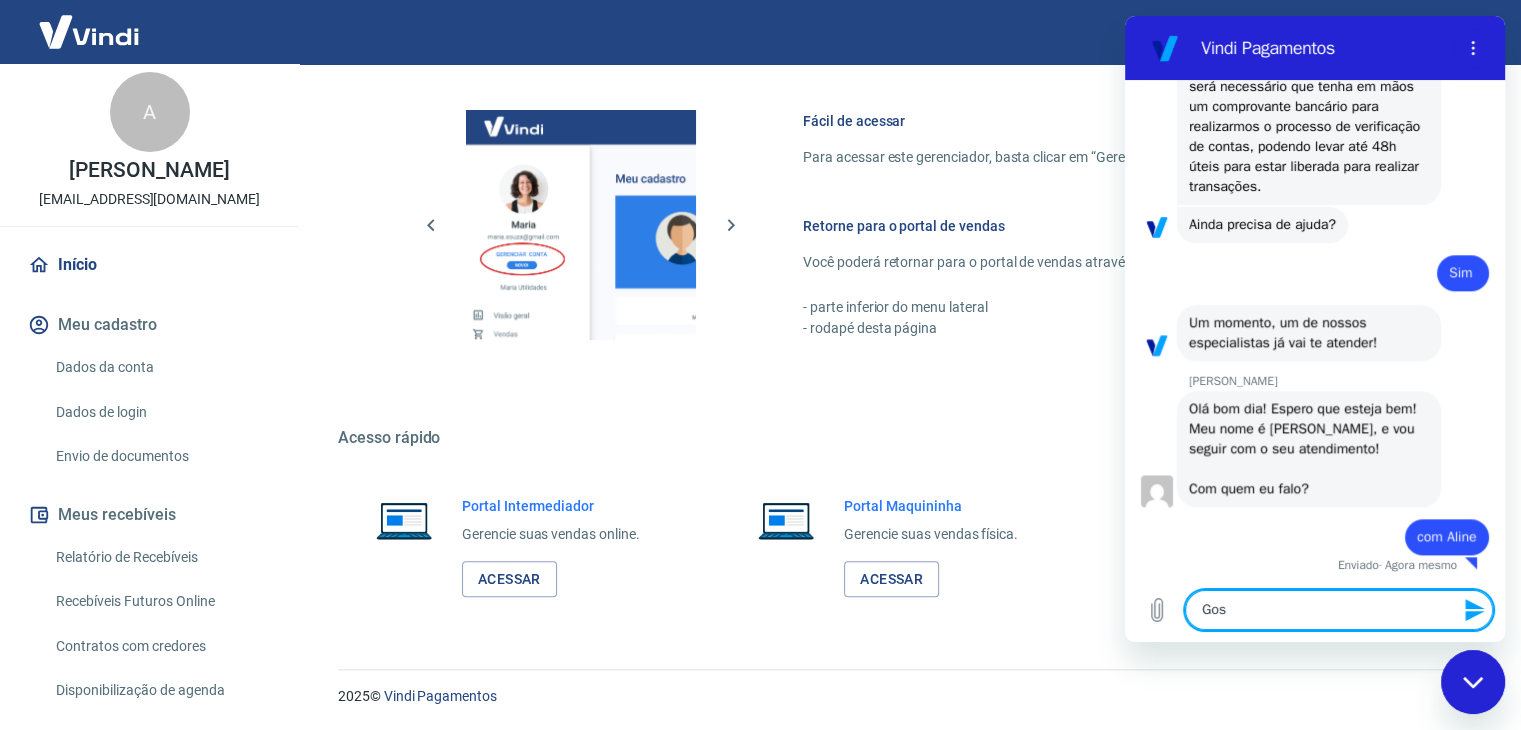 type on "Gost" 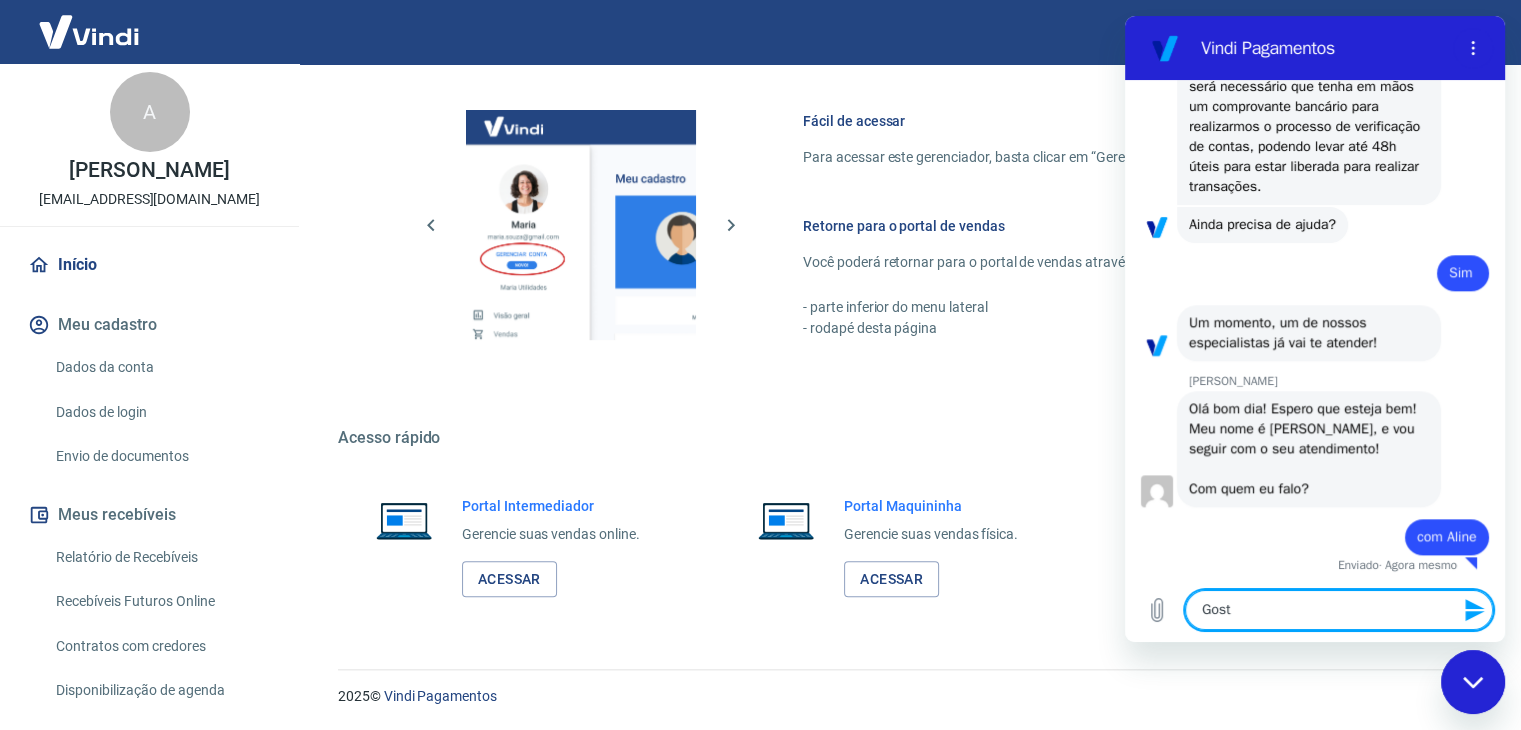 type on "Gosta" 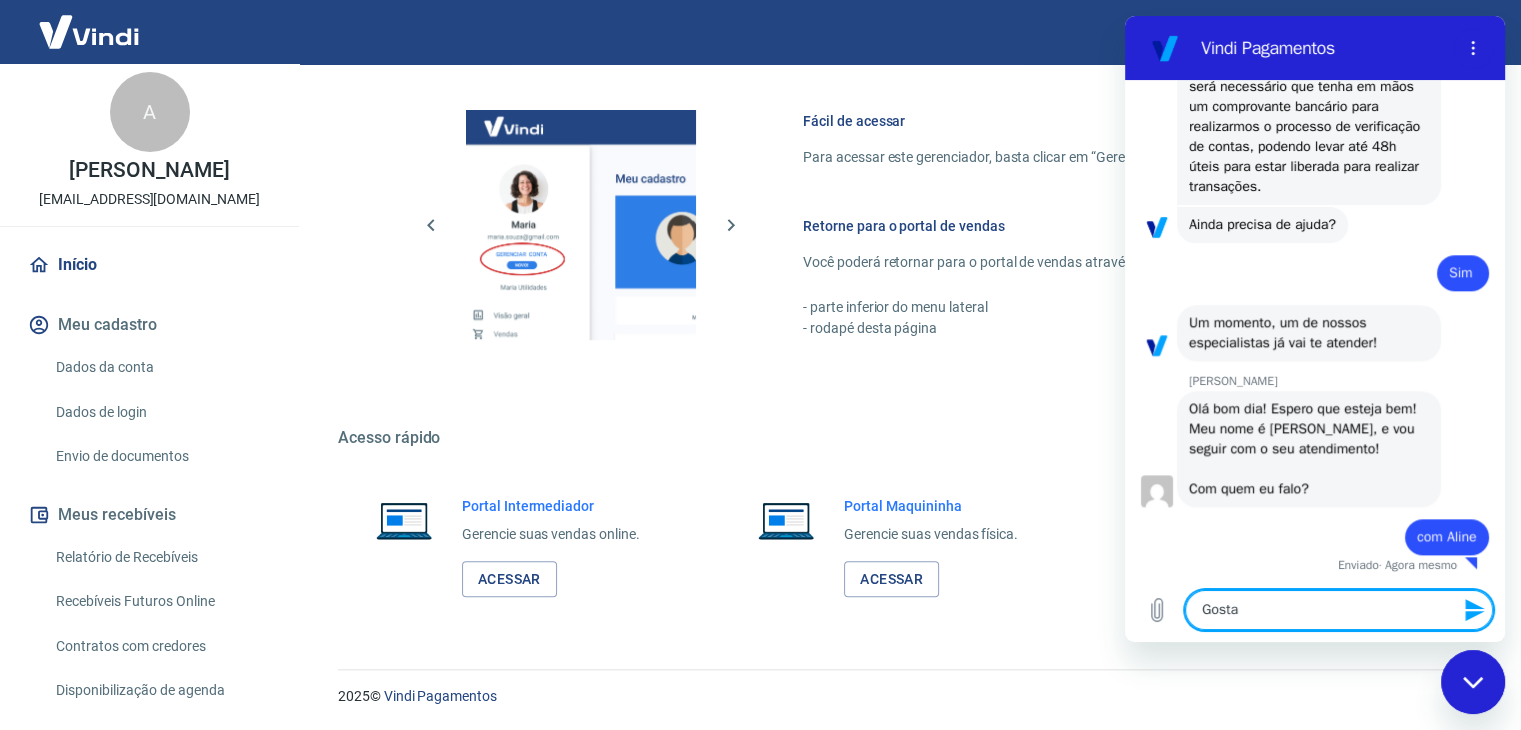 type on "Gostar" 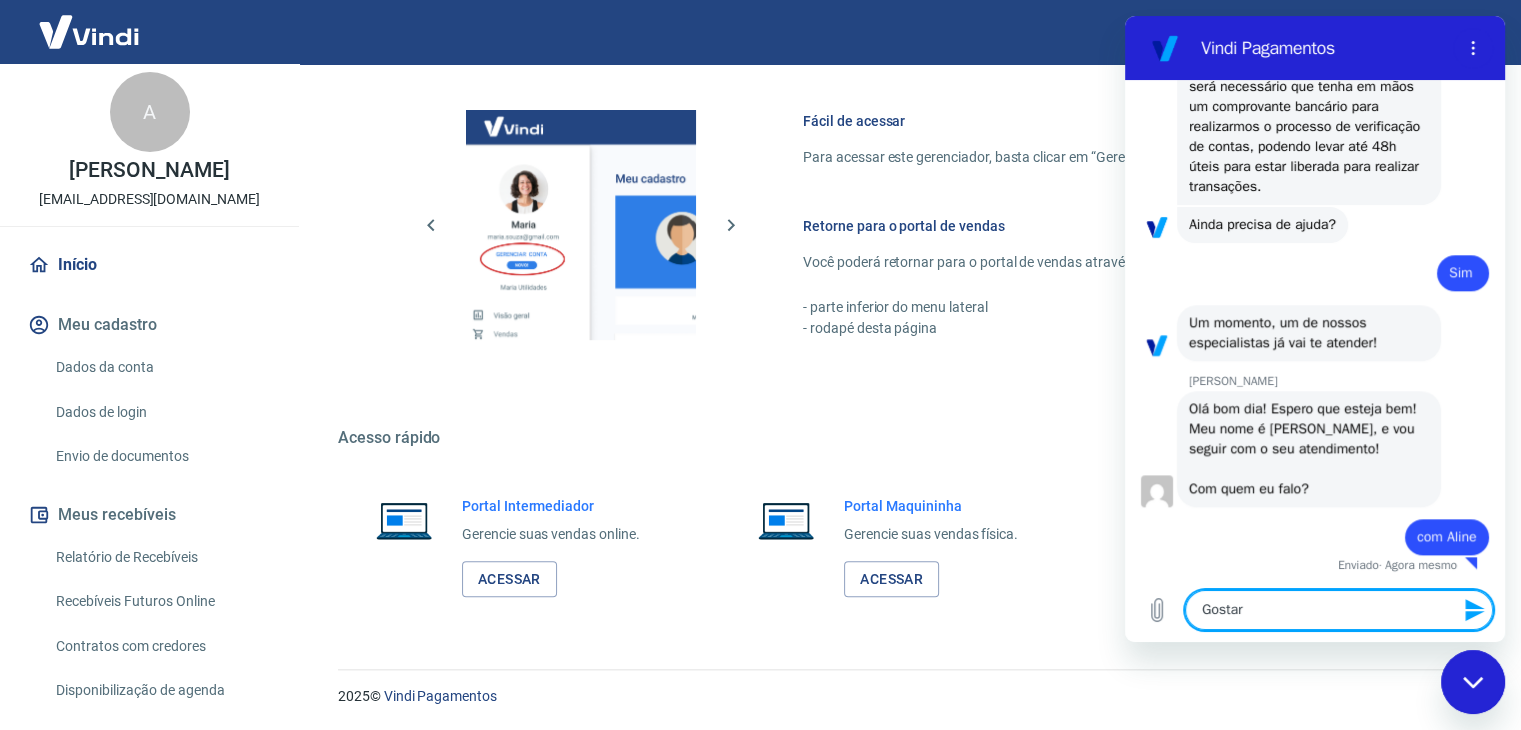 type on "Gostari" 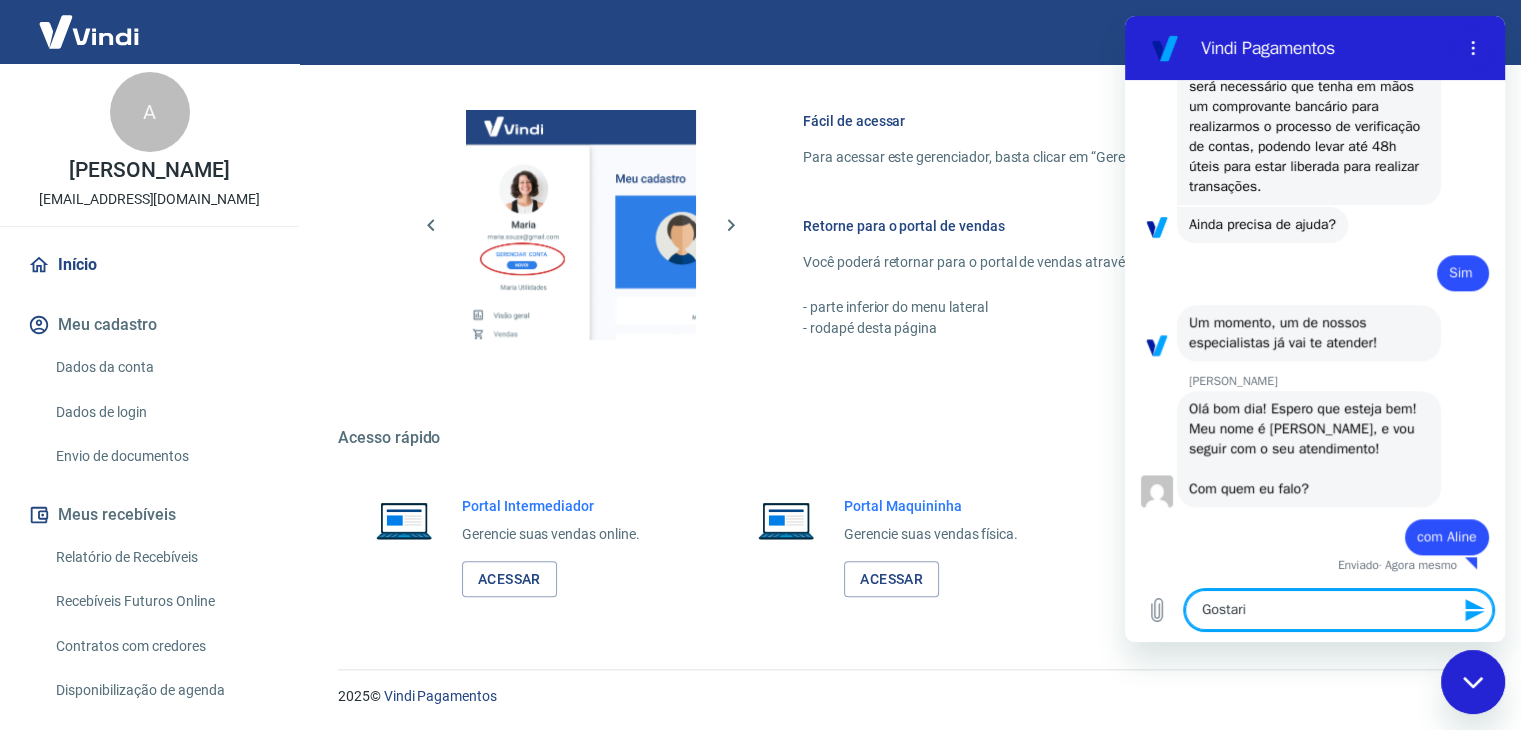 type on "Gostaria" 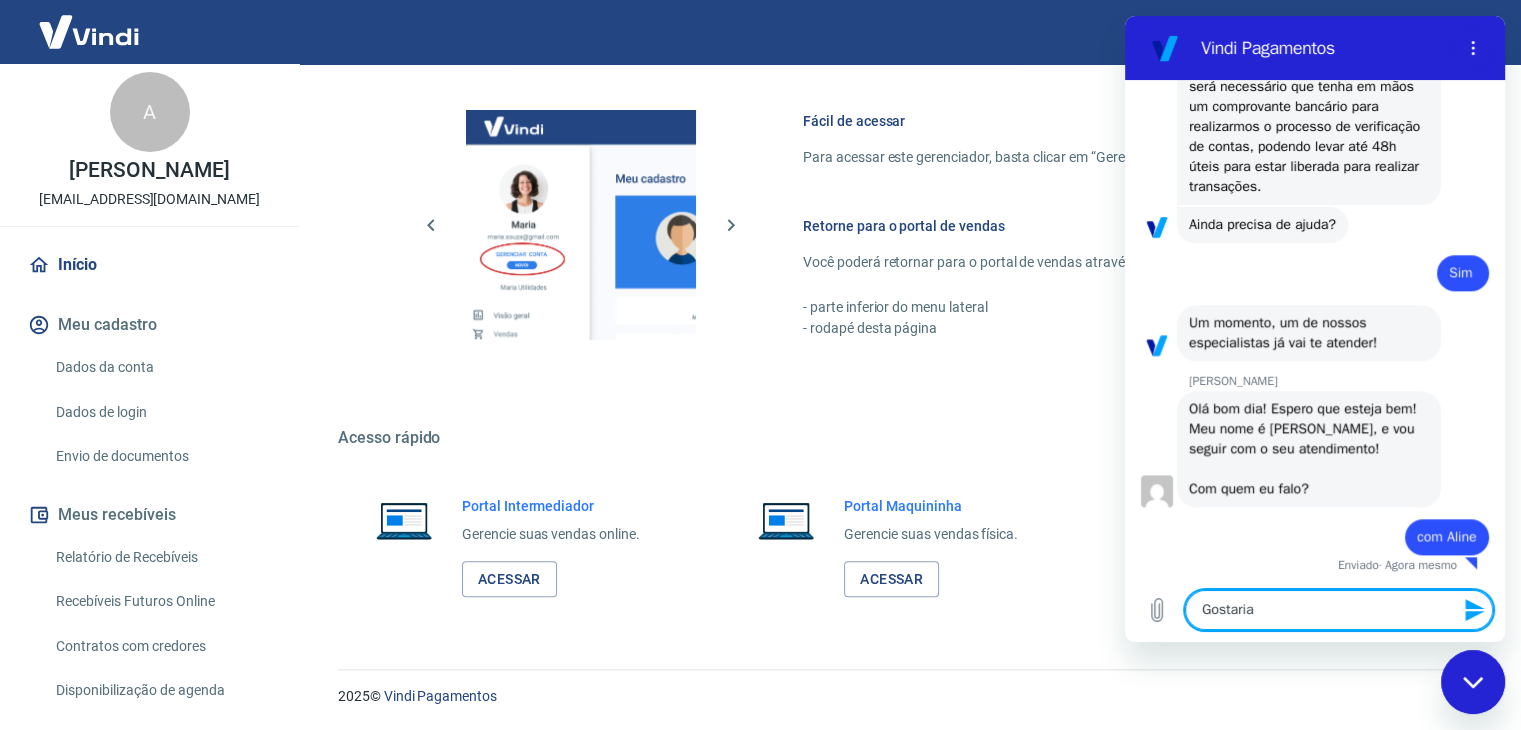 type on "Gostaria" 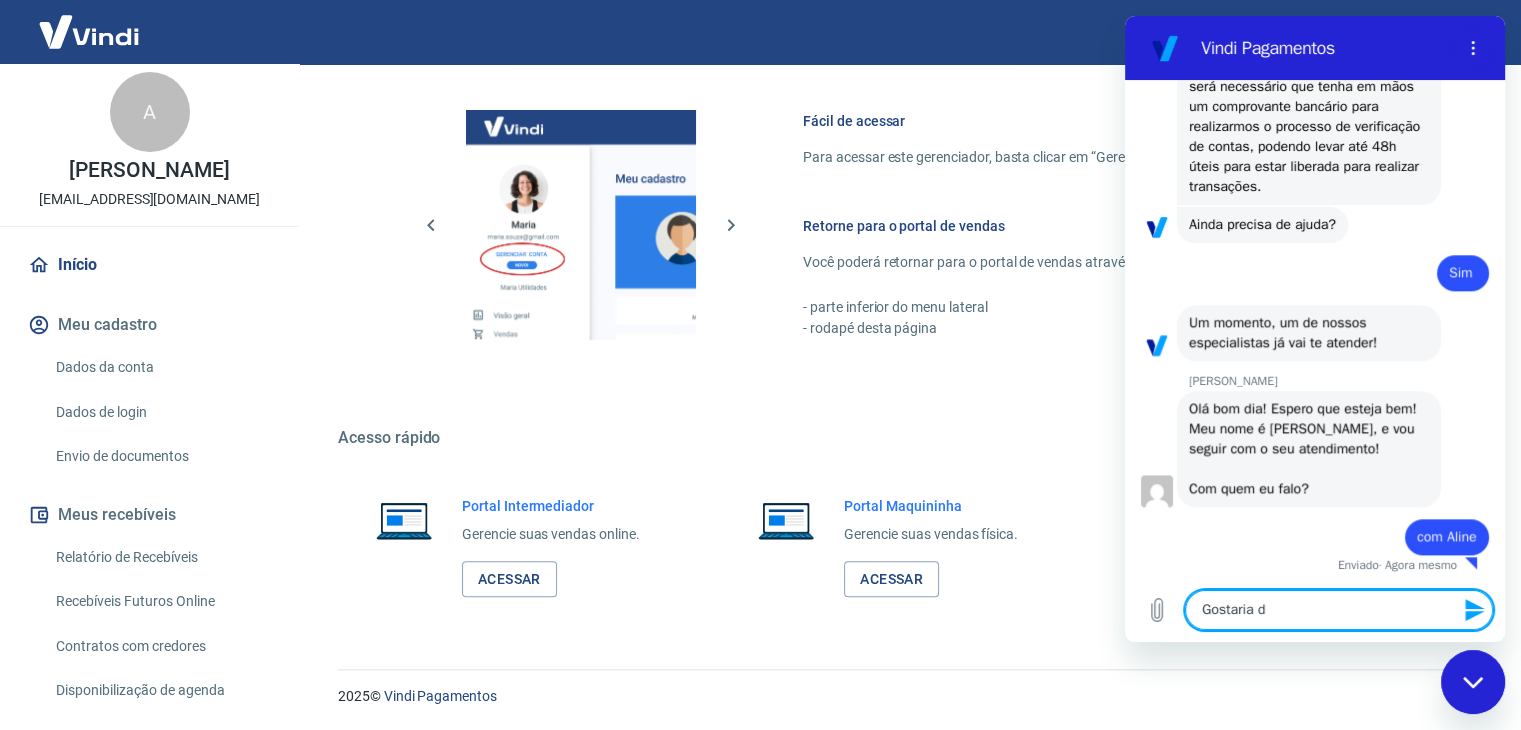 type on "Gostaria de" 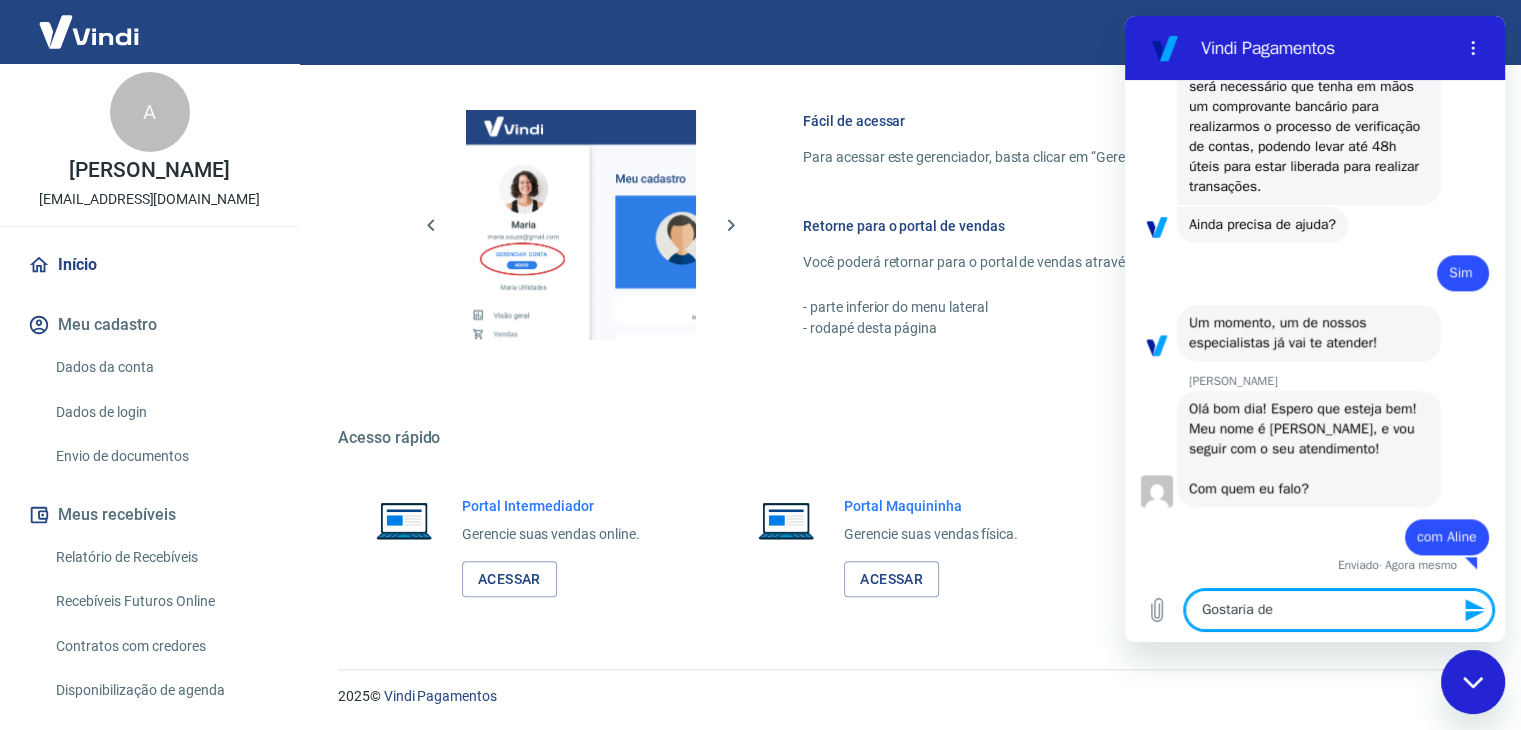 type on "Gostaria de" 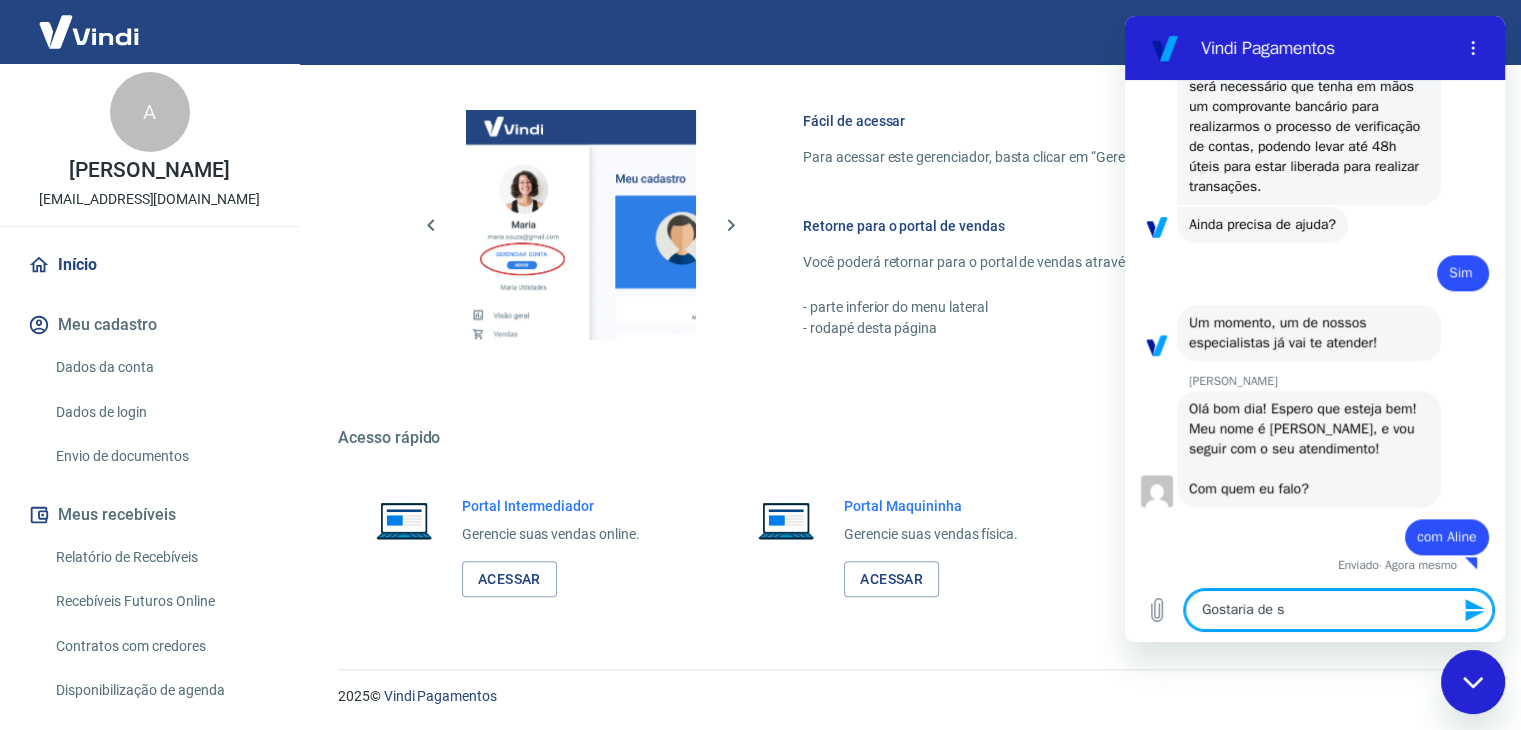 type on "Gostaria de sa" 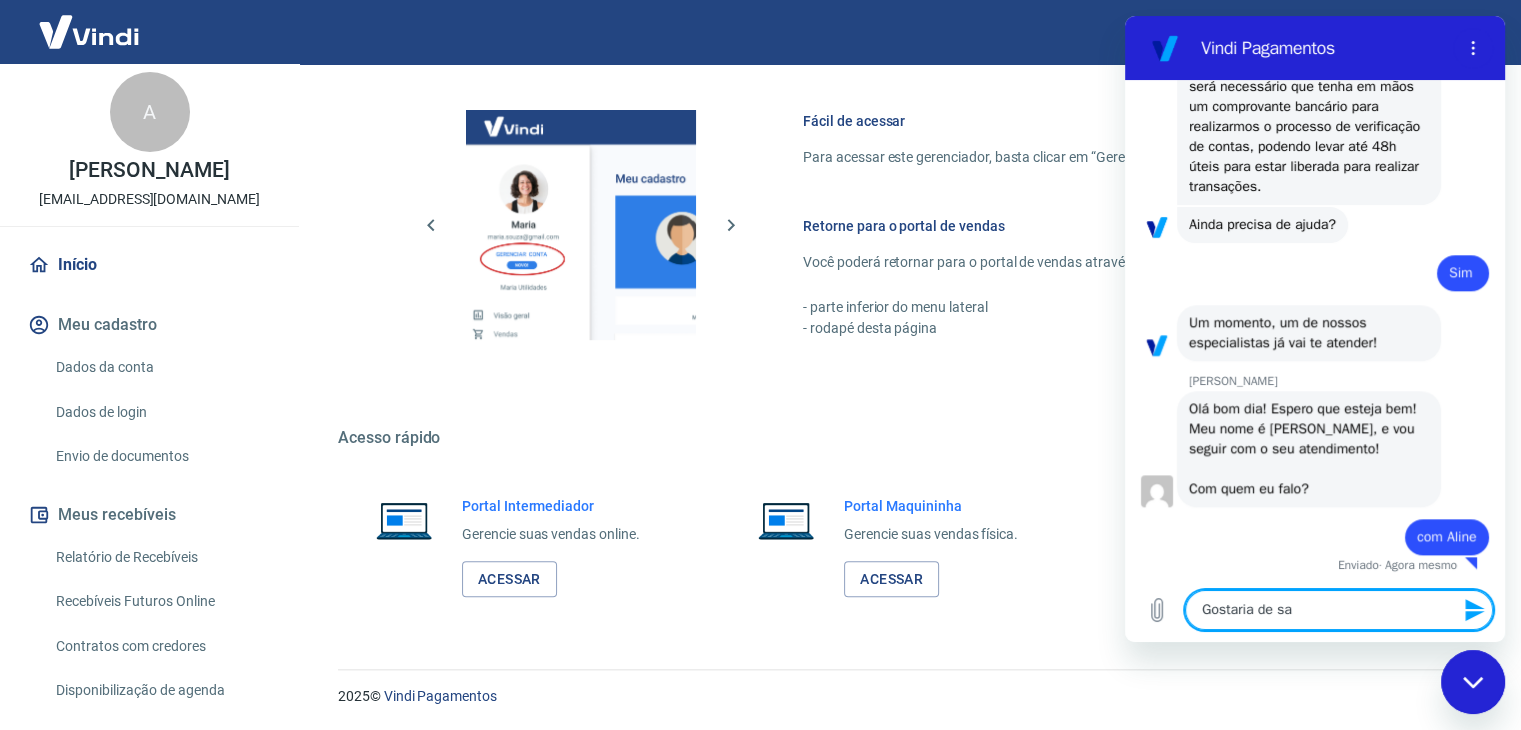type on "Gostaria de sab" 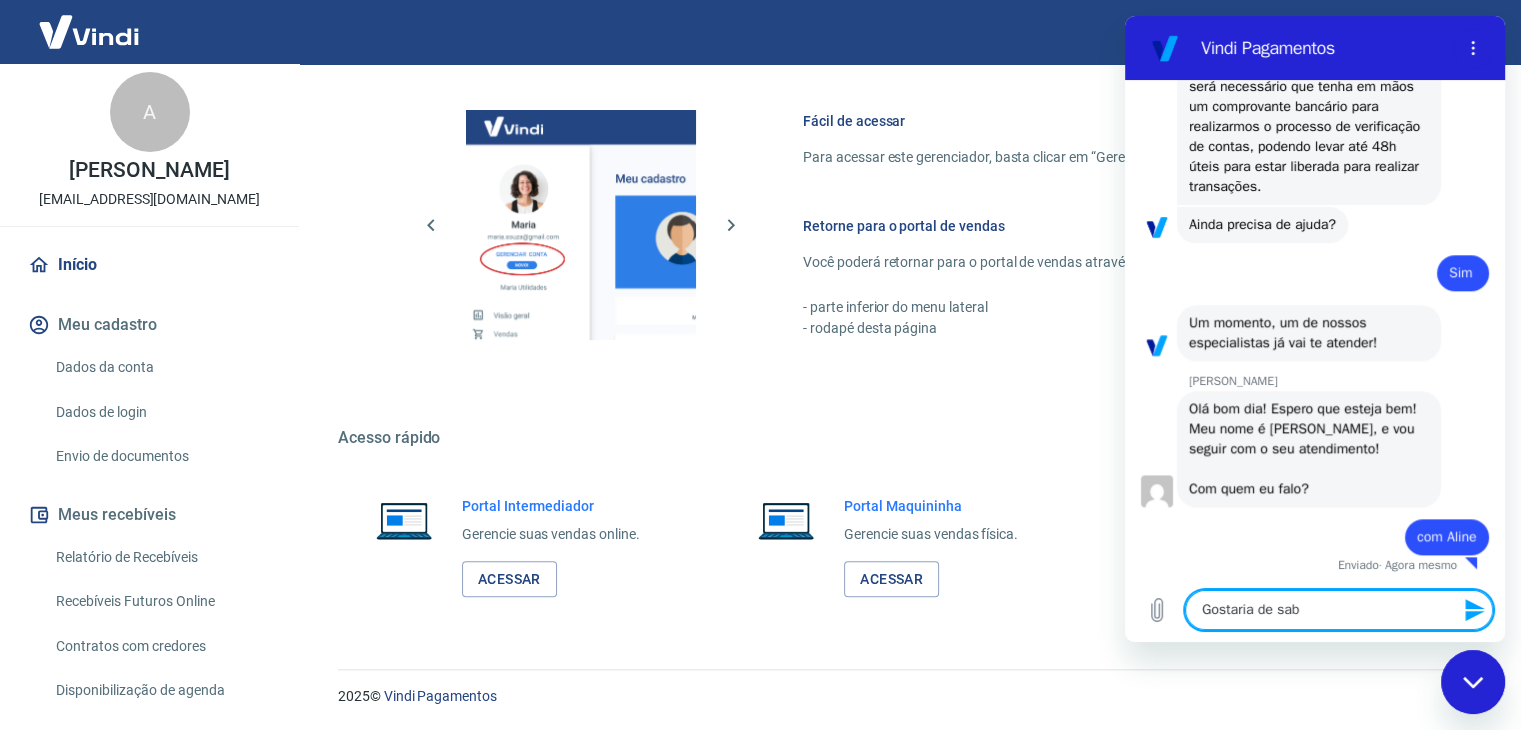 type on "Gostaria de sabe" 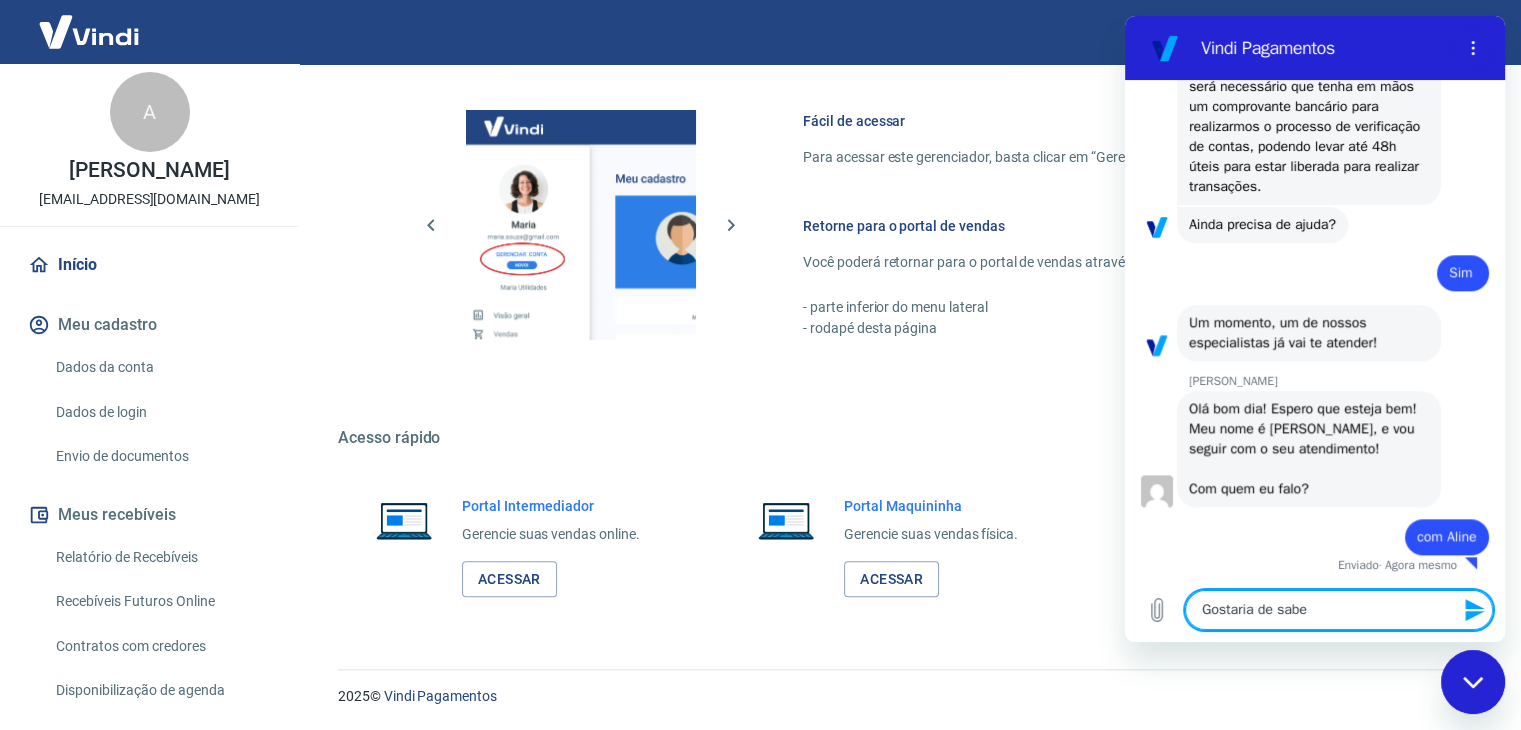 type on "Gostaria de saber" 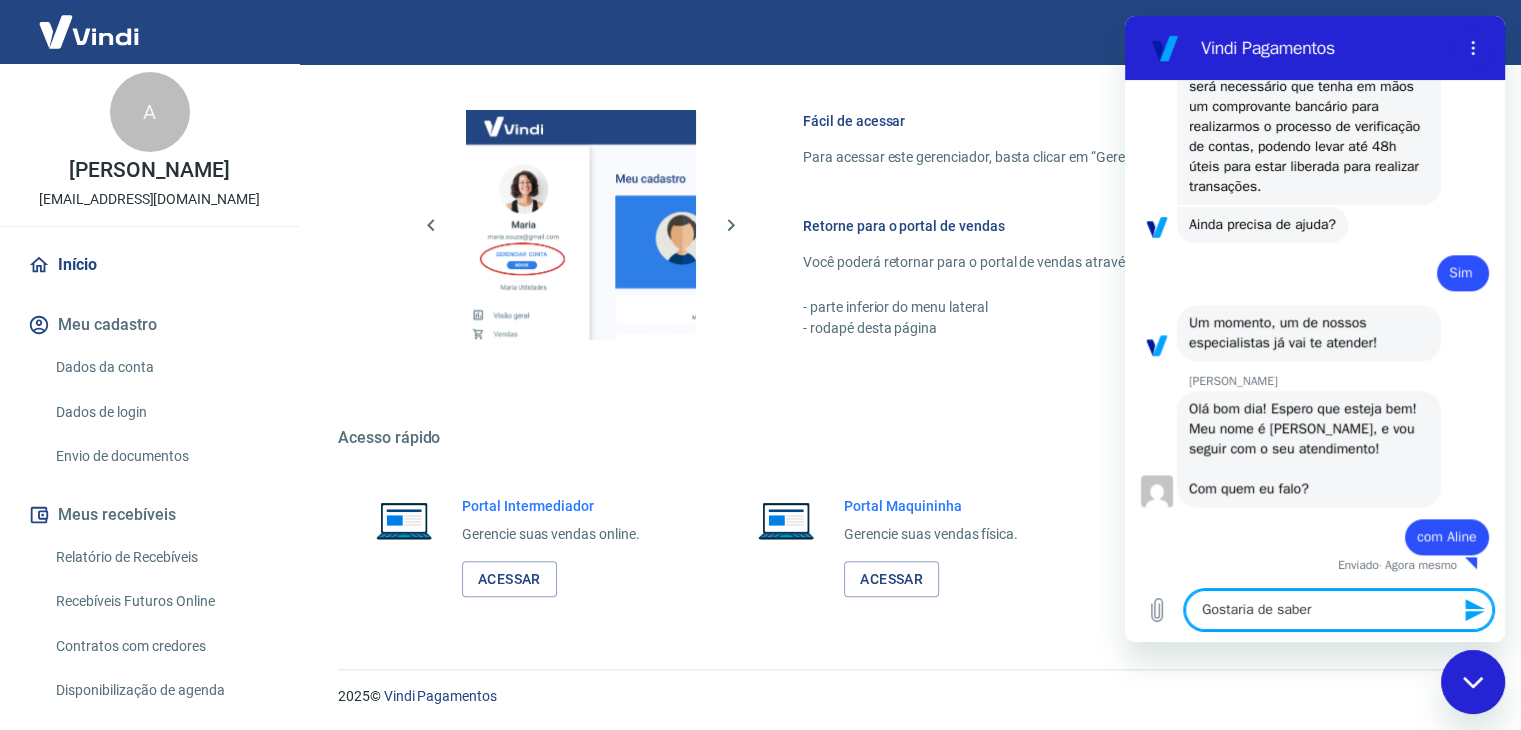 type on "Gostaria de saber" 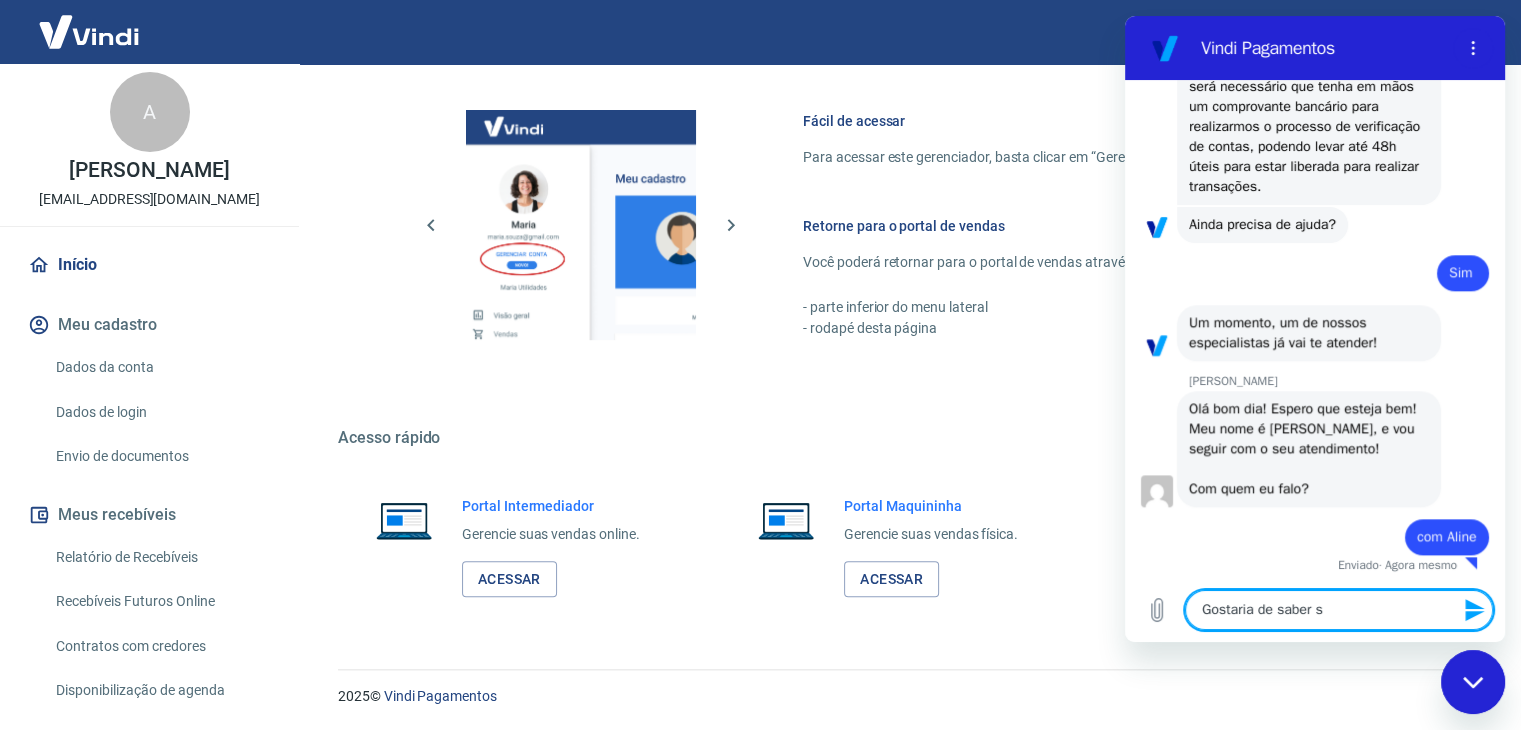 type on "Gostaria de saber se" 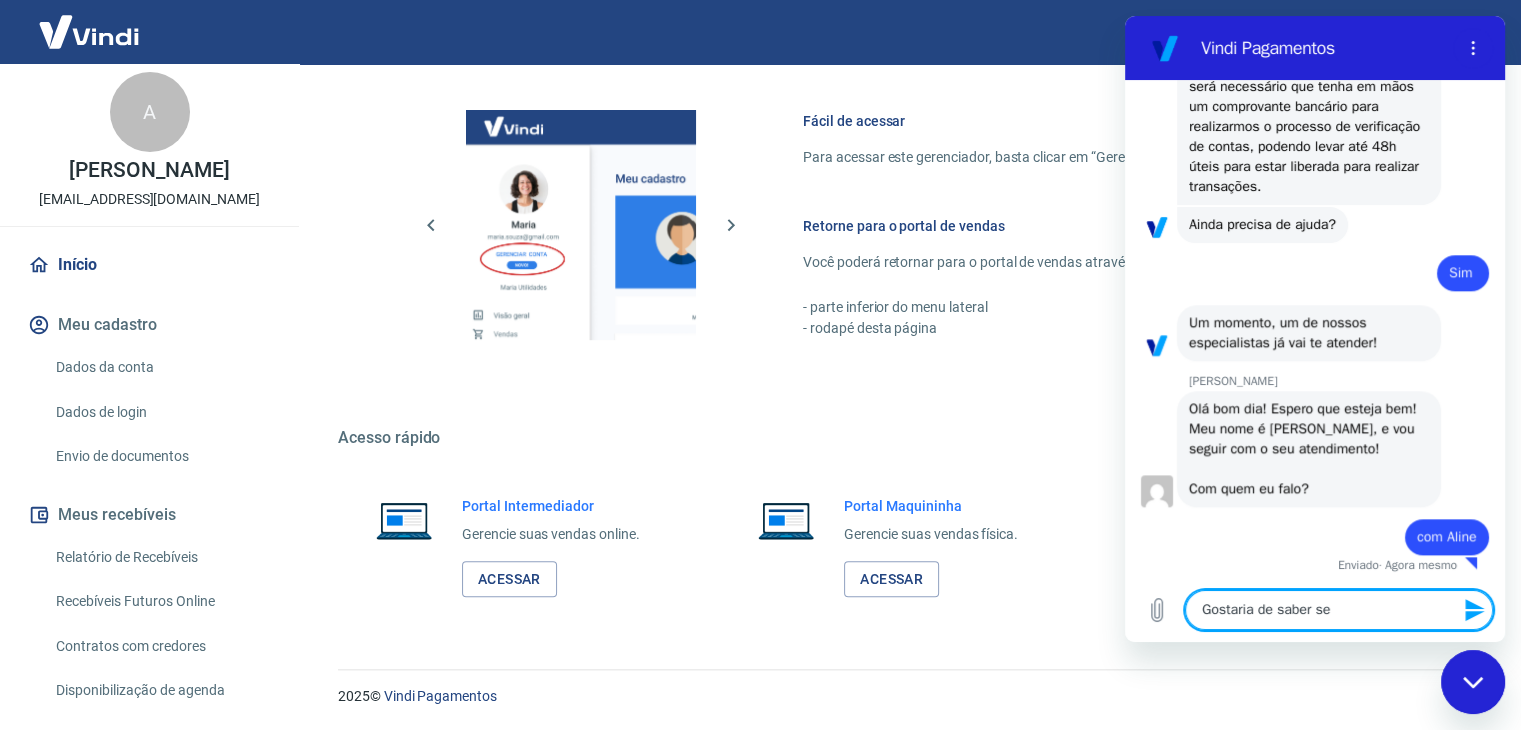 type on "Gostaria de saber se" 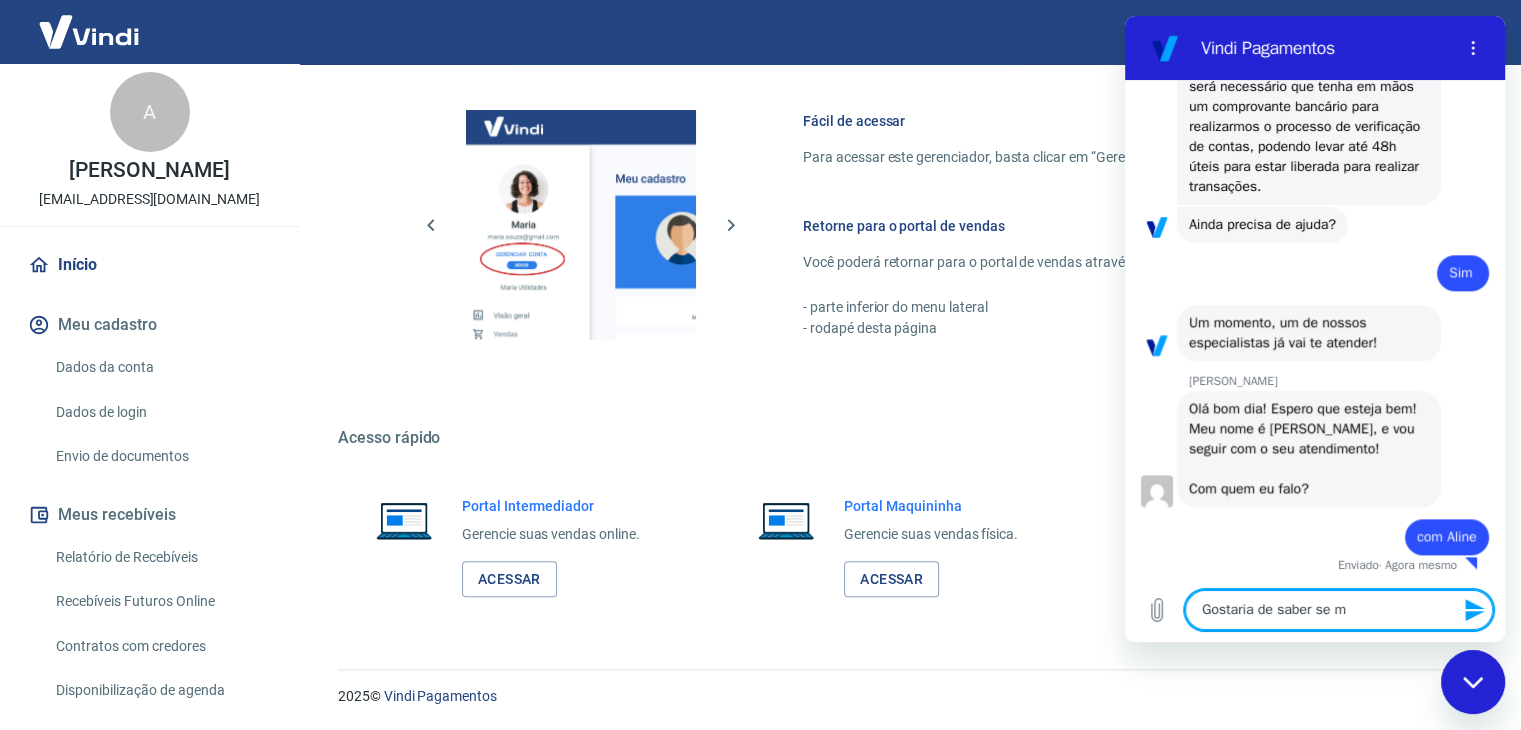 type on "Gostaria de saber se mi" 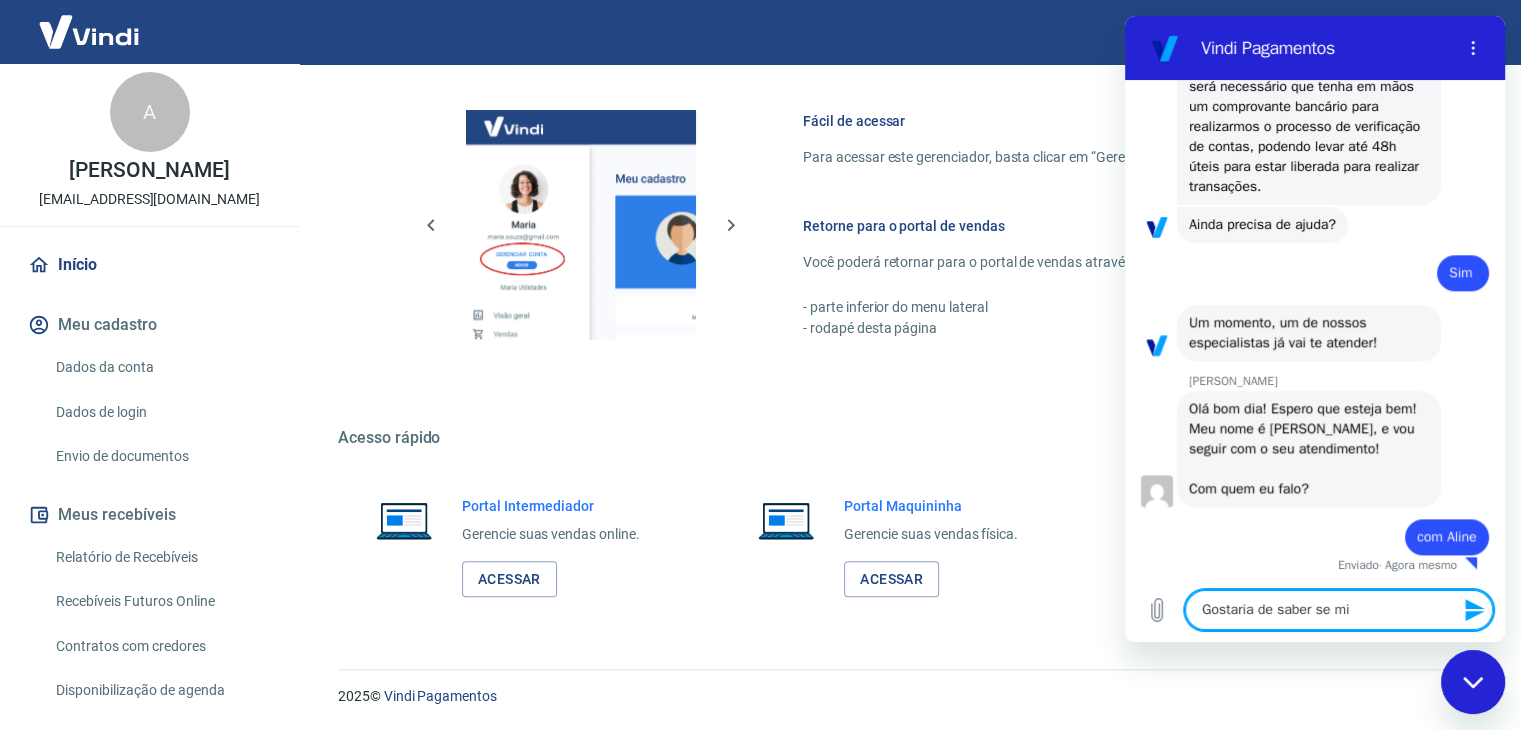 type on "Gostaria de saber se min" 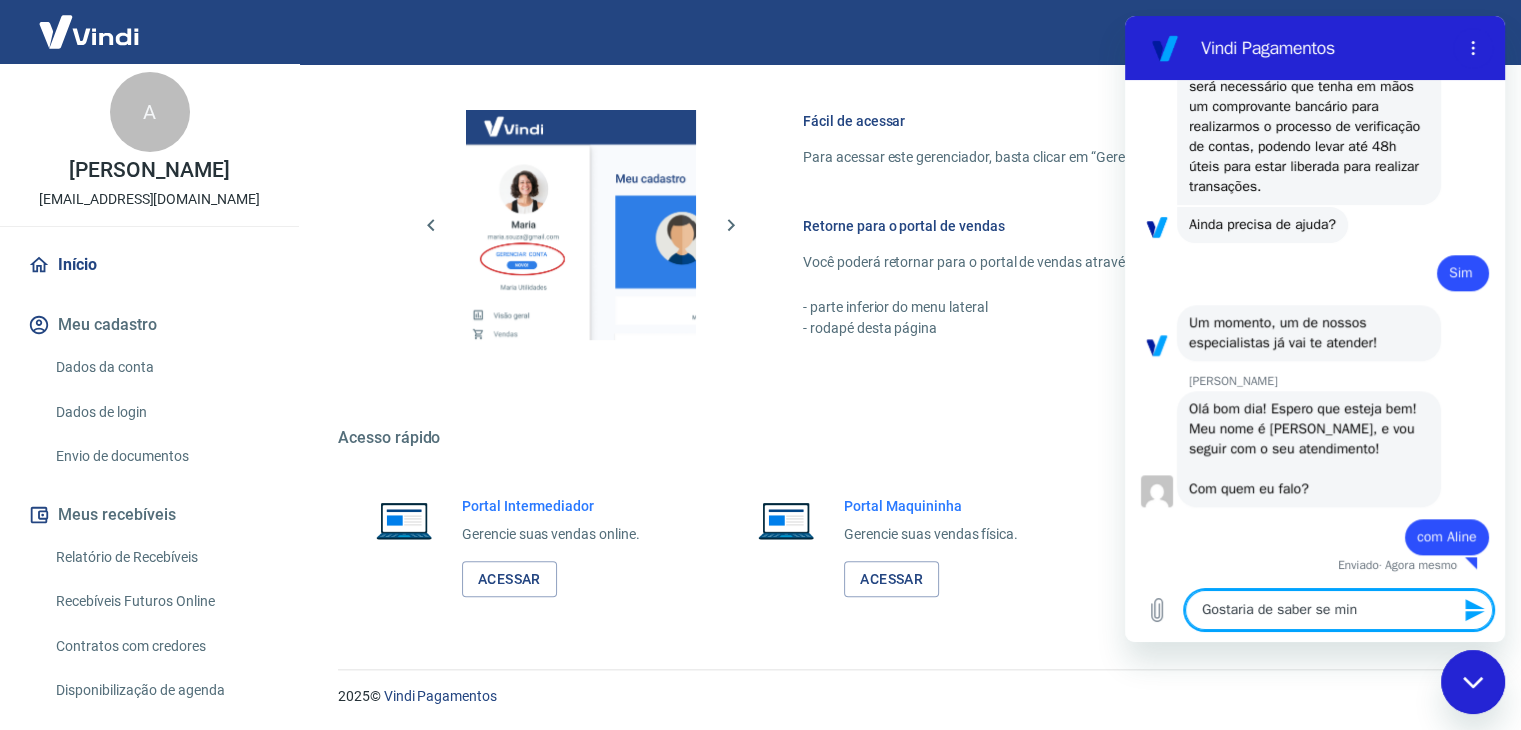 type on "Gostaria de saber se minh" 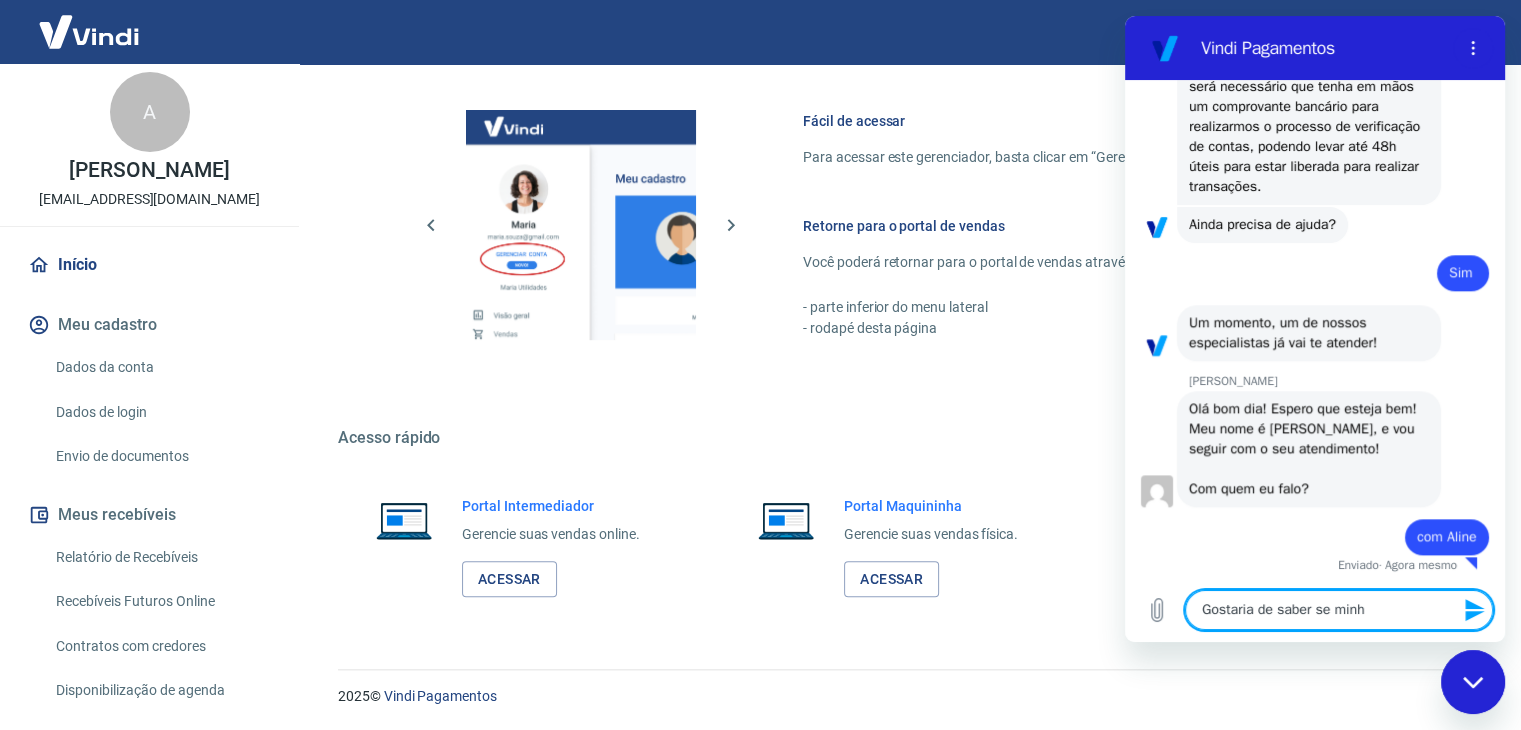 type on "Gostaria de saber se minha" 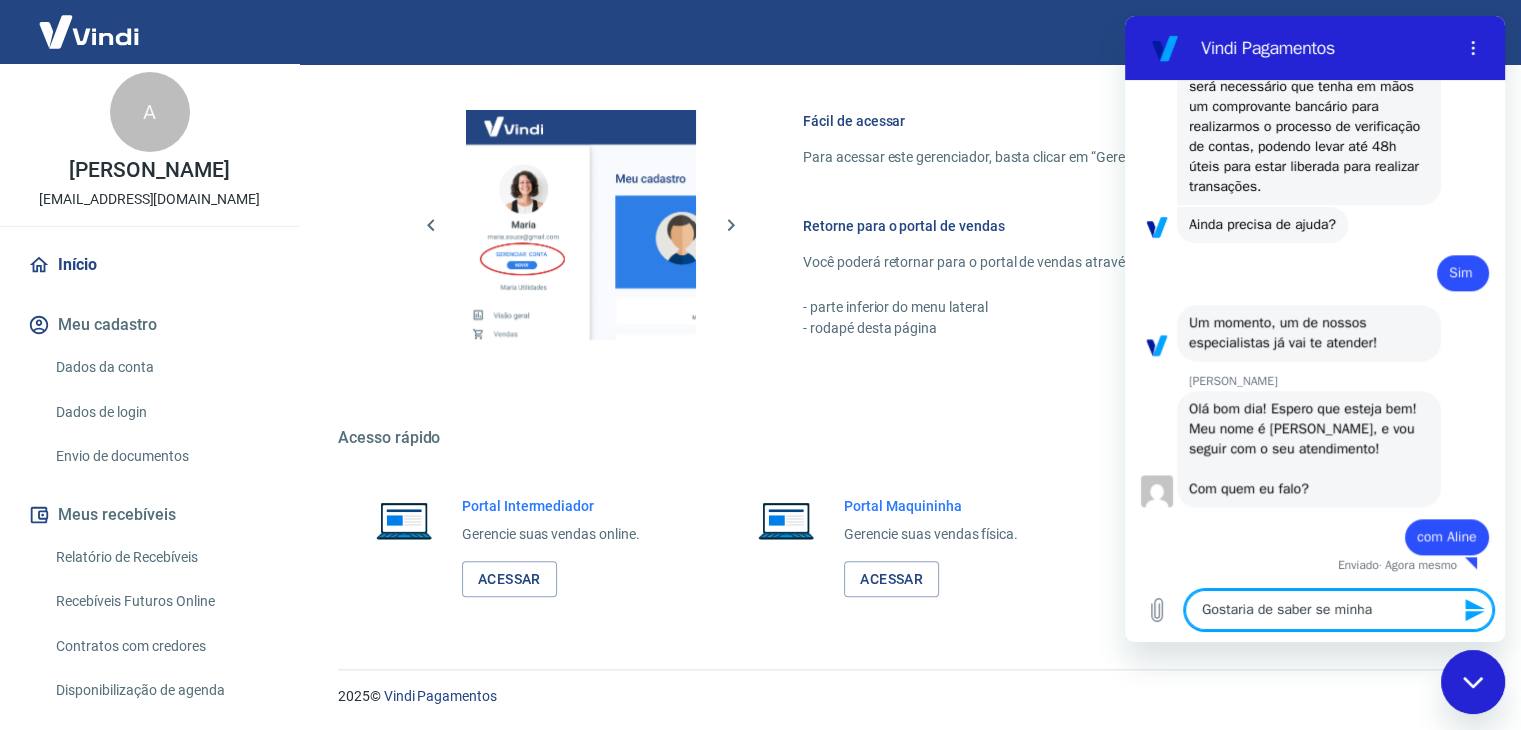 type on "Gostaria de saber se minha" 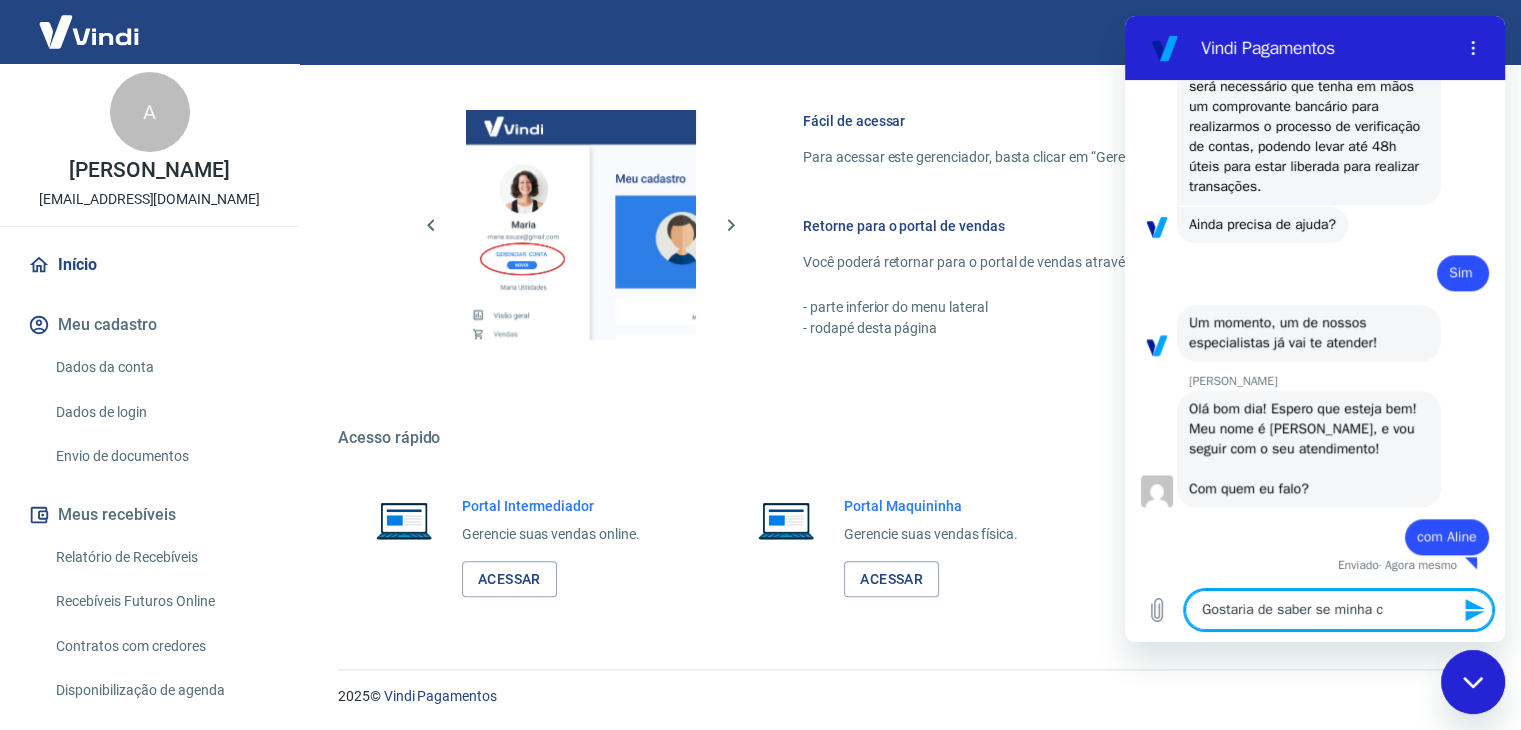 type on "Gostaria de saber se minha co" 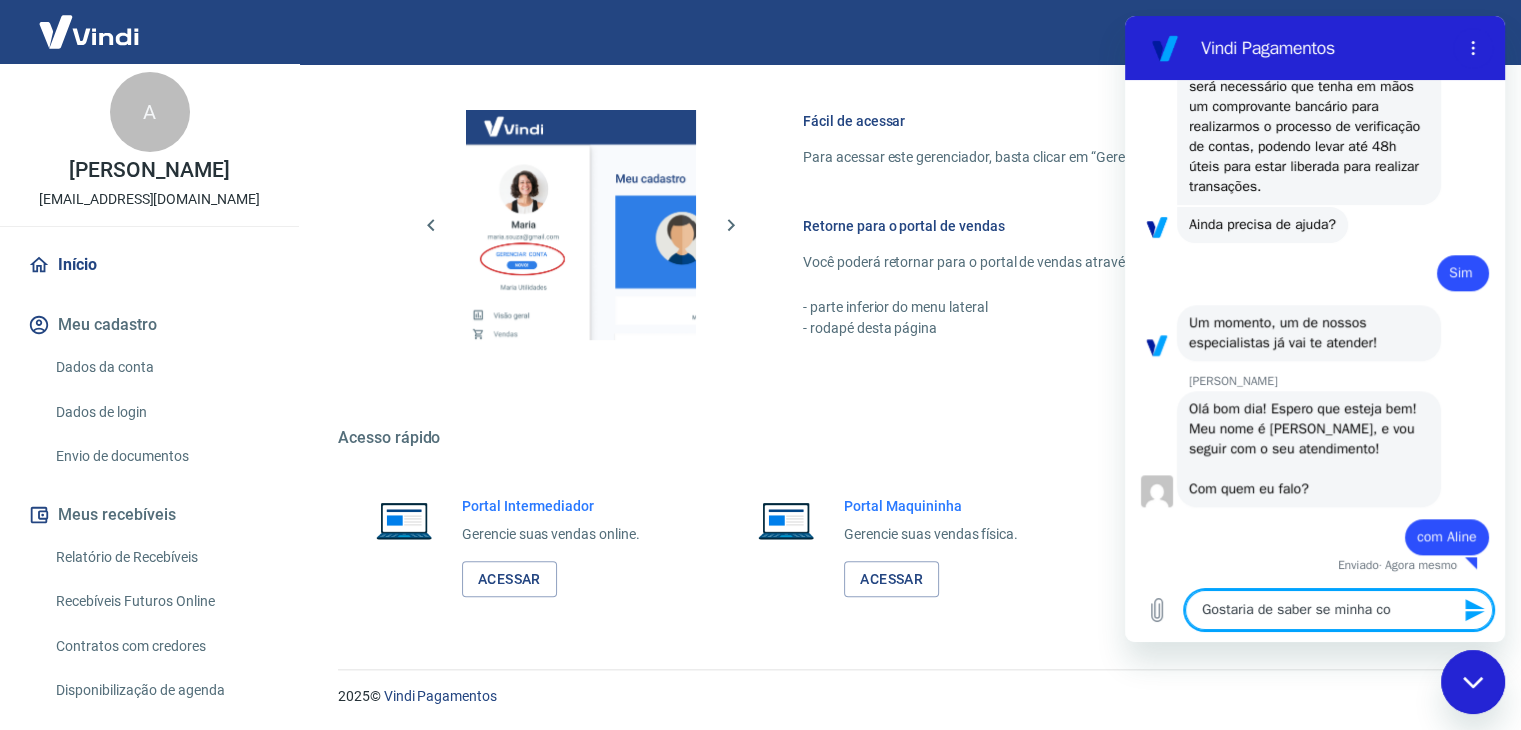 type on "Gostaria de saber se minha con" 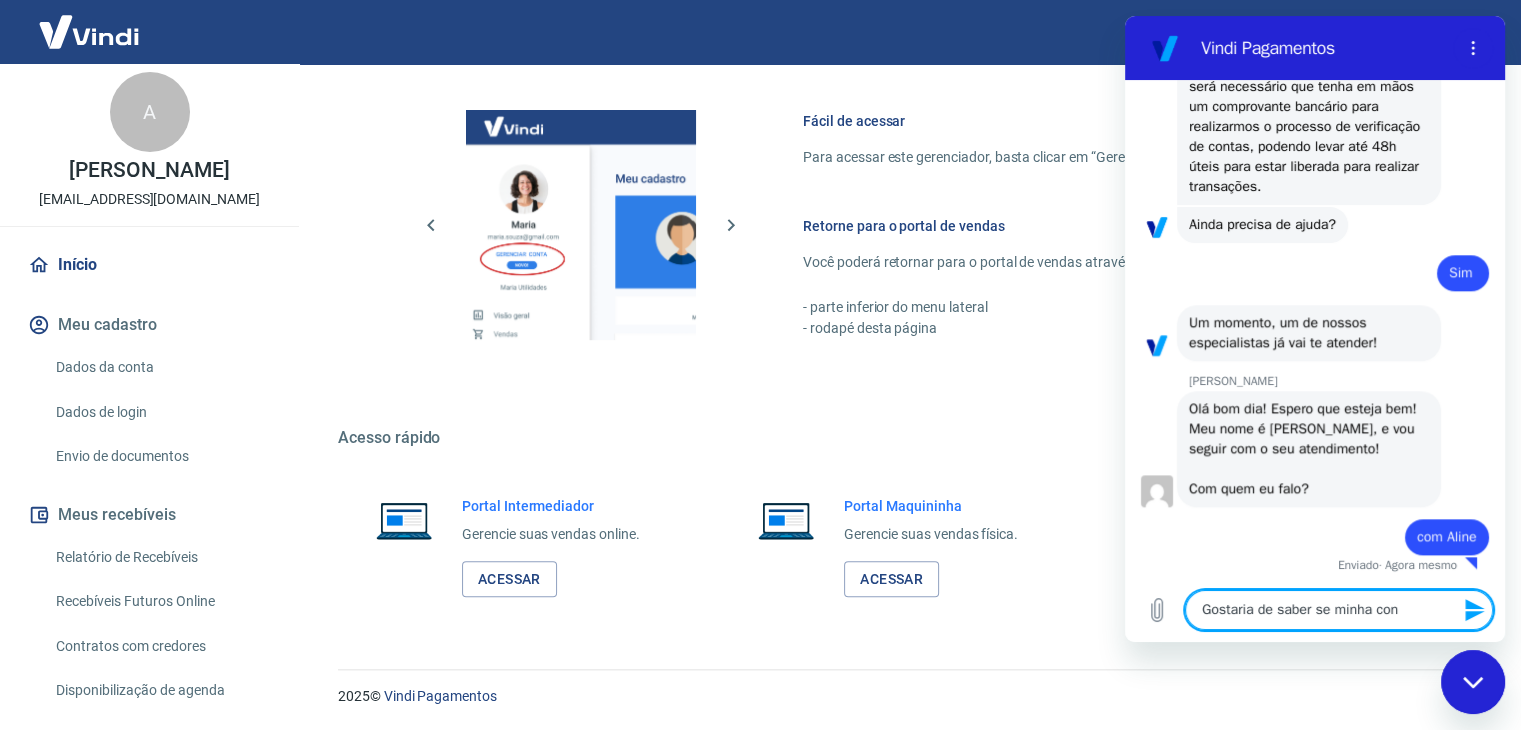 type on "Gostaria de saber se minha cont" 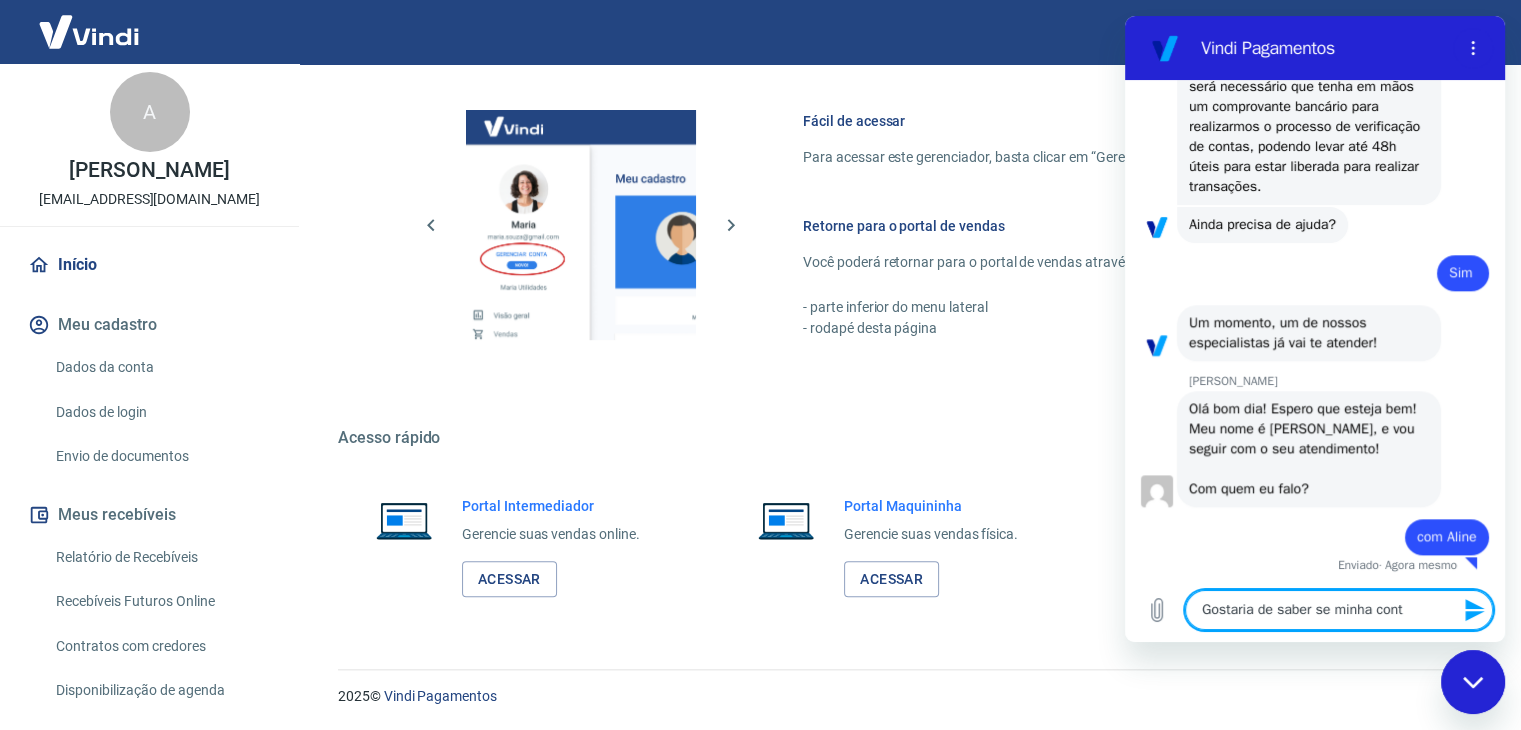 type on "Gostaria de saber se minha conta" 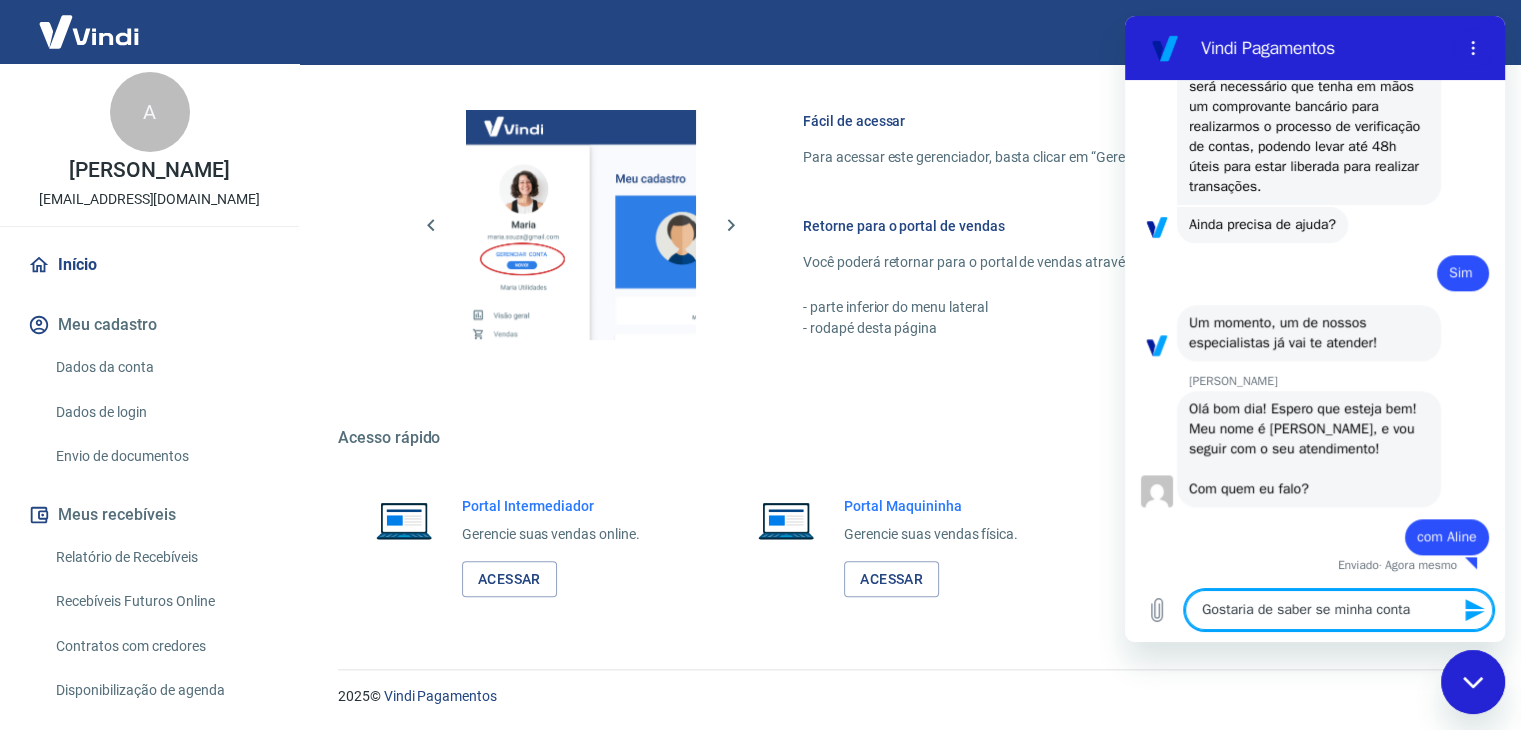 type on "Gostaria de saber se minha conta" 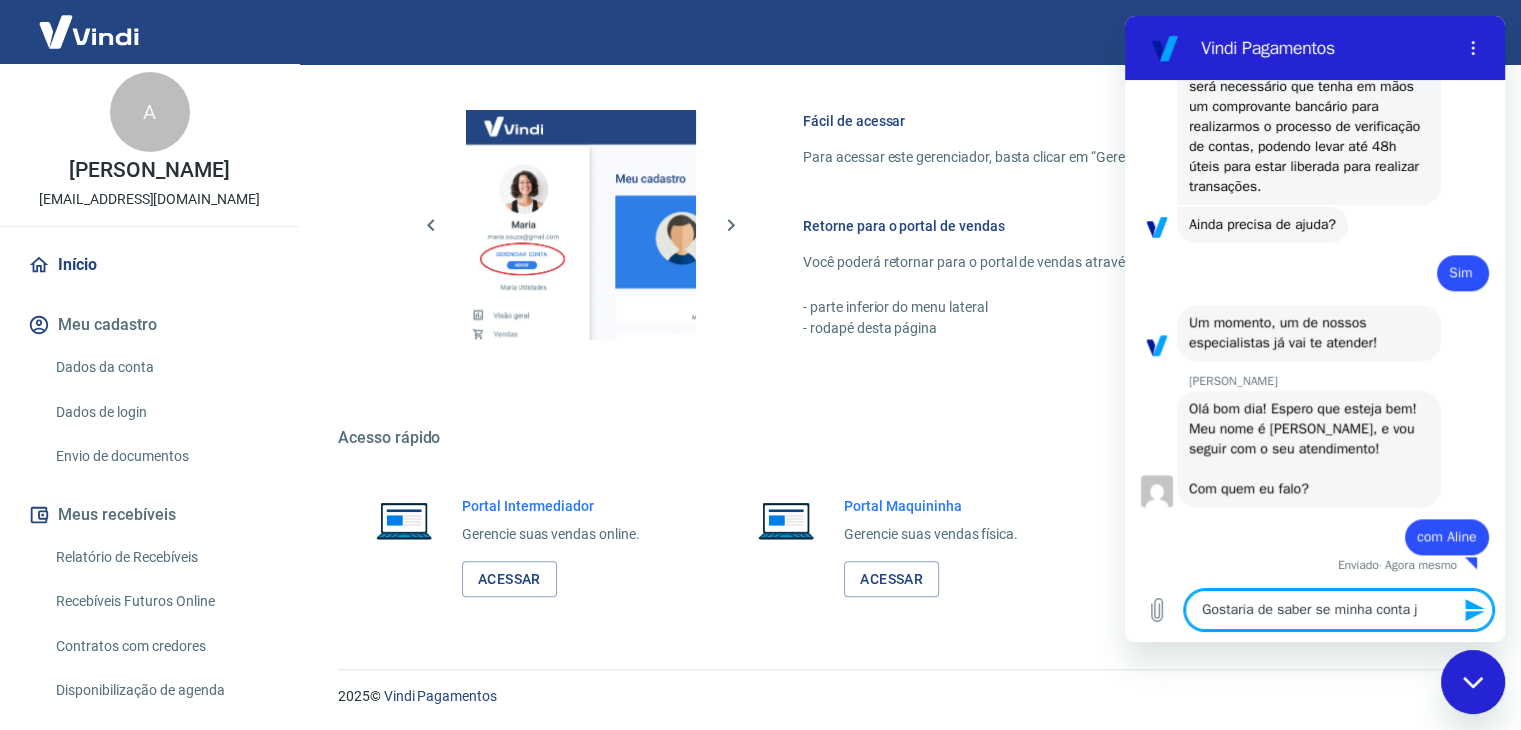 type on "Gostaria de saber se minha conta ja" 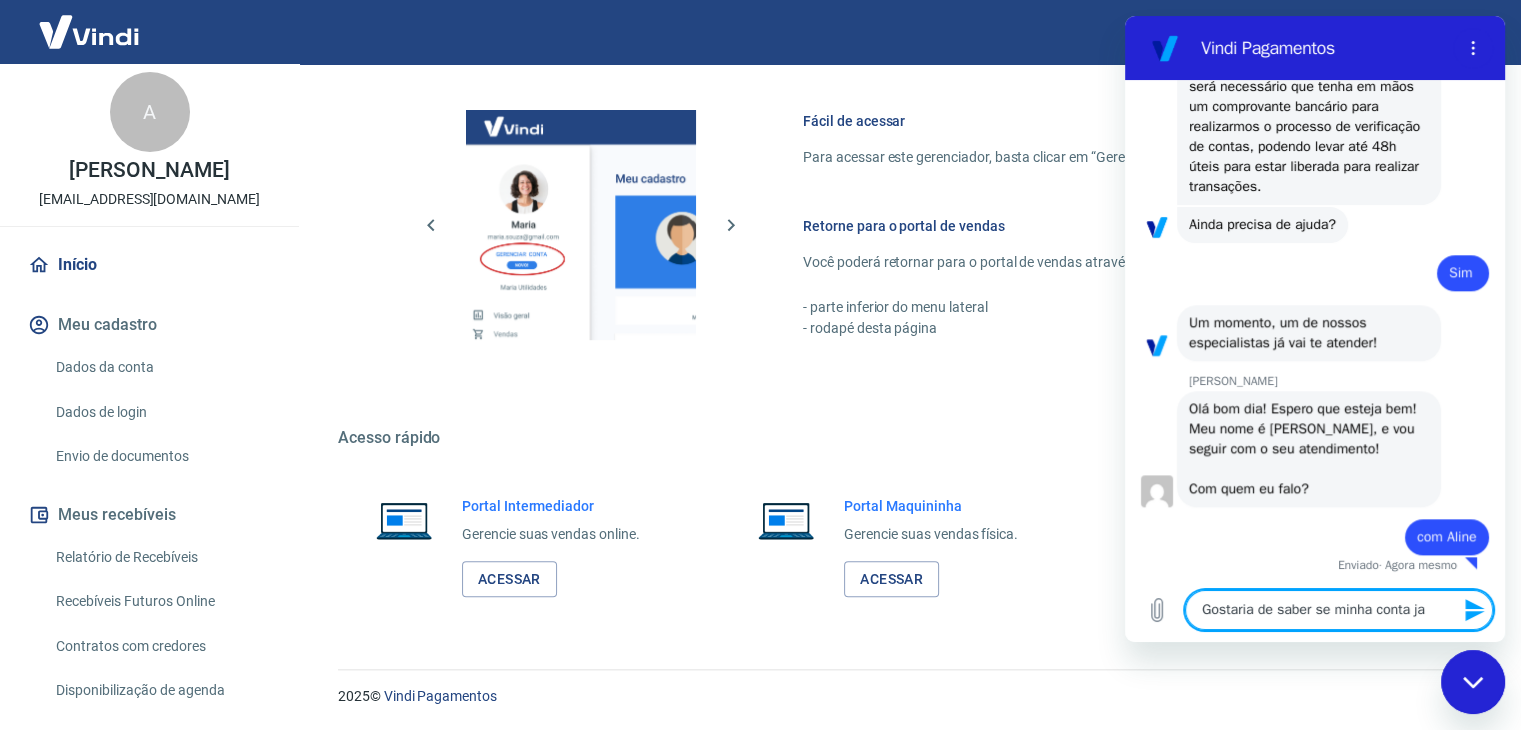 type on "Gostaria de saber se minha conta ja" 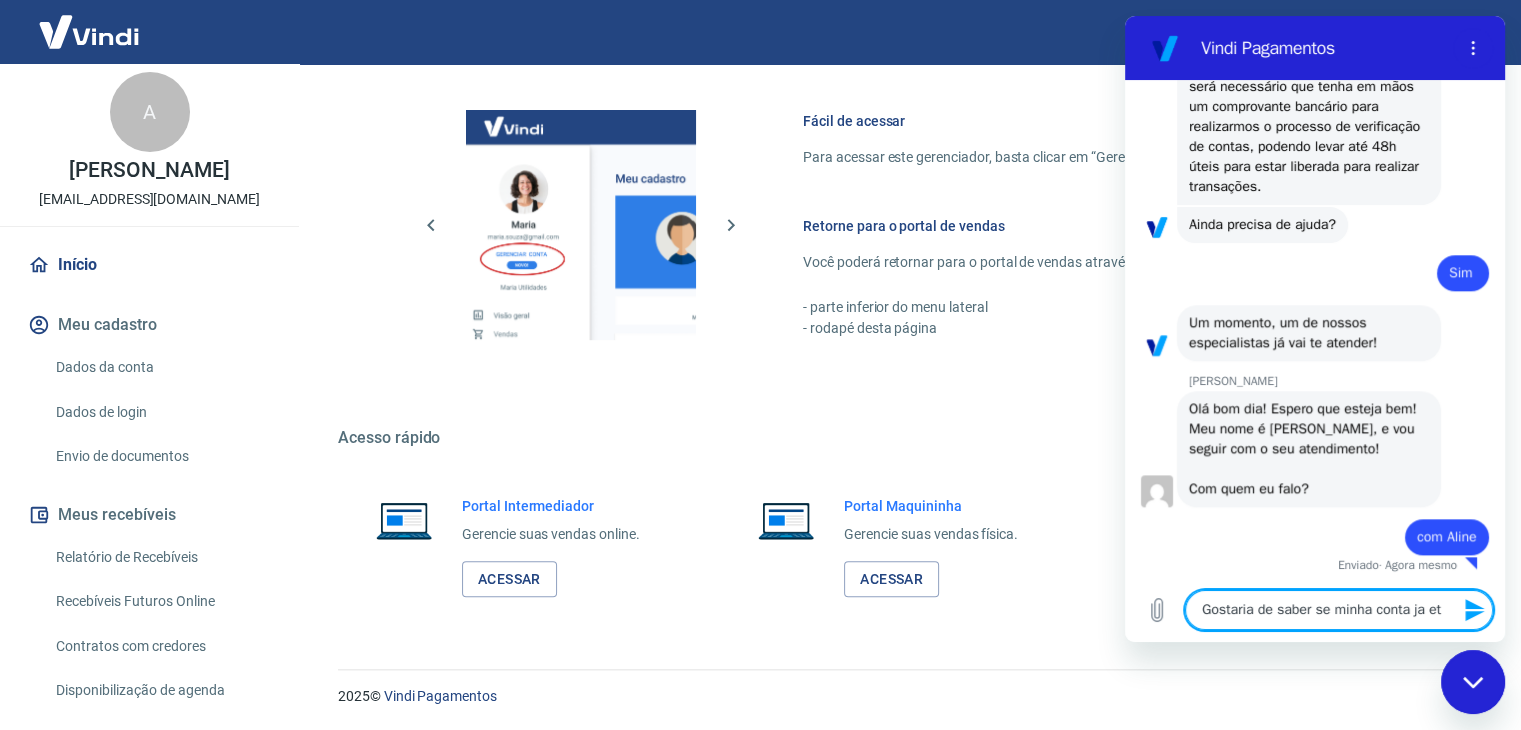 type on "Gostaria de saber se minha conta ja ets" 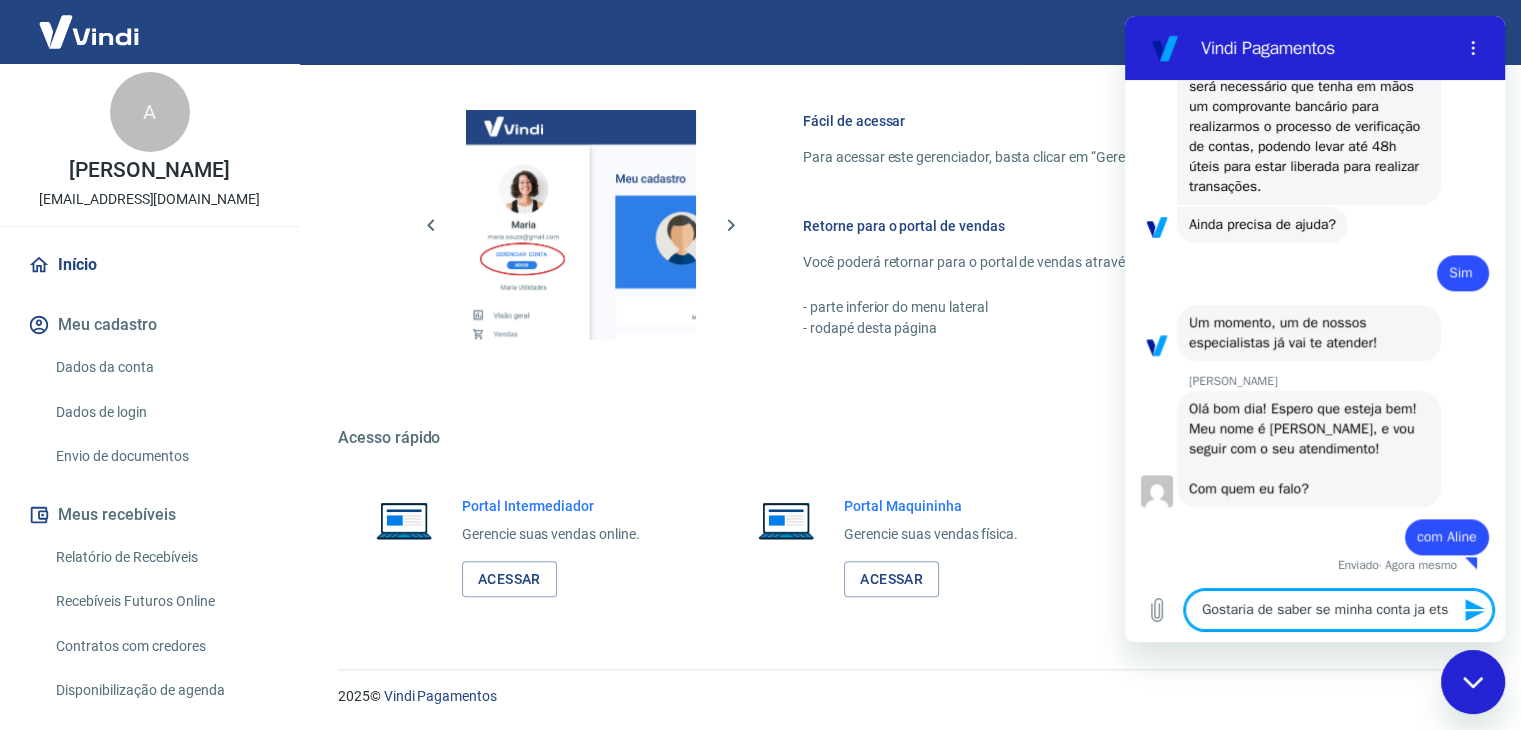 type on "Gostaria de saber se minha conta ja etsa" 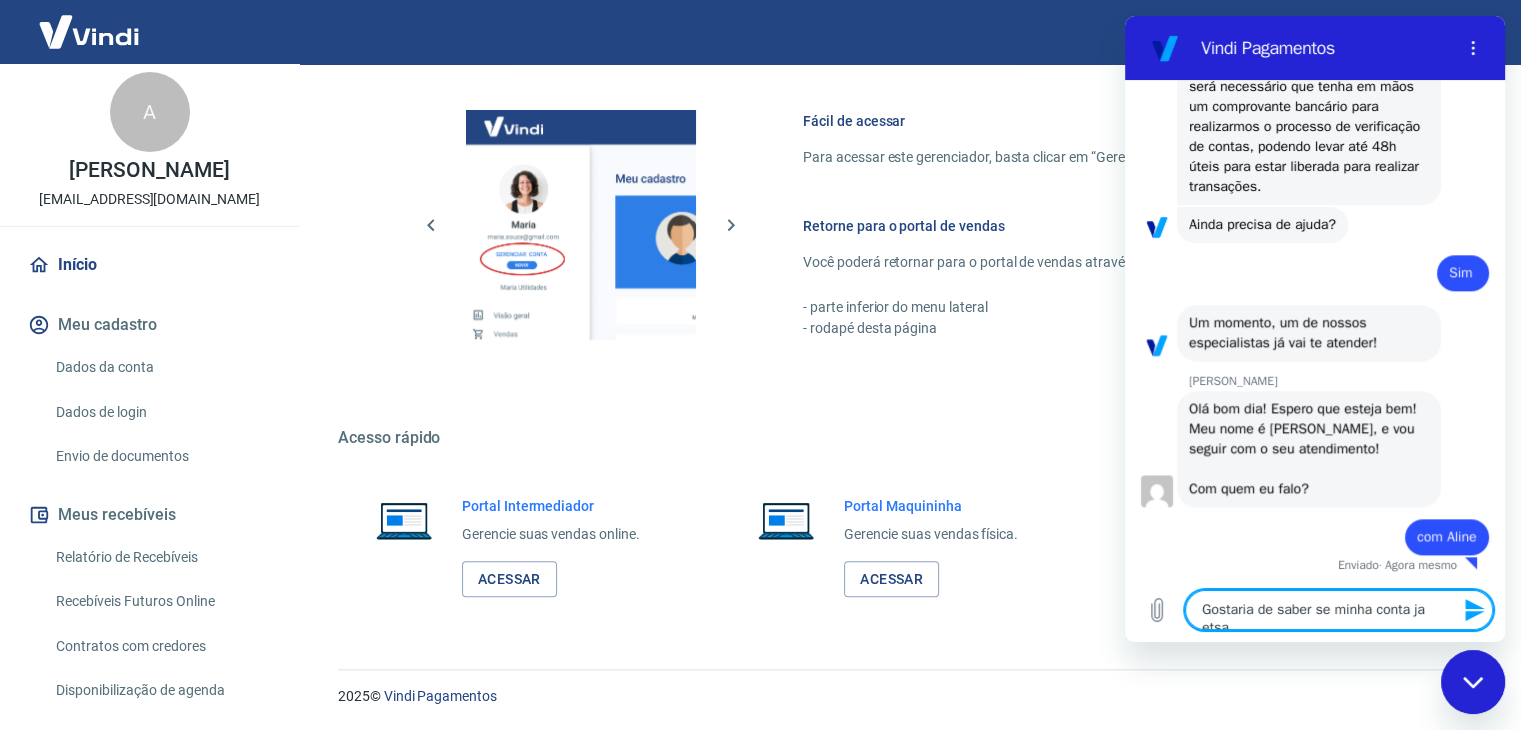 type on "Gostaria de saber se minha conta ja etsa" 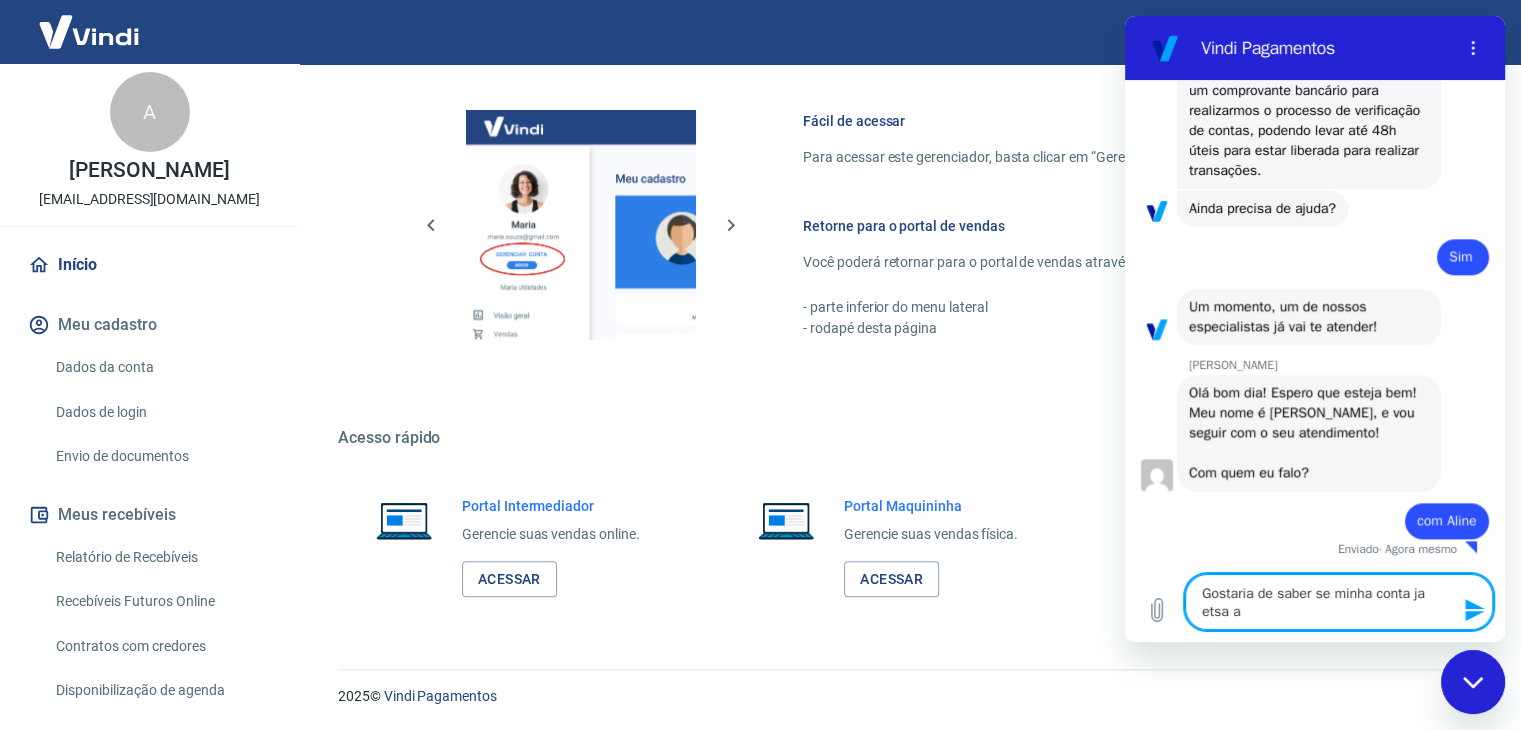 type on "Gostaria de saber se minha conta ja etsa at" 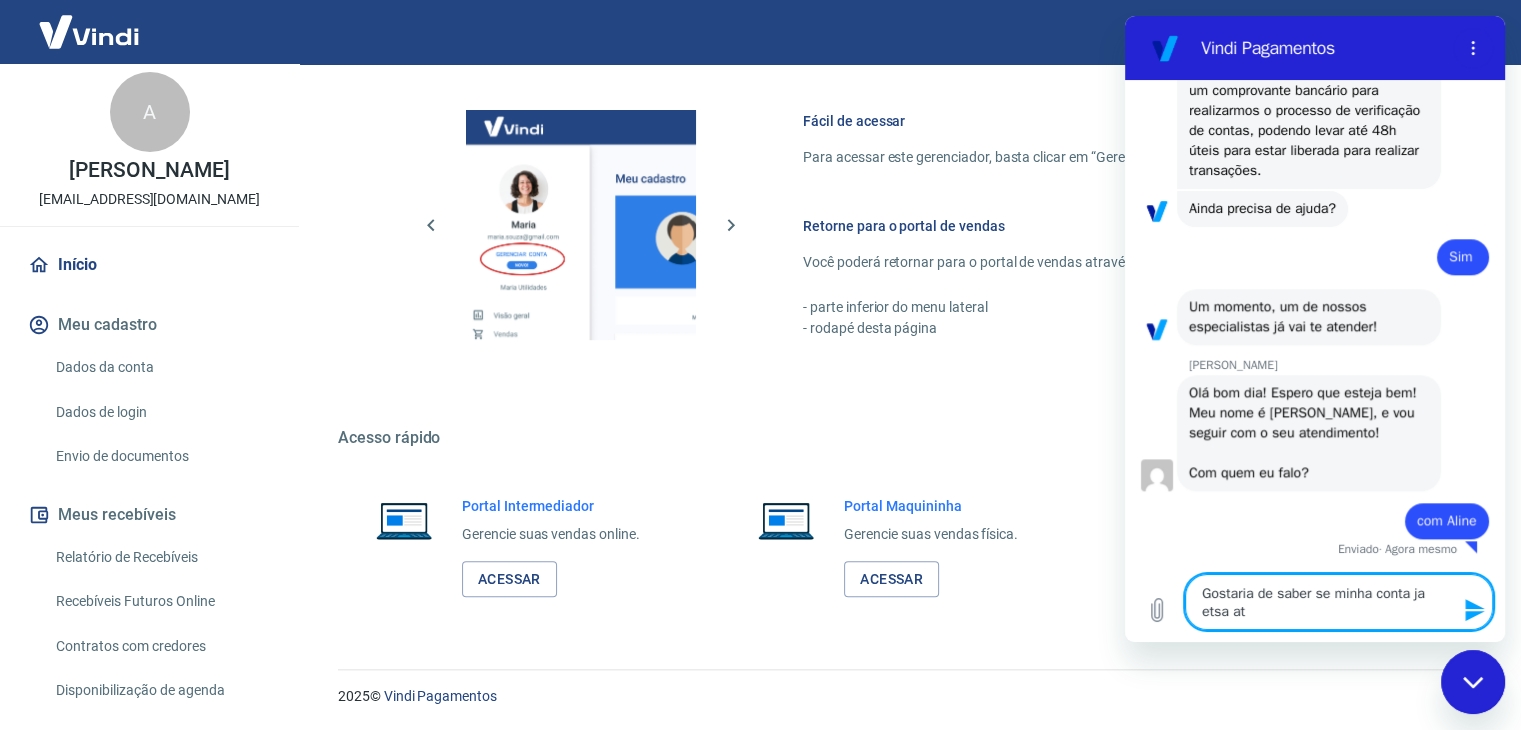 type on "Gostaria de saber se minha conta ja etsa ati" 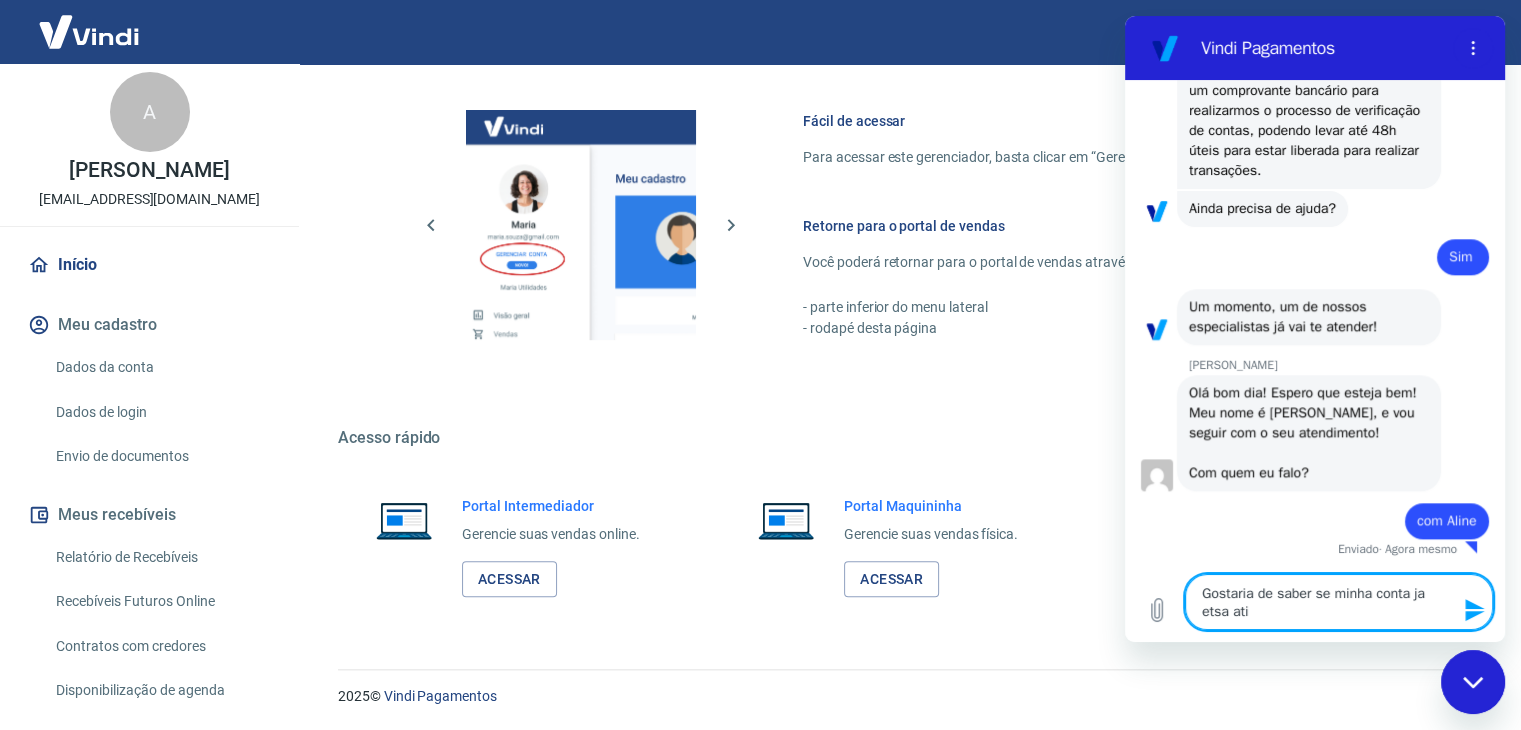 type on "Gostaria de saber se minha conta ja etsa ativ" 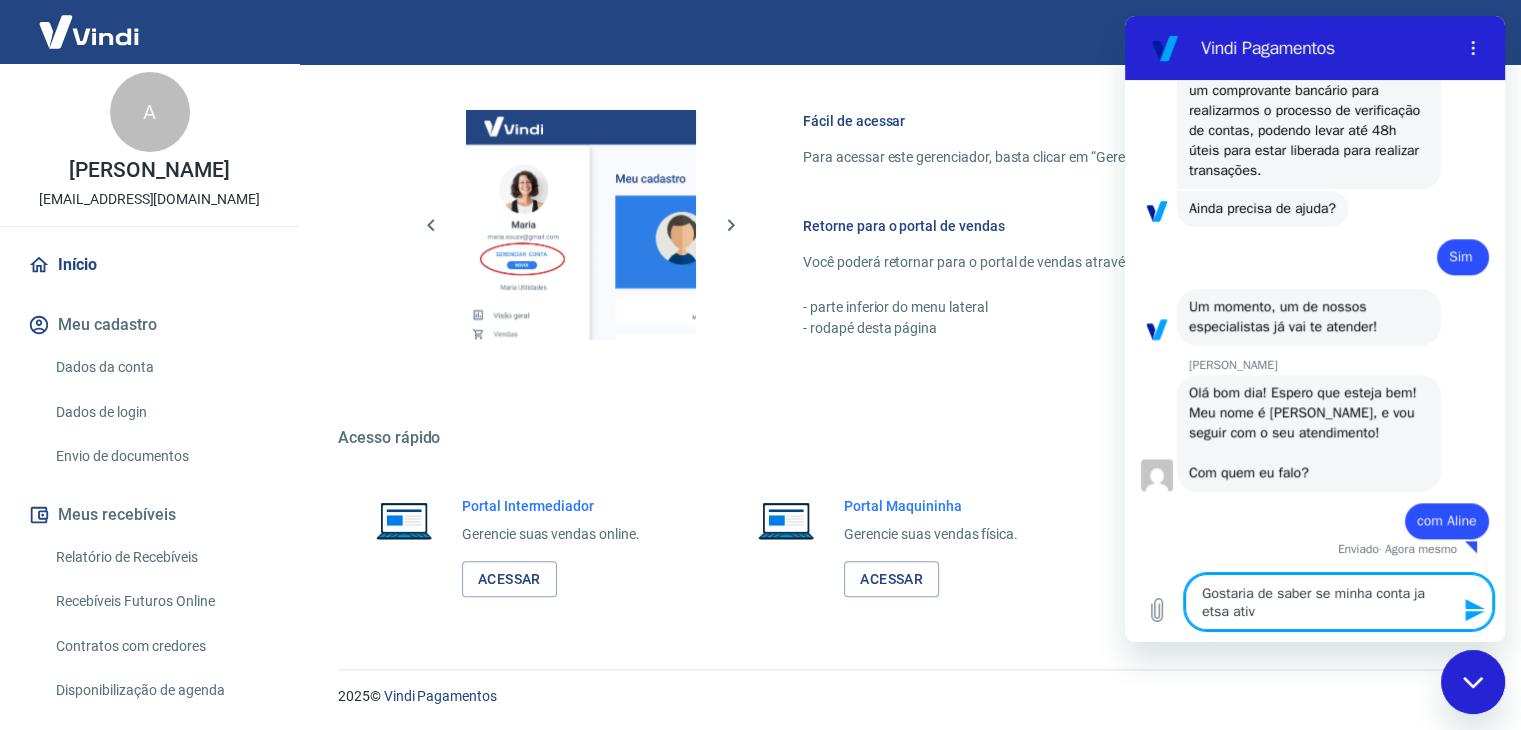 type on "Gostaria de saber se minha conta ja etsa ativa" 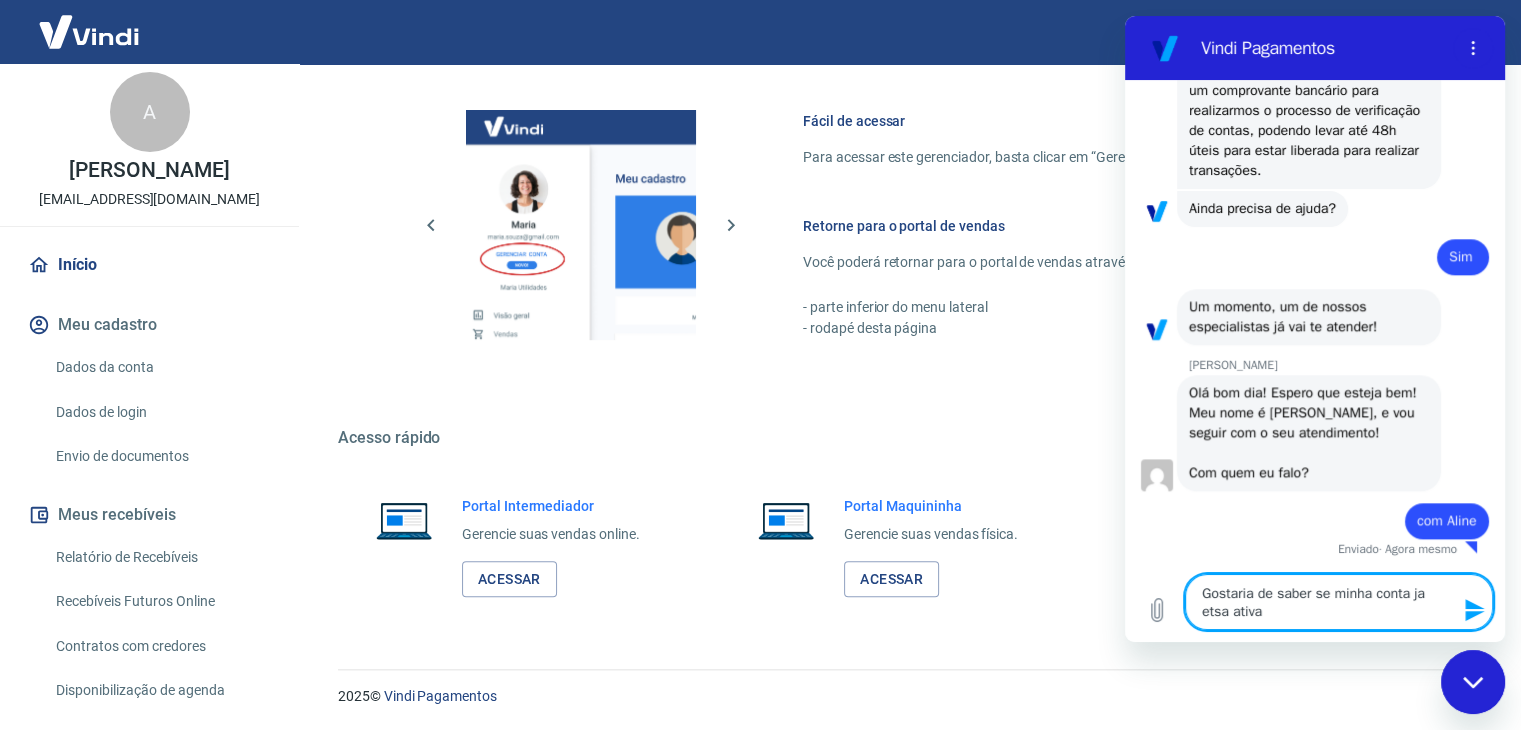 type on "Gostaria de saber se minha conta ja etsa ativa" 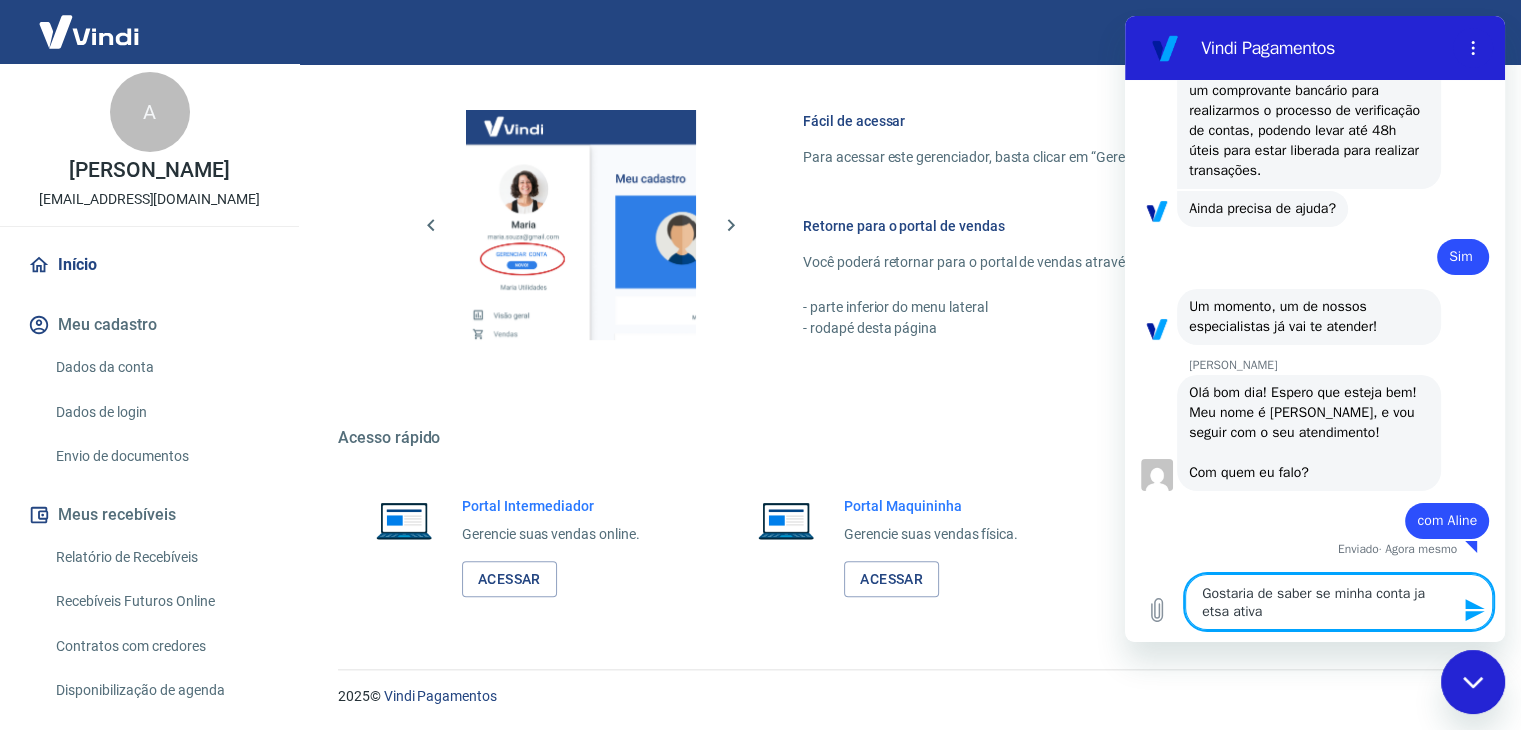 type 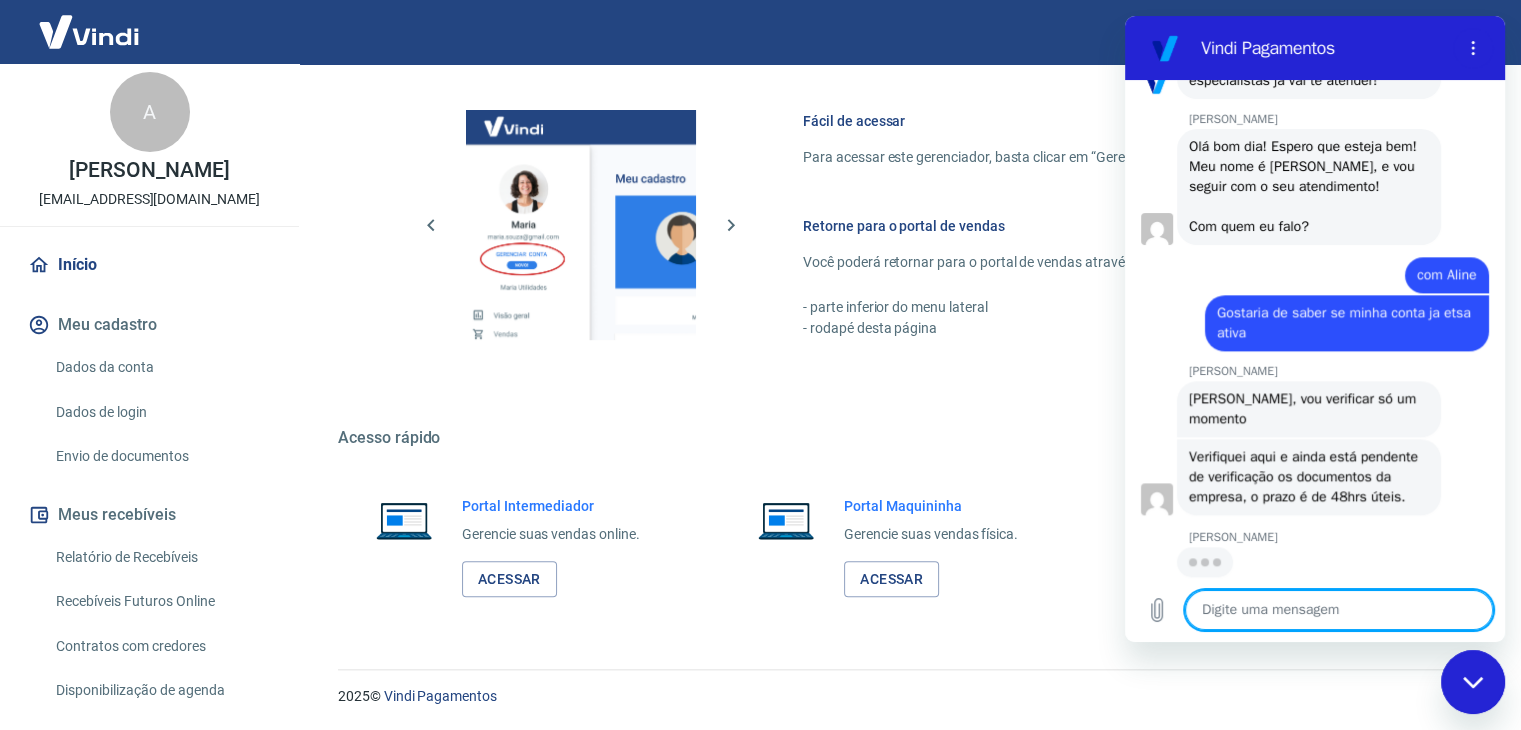 scroll, scrollTop: 2434, scrollLeft: 0, axis: vertical 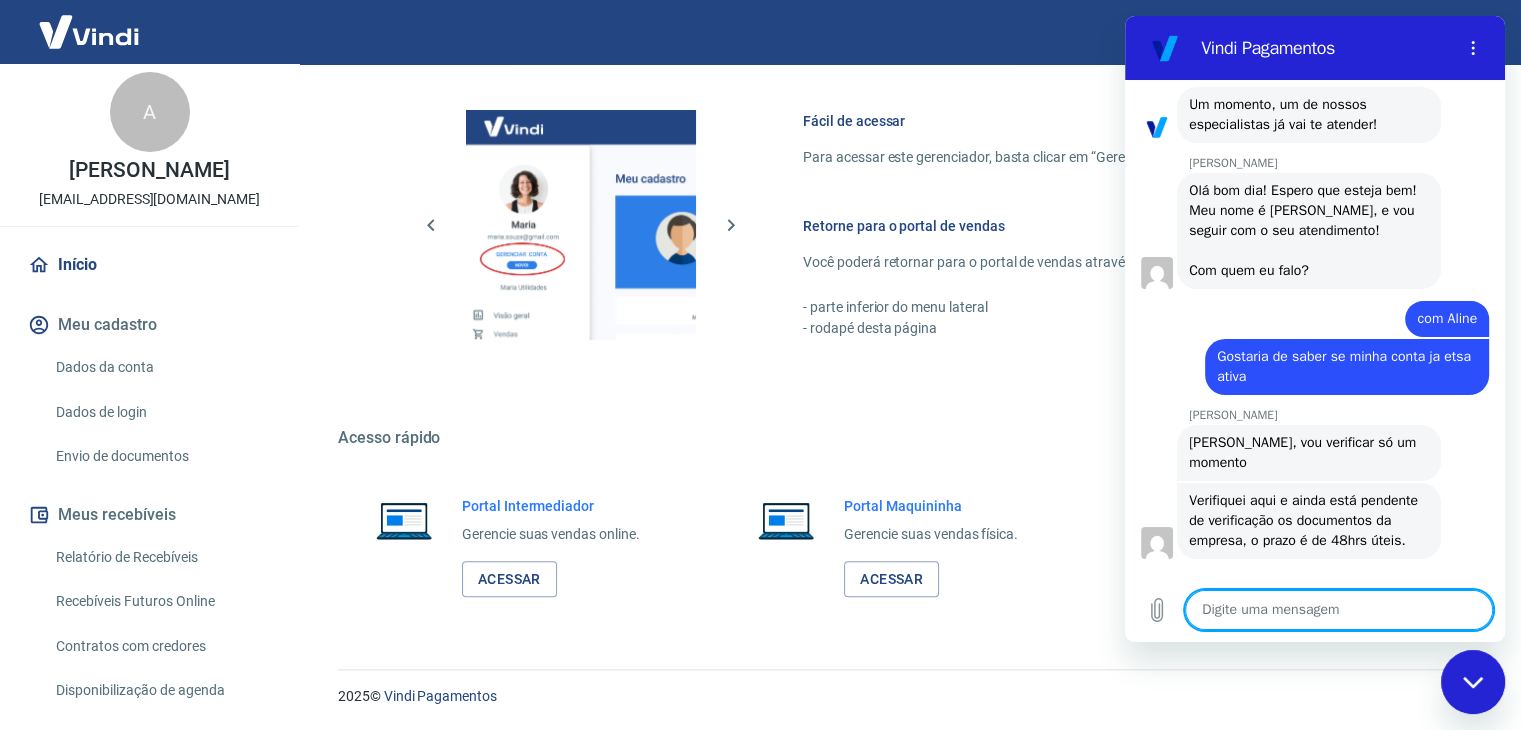 type on "x" 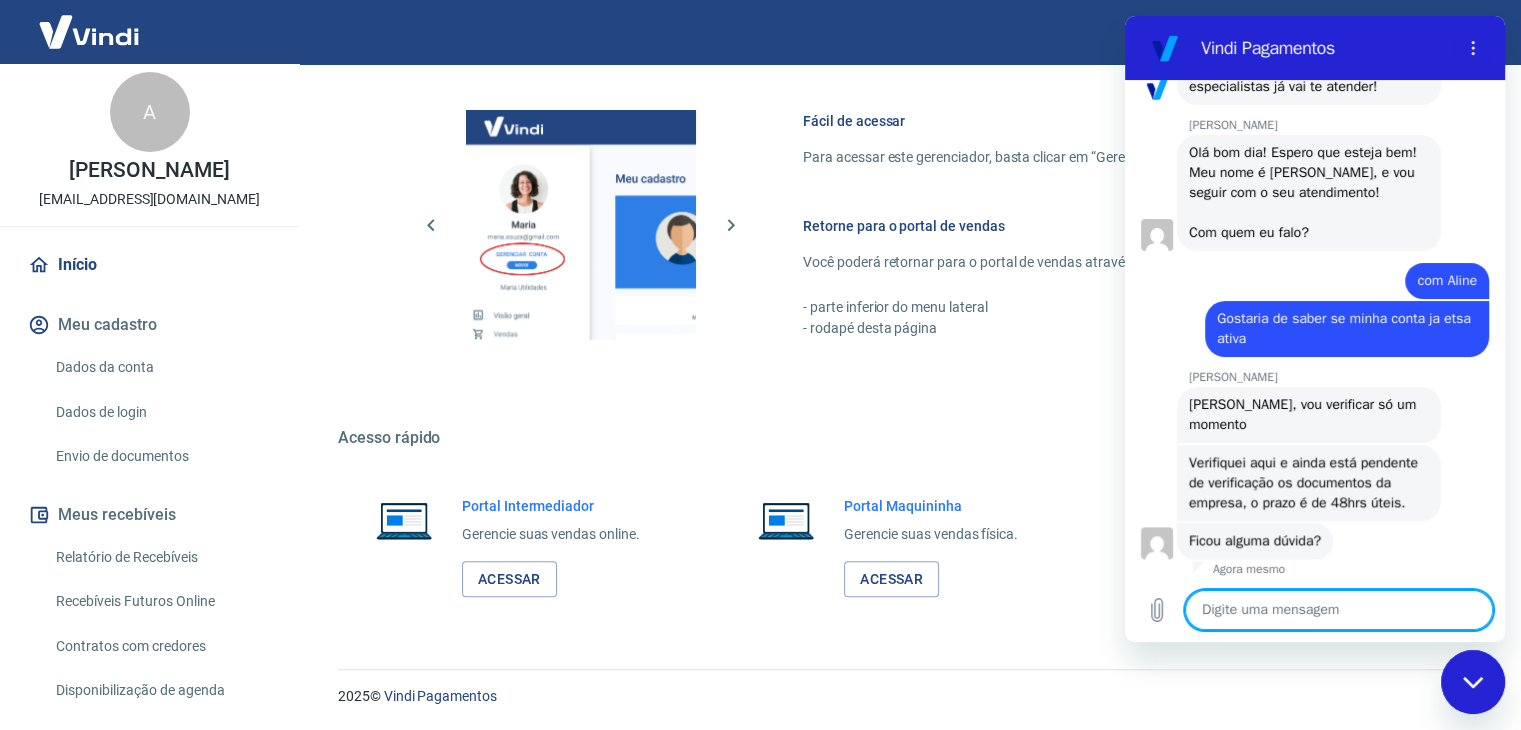 scroll, scrollTop: 2434, scrollLeft: 0, axis: vertical 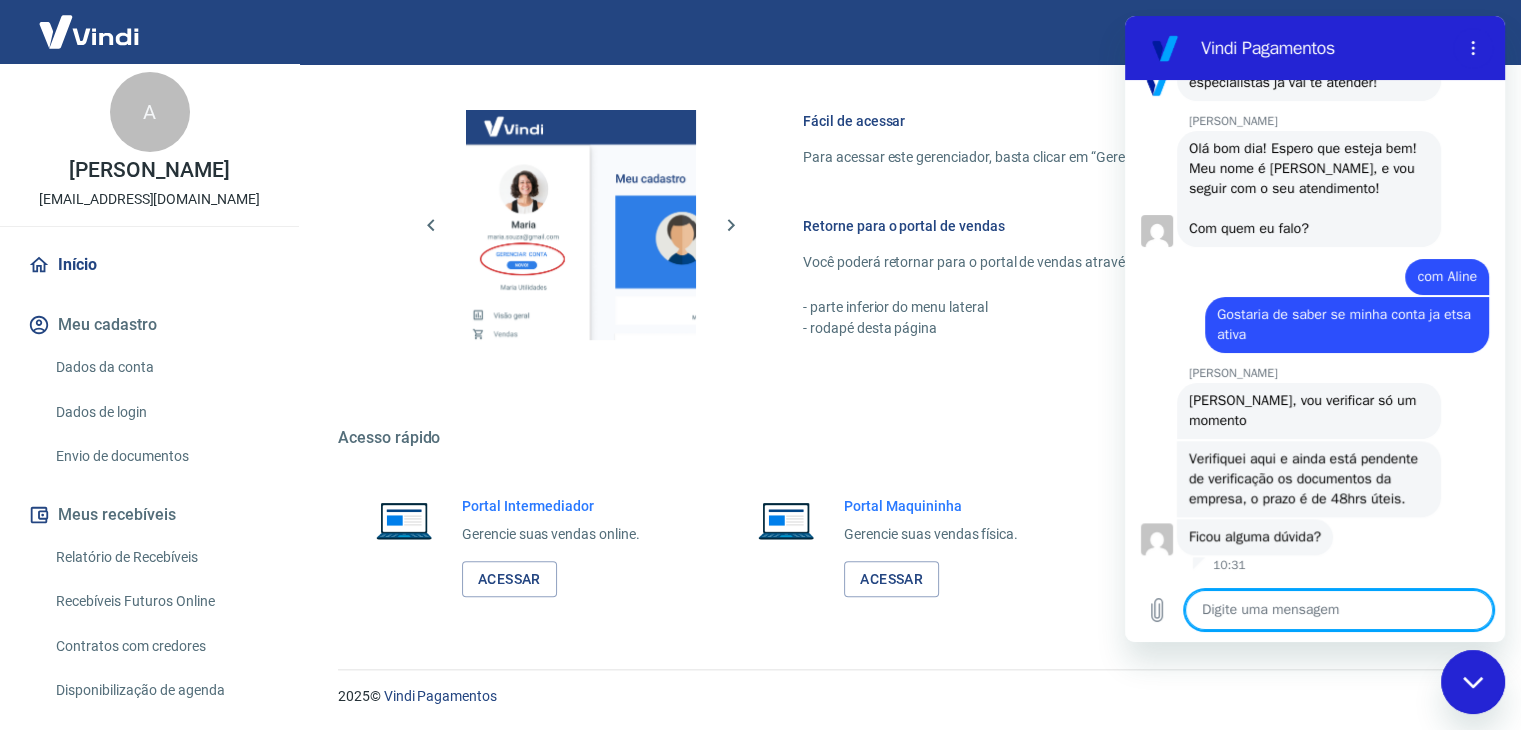 type on "a" 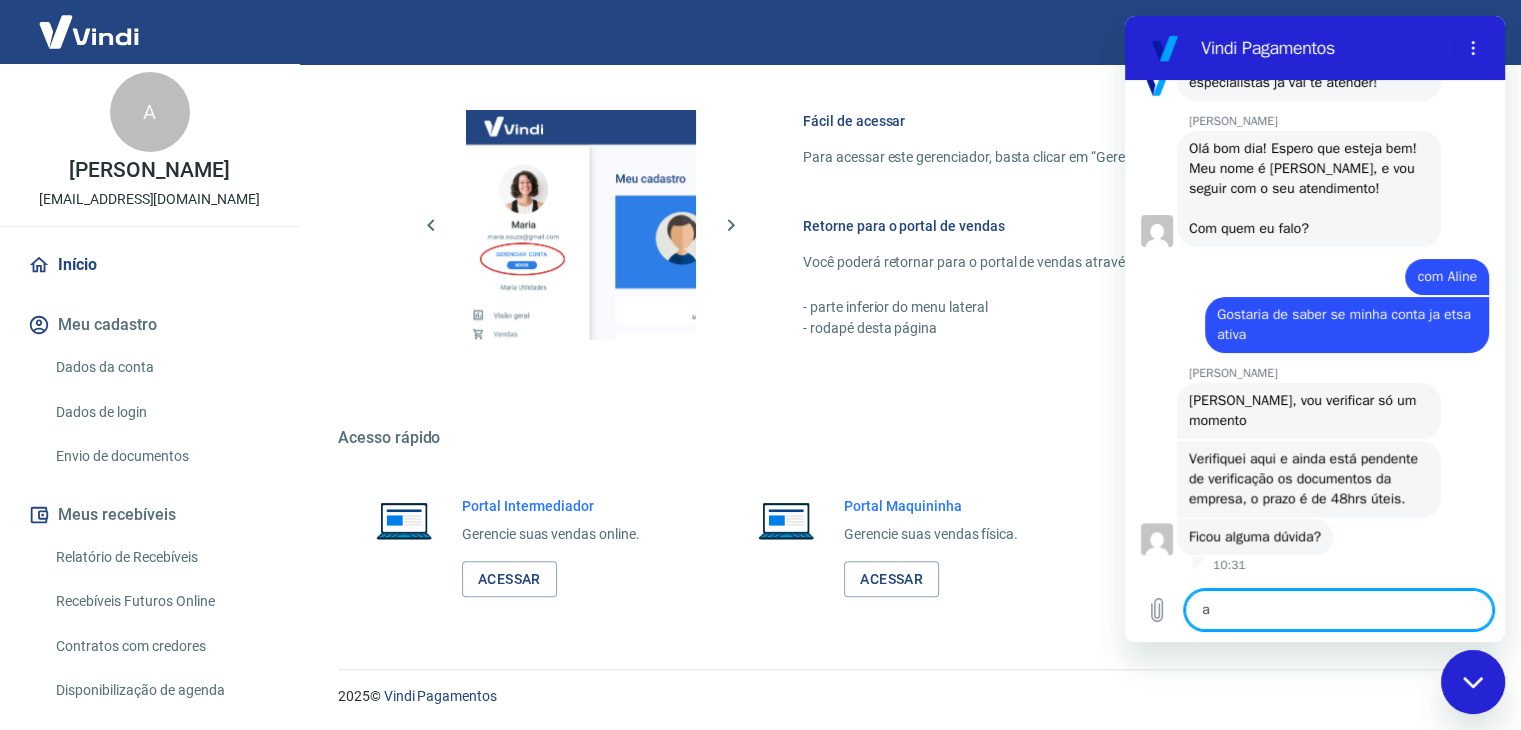 type on "ah" 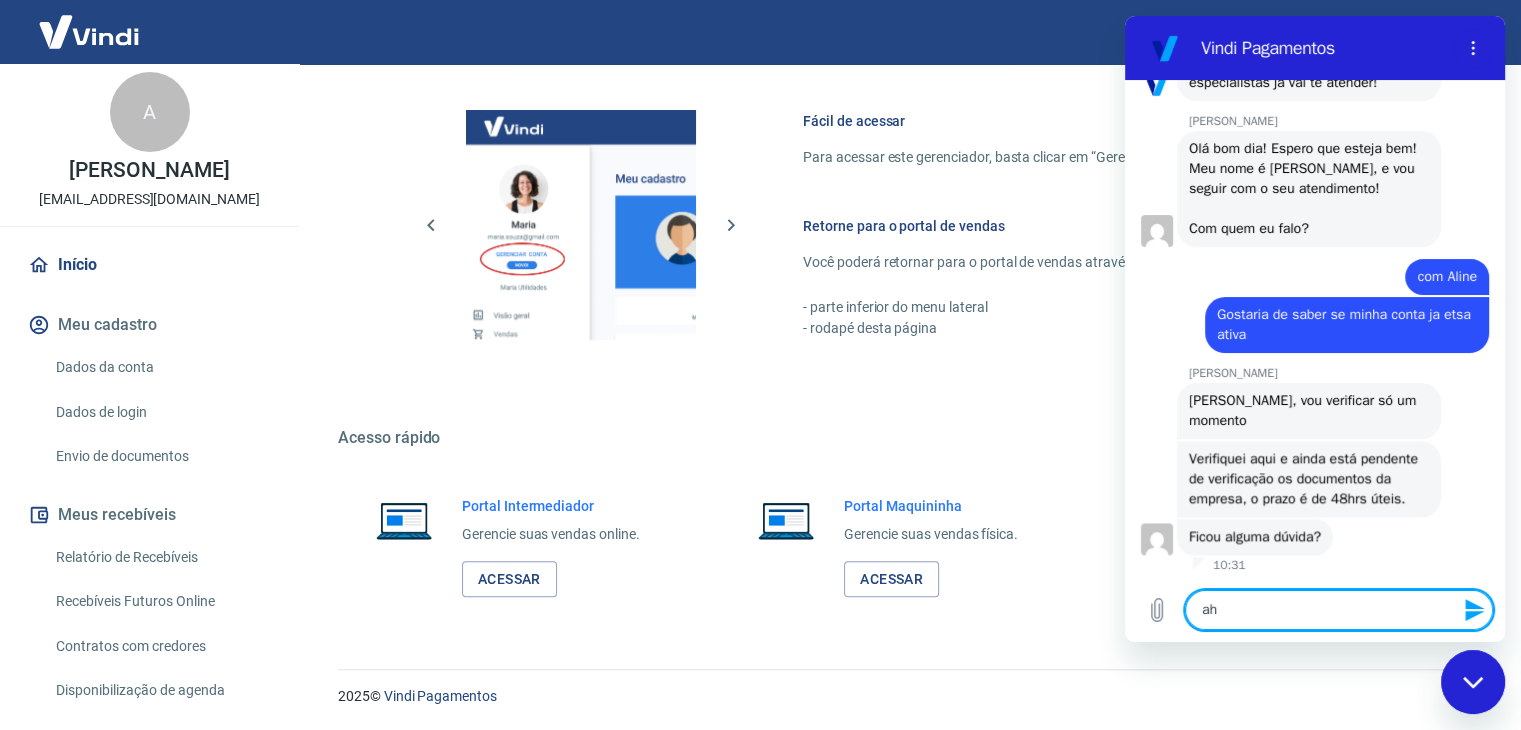 type on "ah" 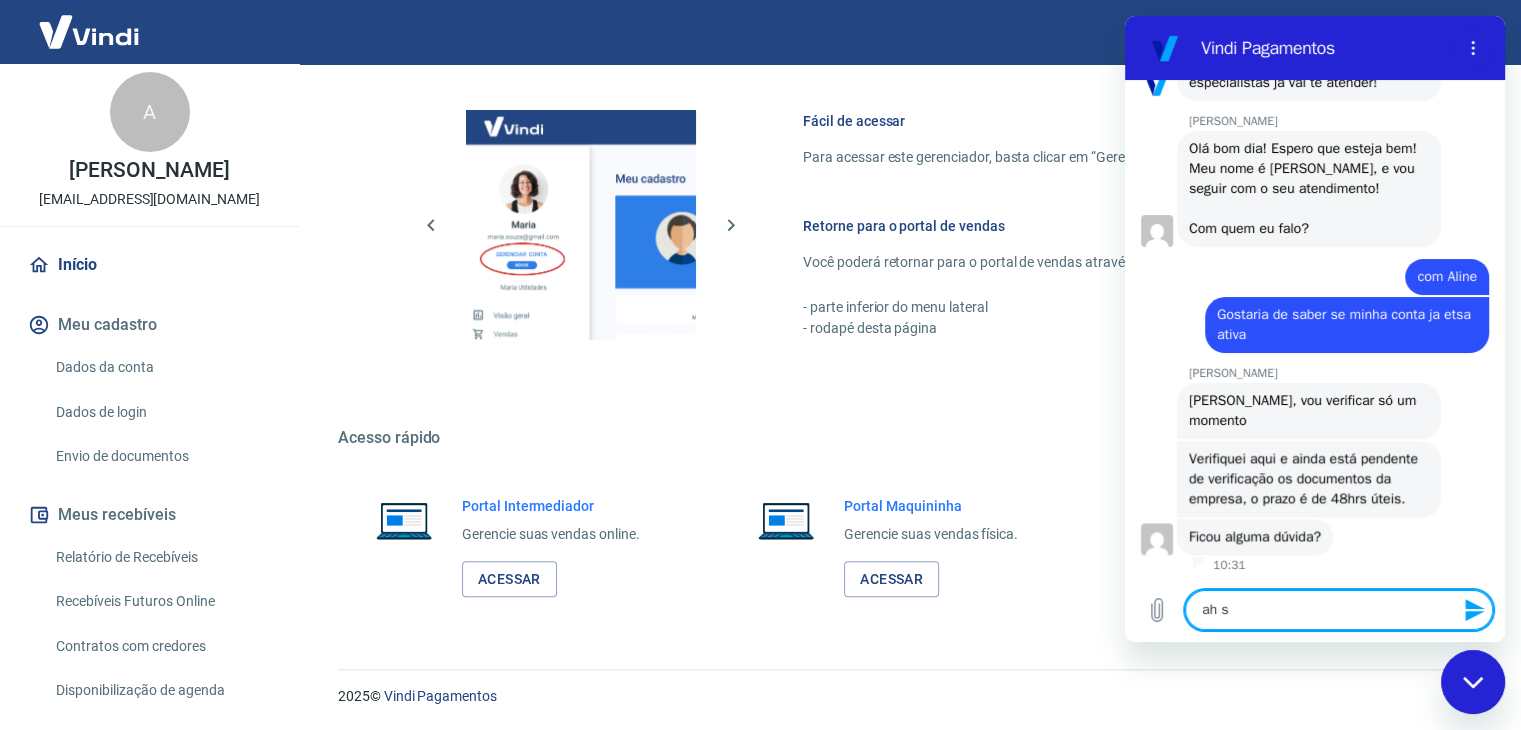type on "ah si" 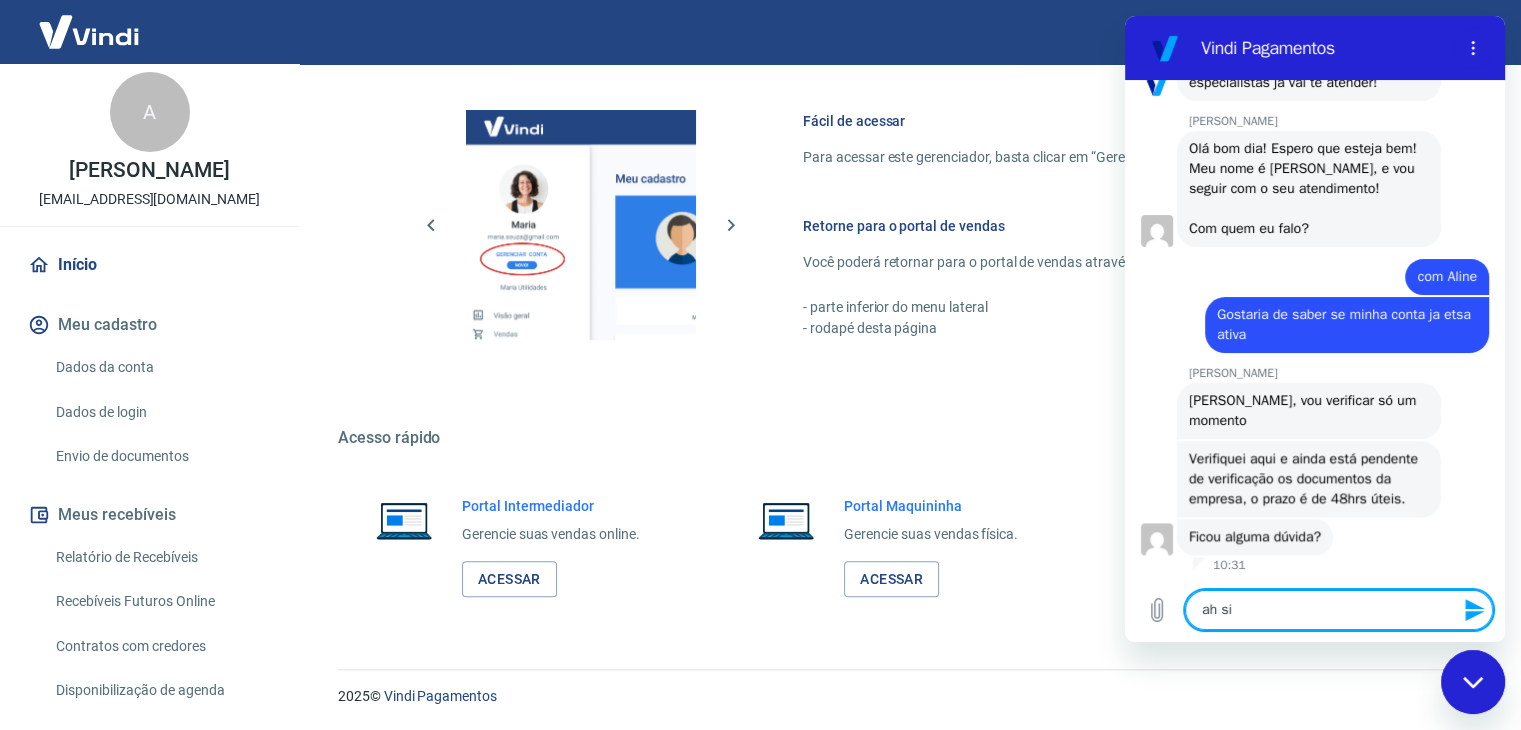 type on "ah sim" 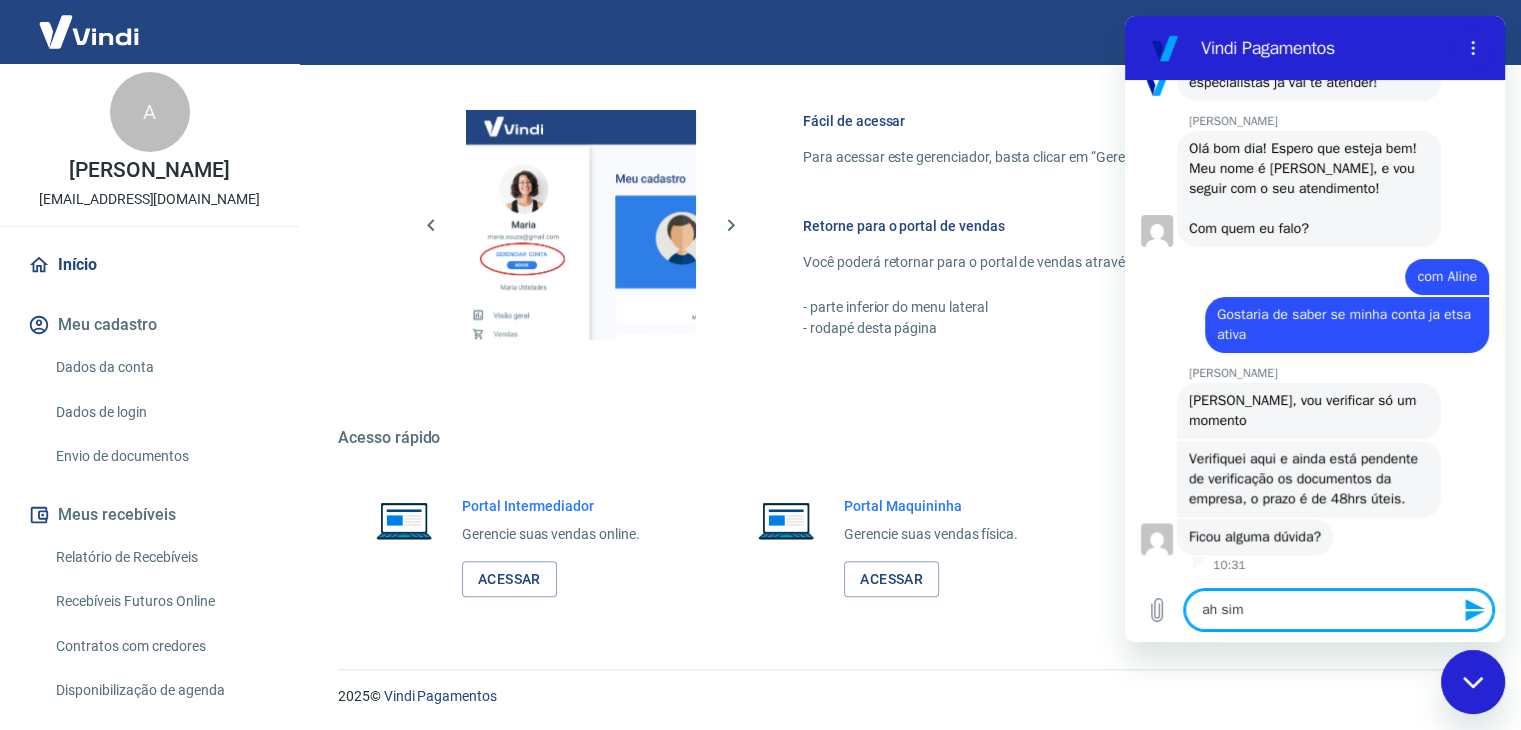 type 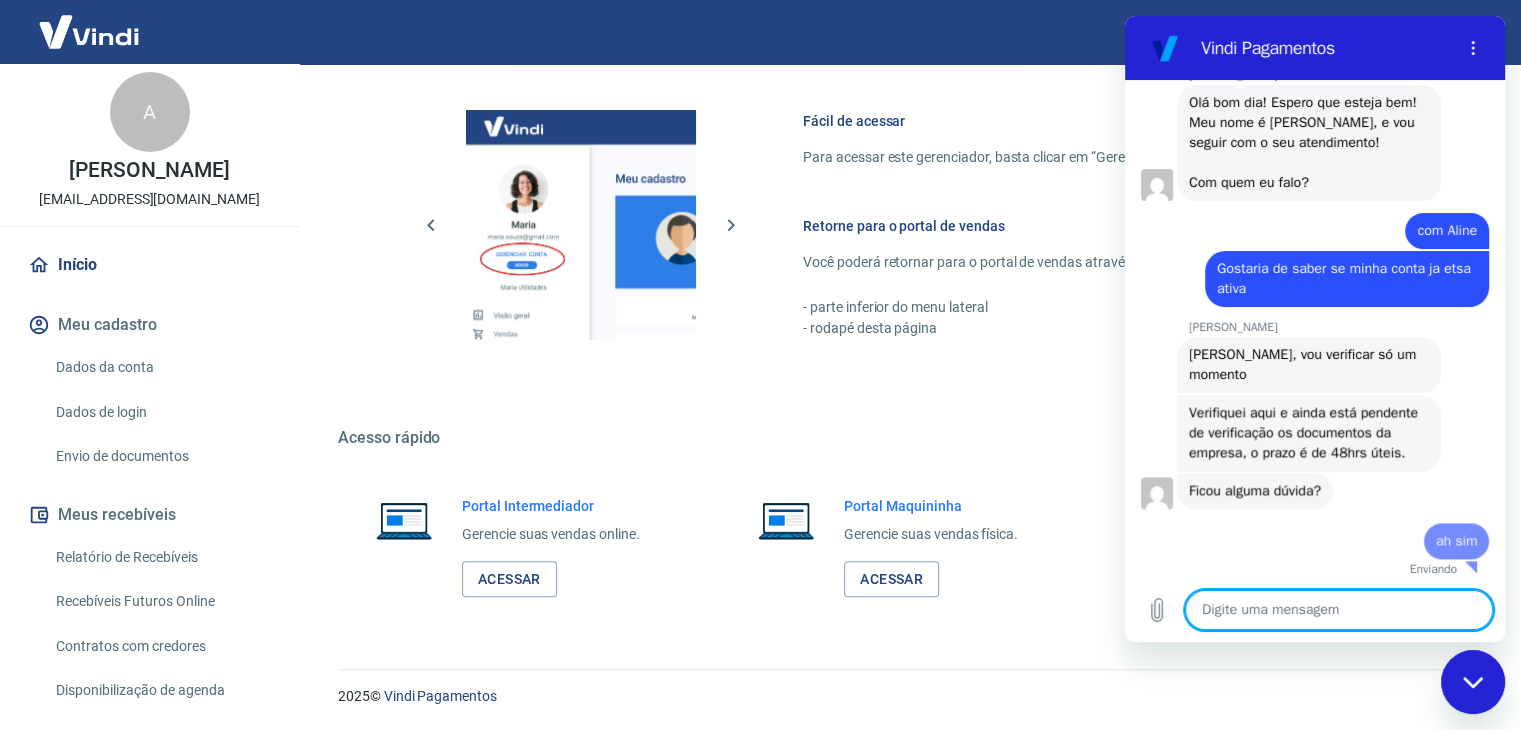 type on "x" 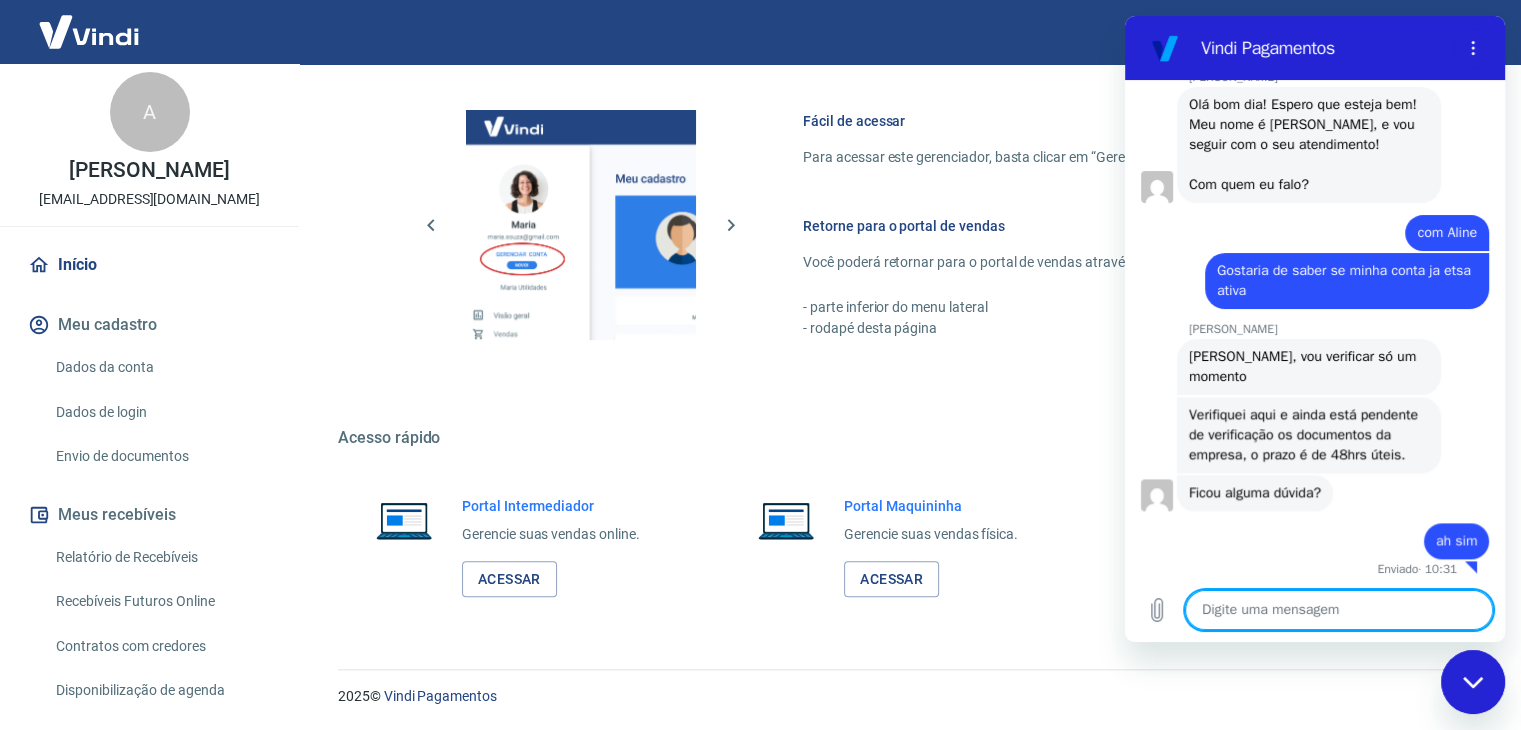 type on "t" 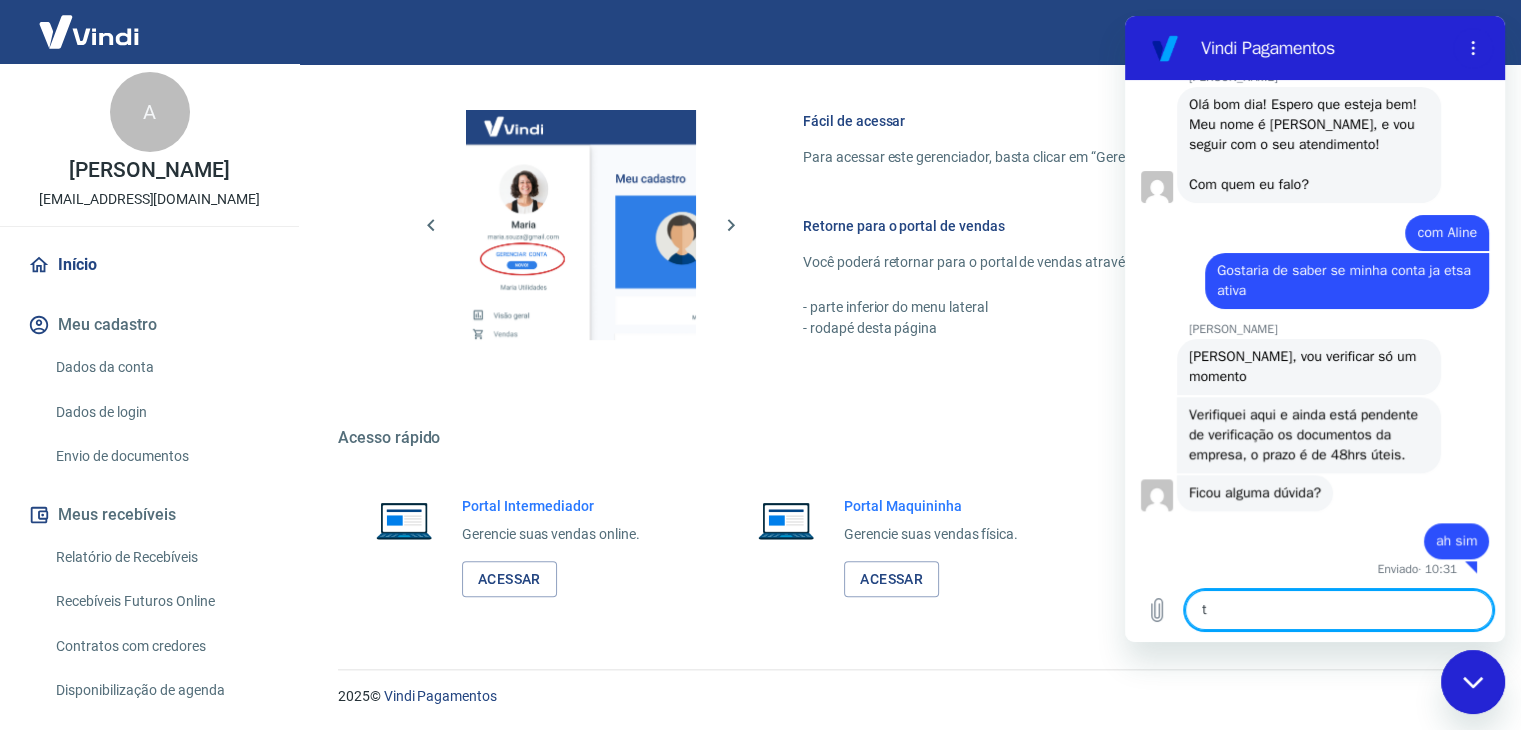 scroll, scrollTop: 2482, scrollLeft: 0, axis: vertical 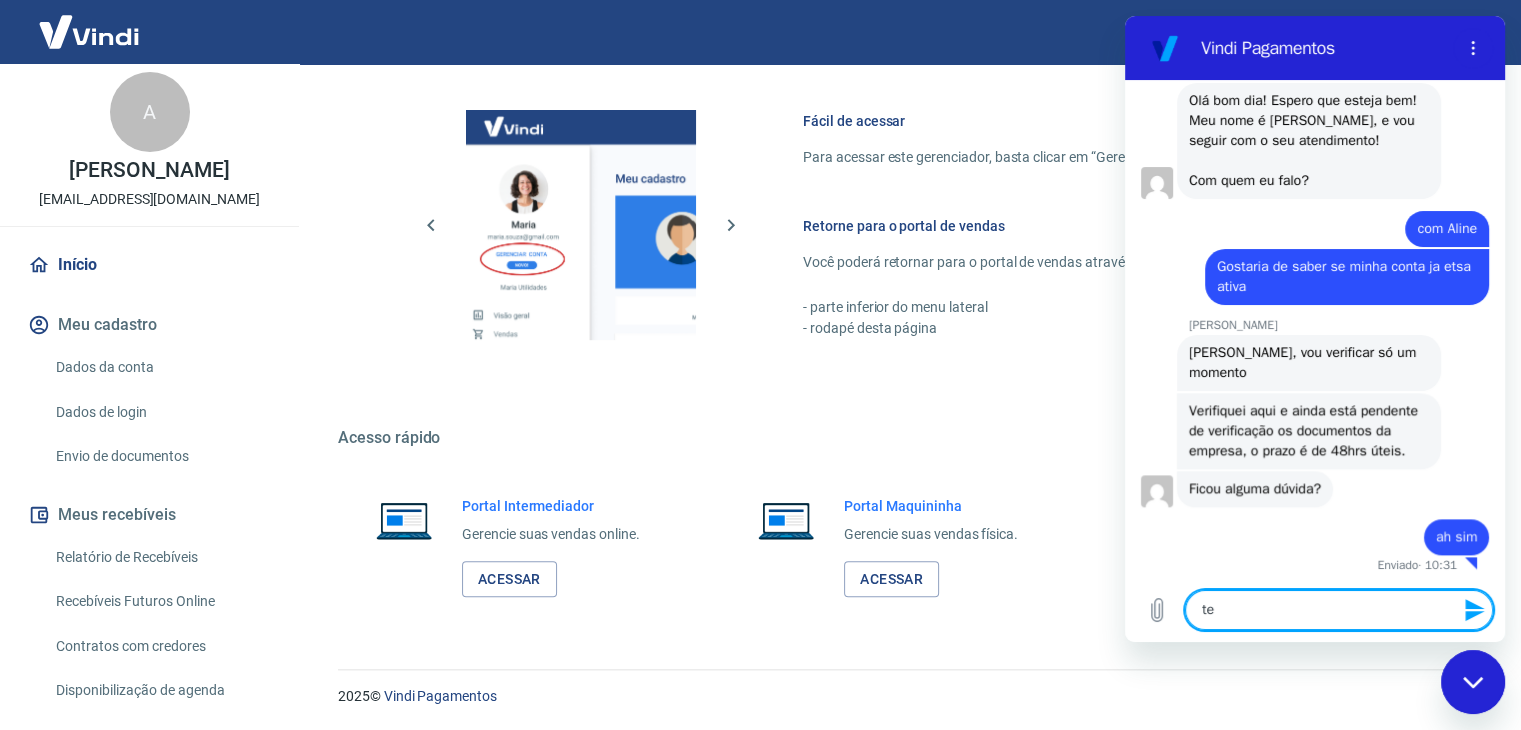 type on "tem" 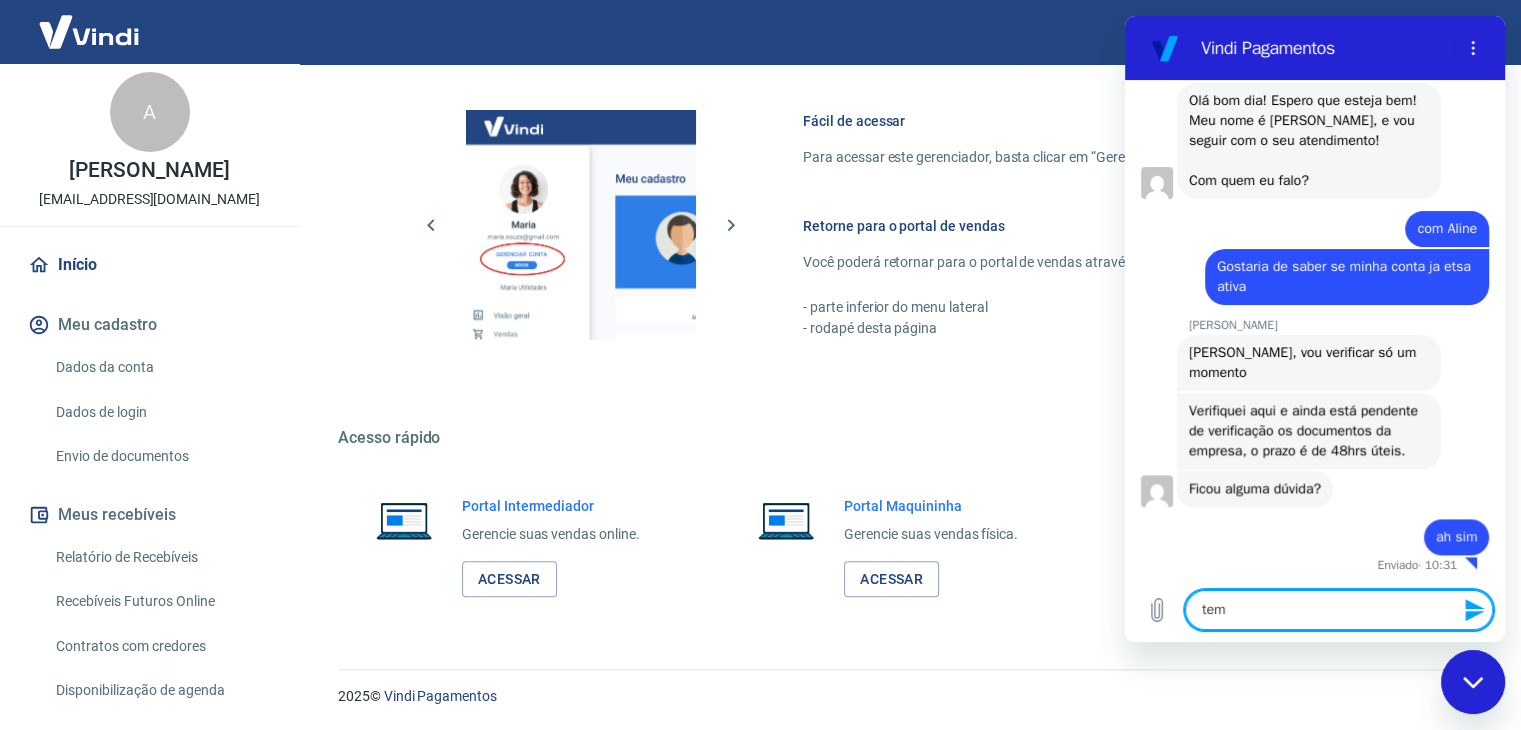 type on "tem" 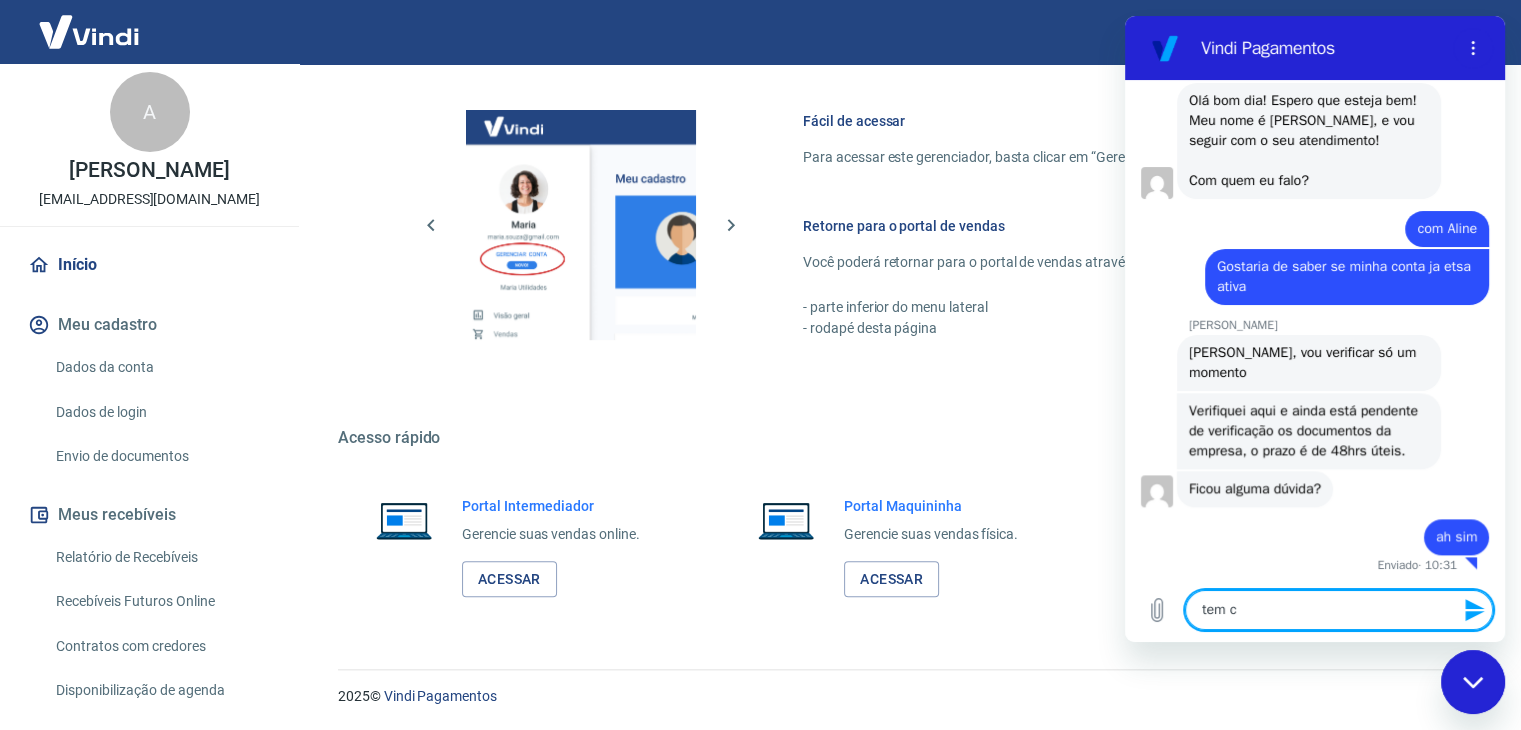 type on "tem co" 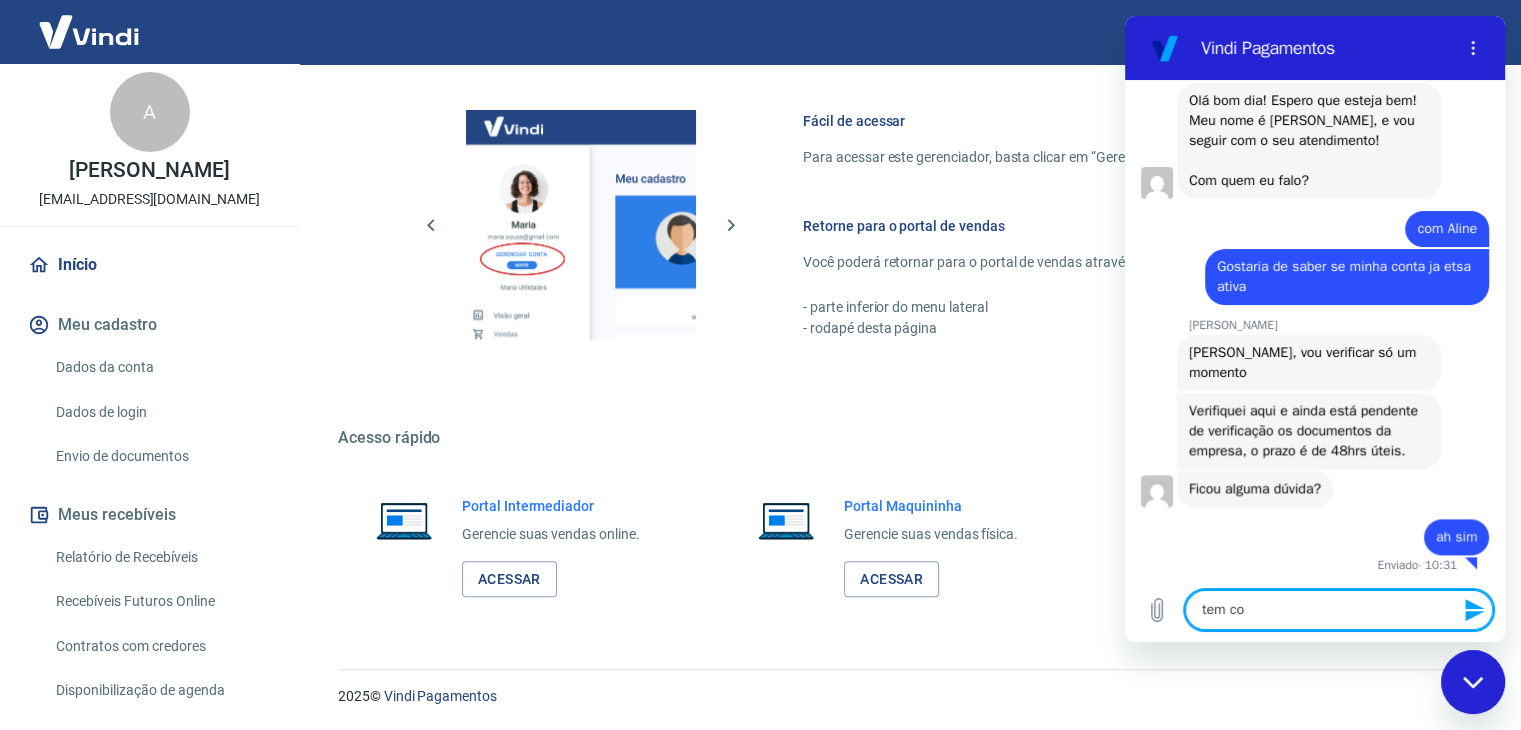type on "tem com" 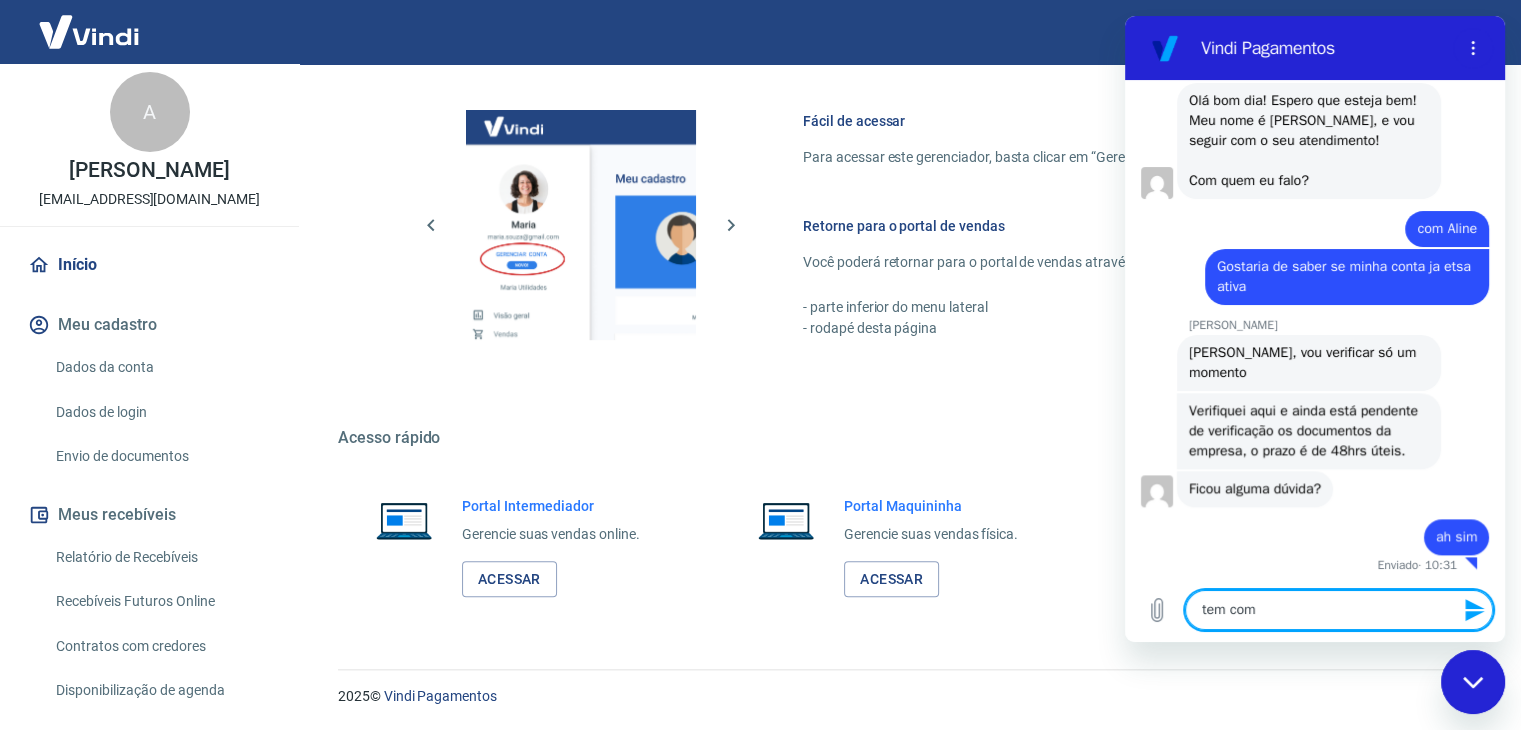 type on "tem como" 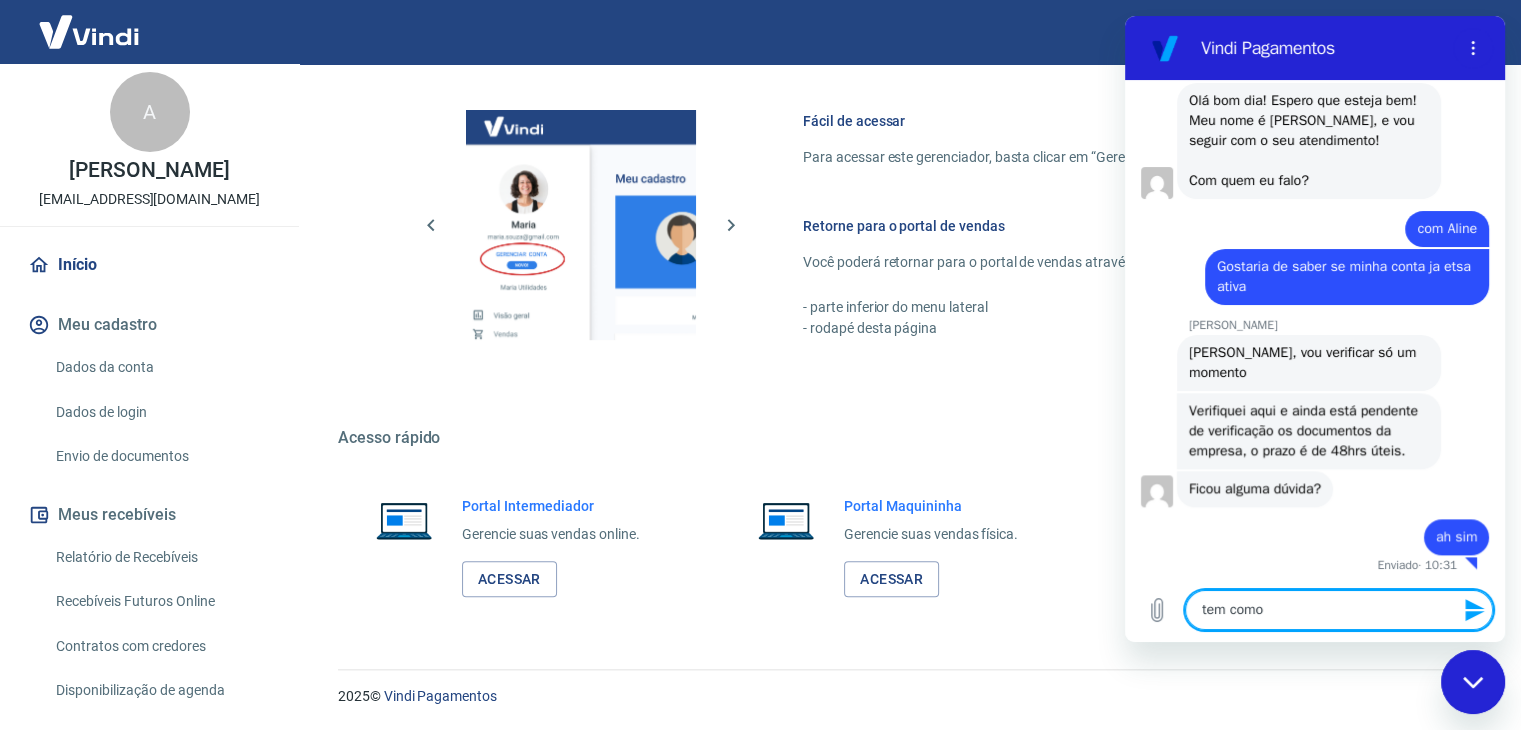 type on "tem como" 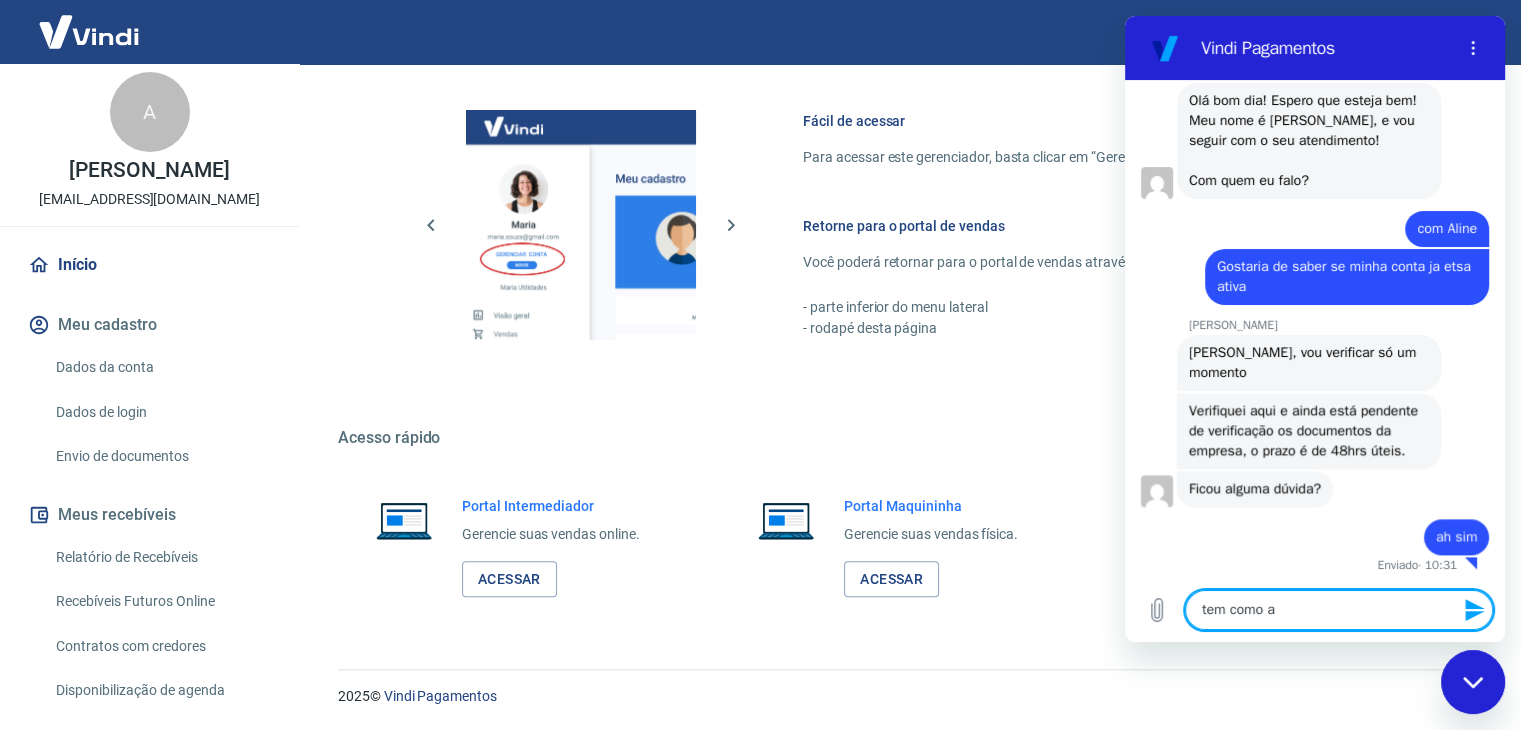 type on "tem como an" 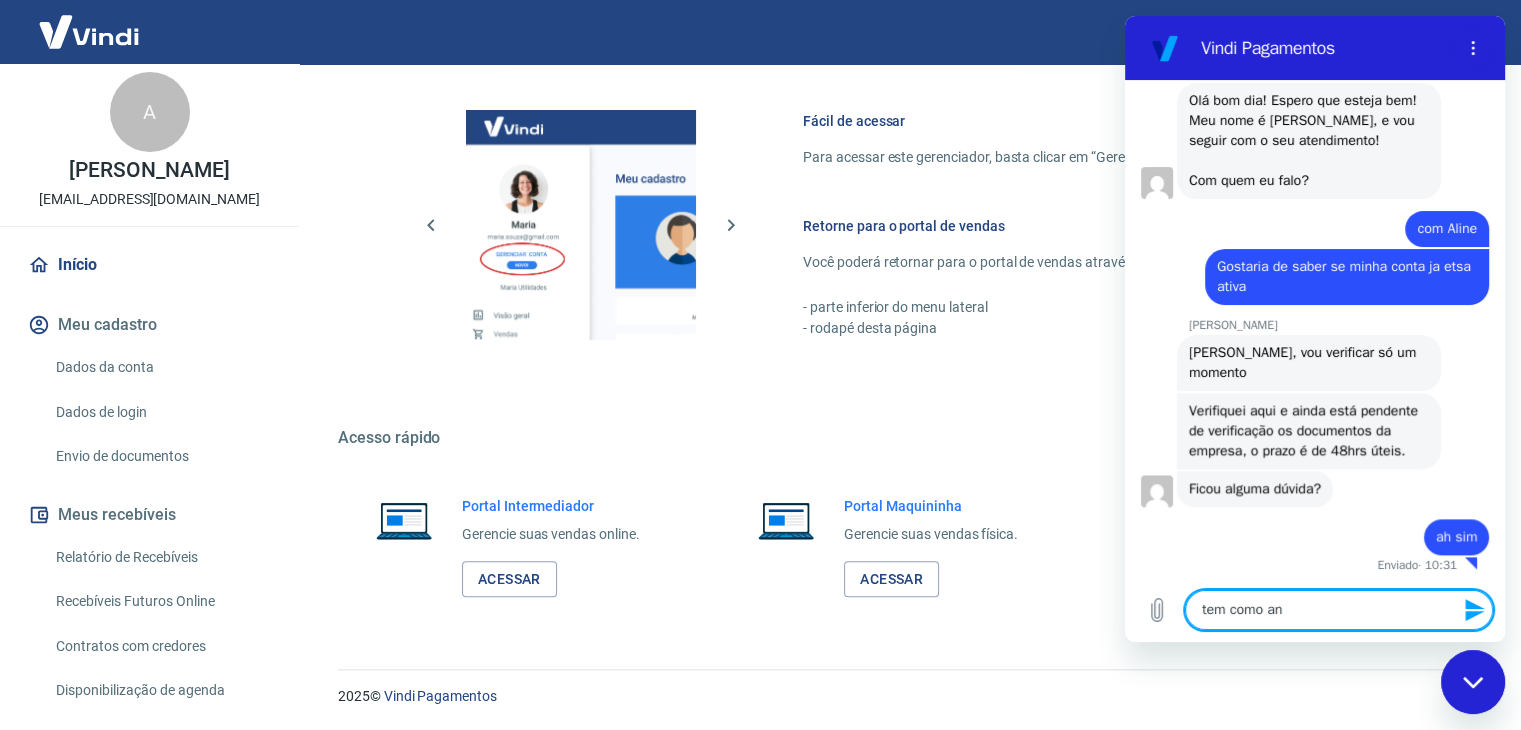 type on "tem como ant" 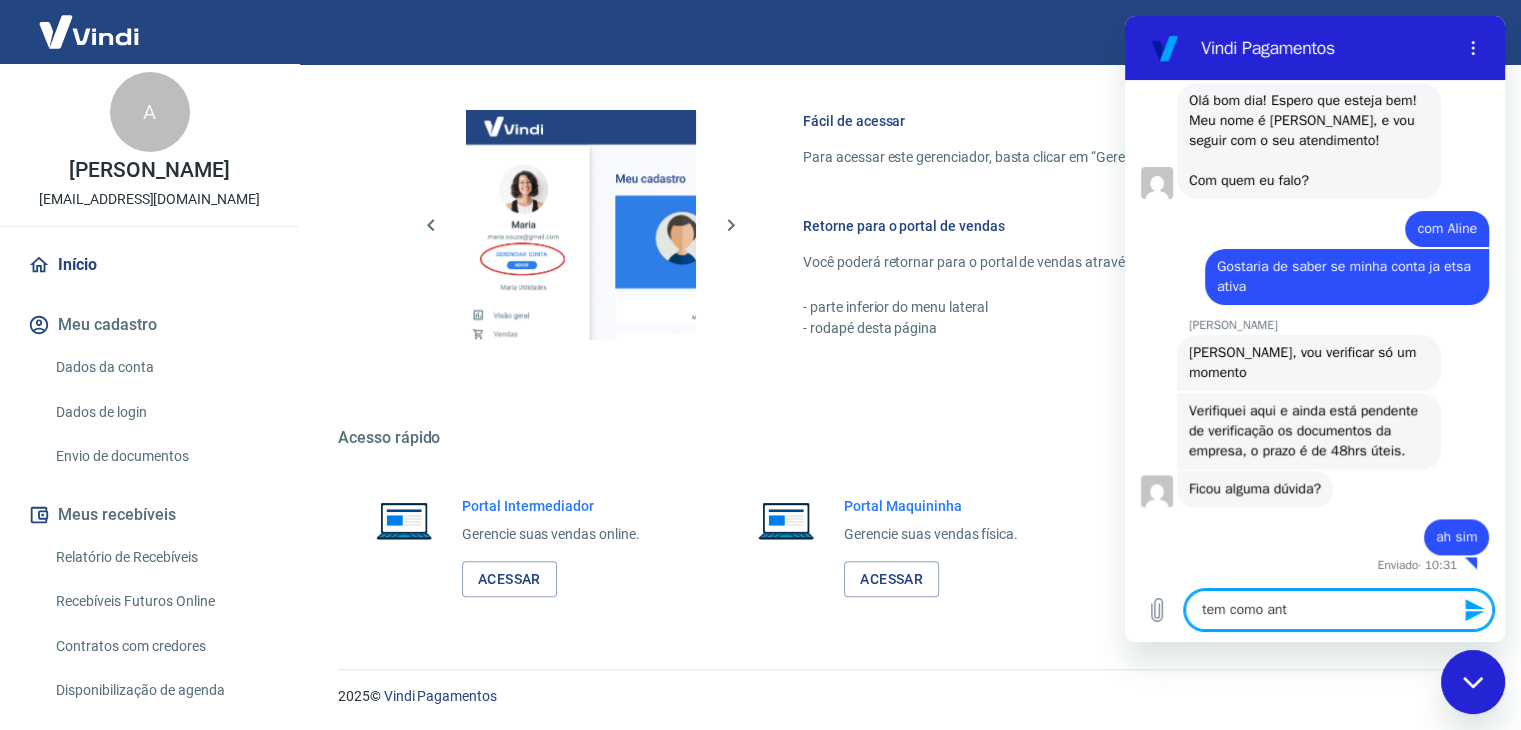 type on "tem como ante" 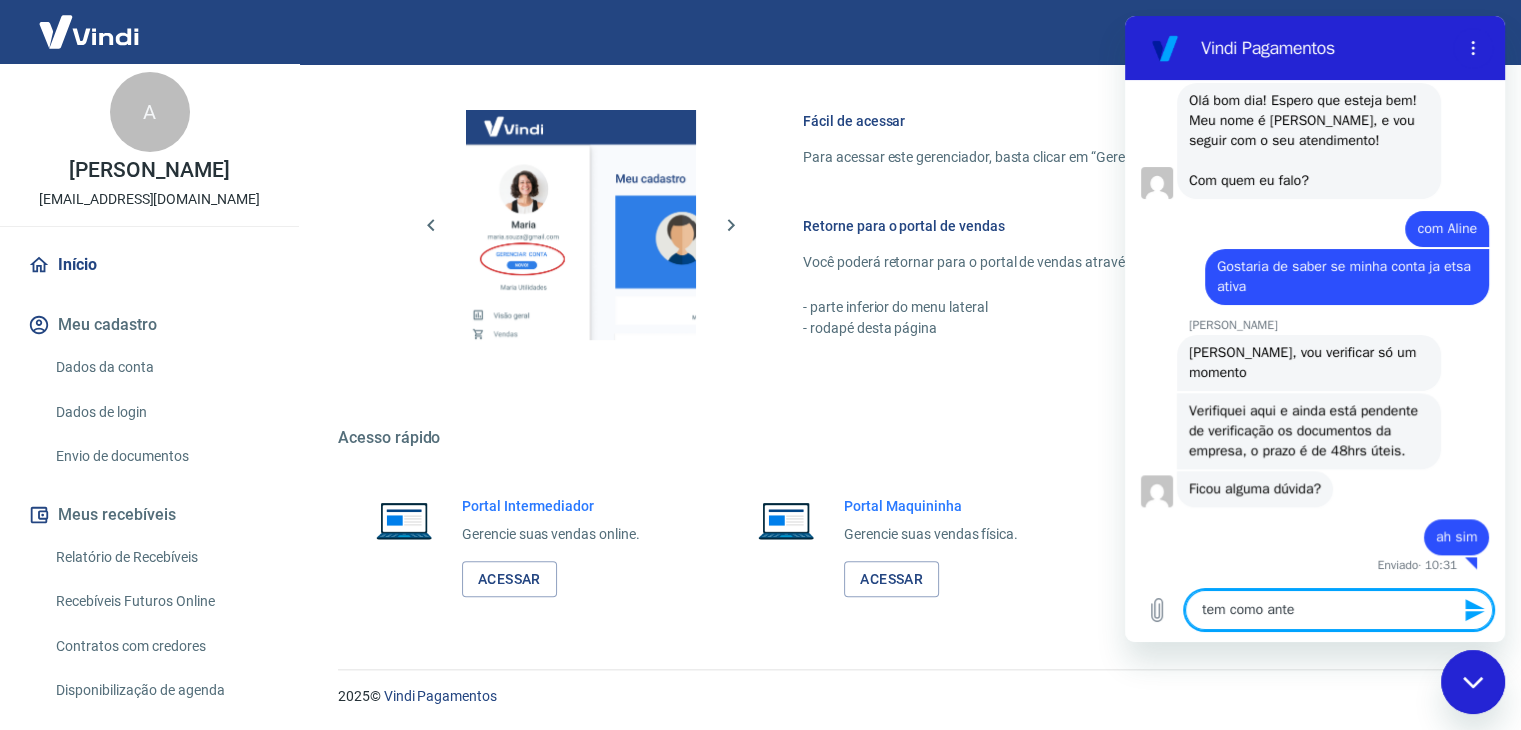 type on "tem como antec" 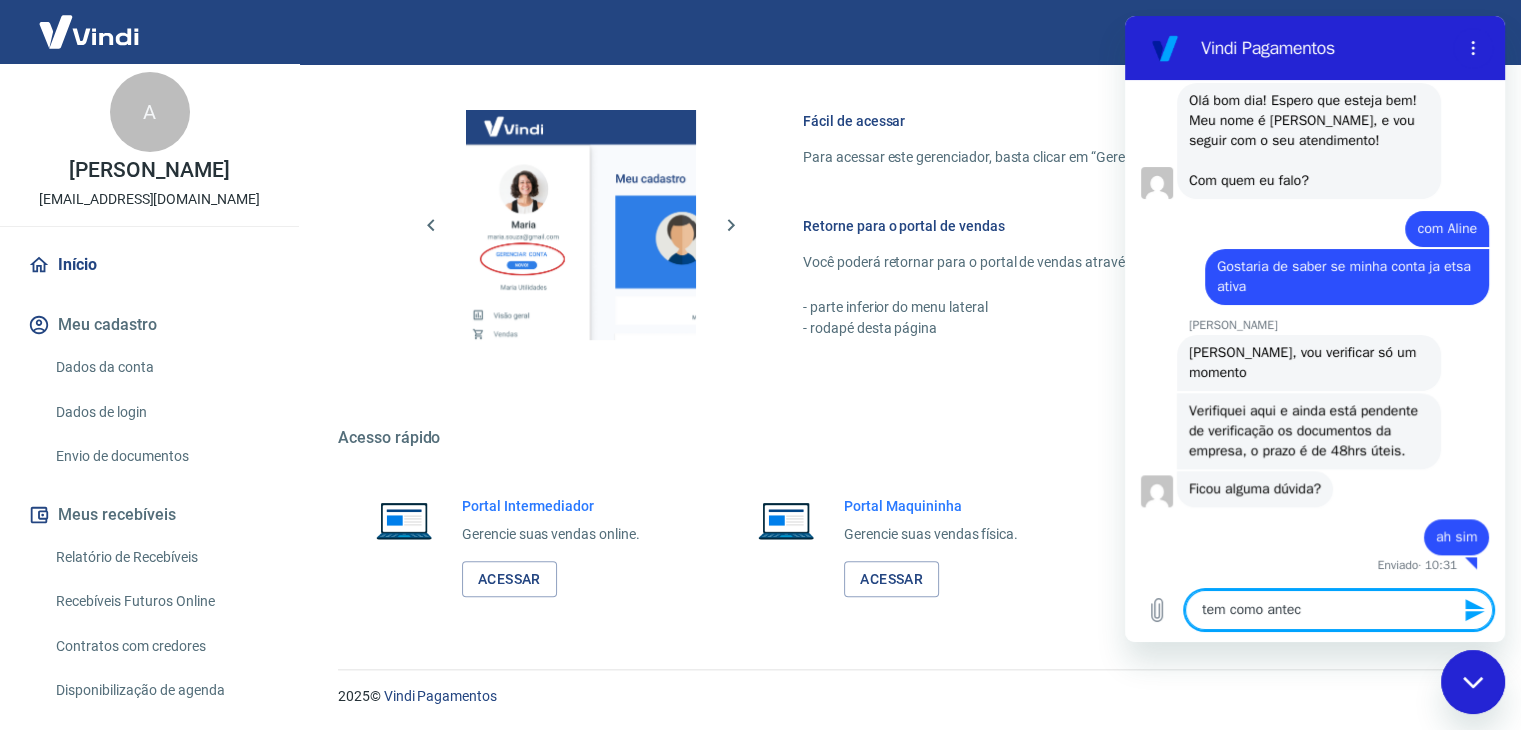type on "tem como anteci" 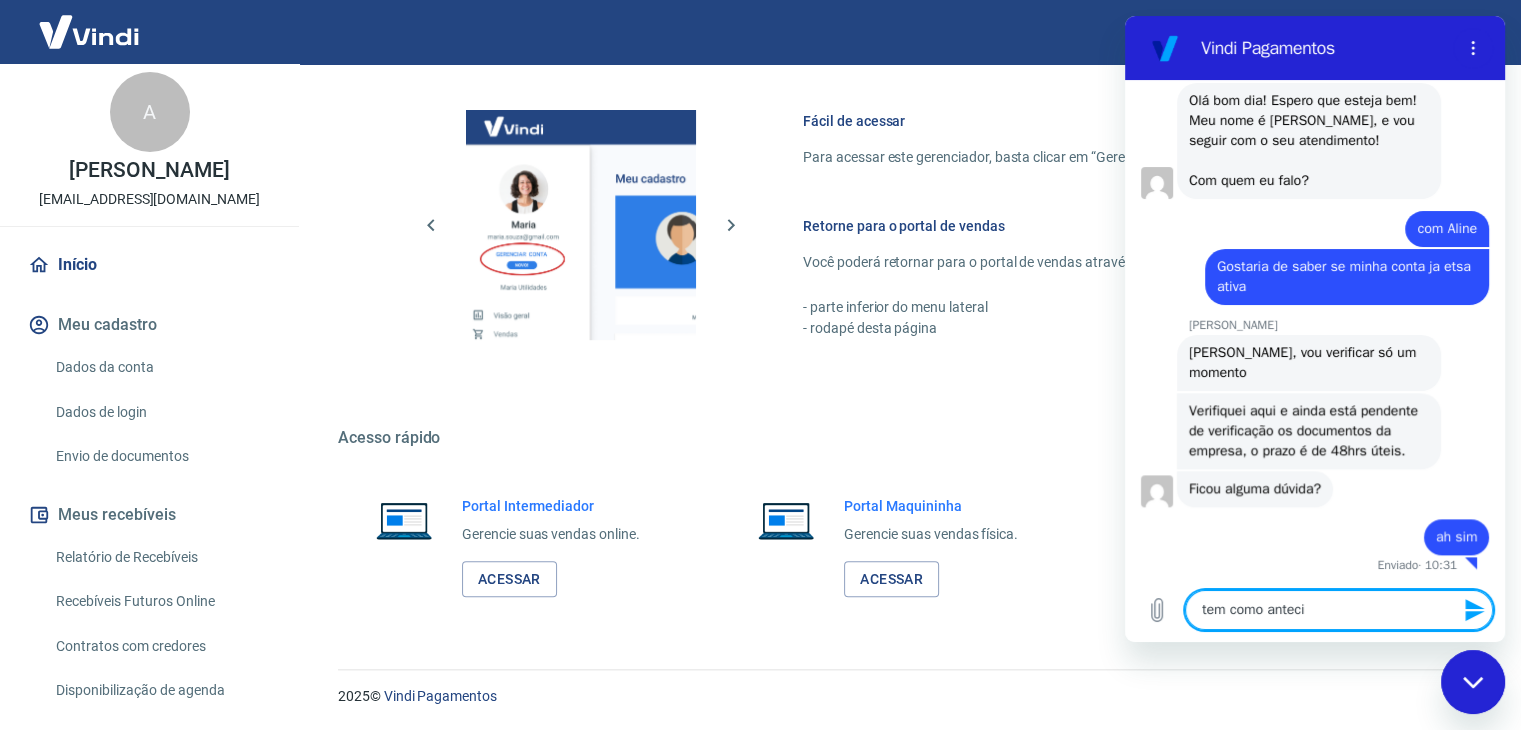 type on "tem como antecip" 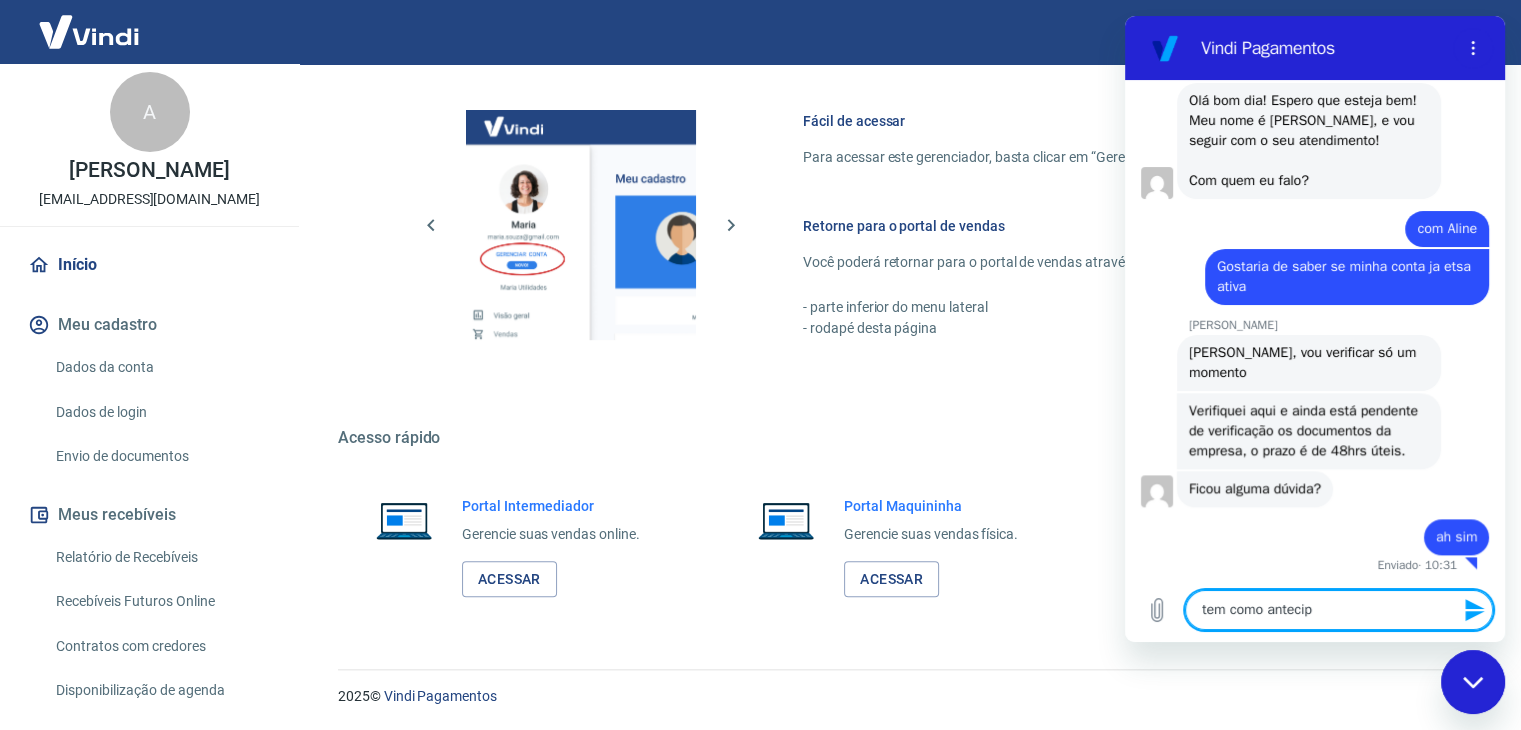 type on "tem como antecipa" 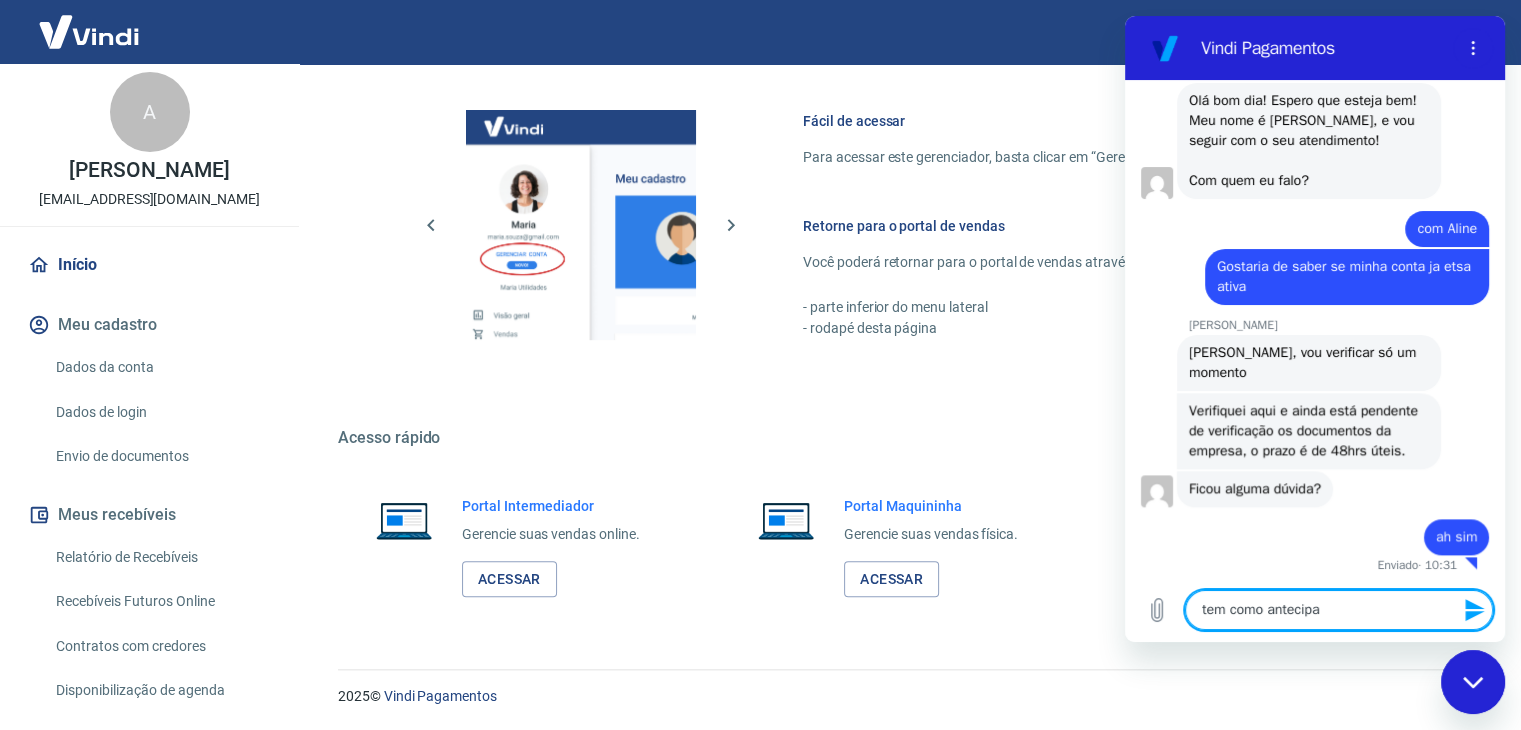 type on "tem como antecipaa" 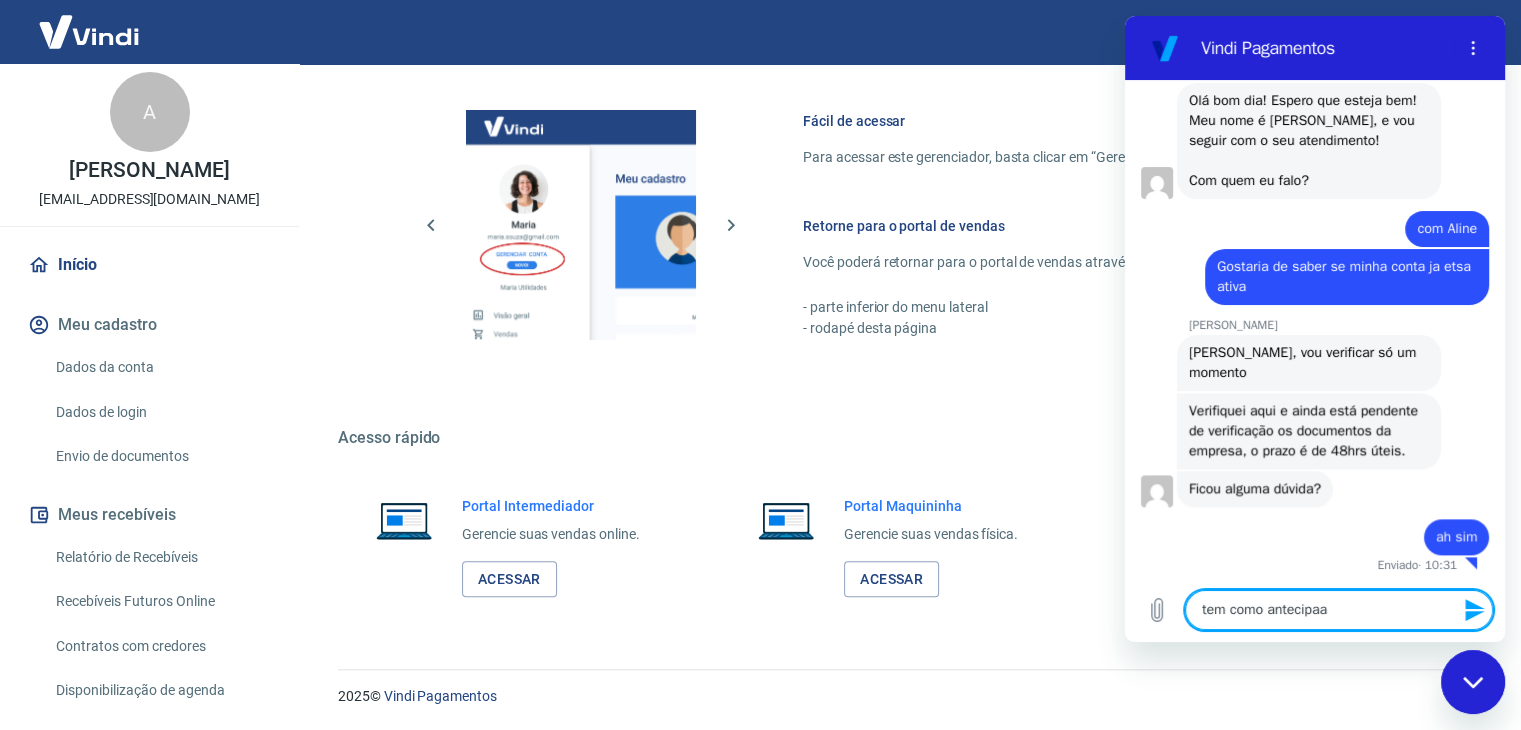 type on "tem como antecipaar" 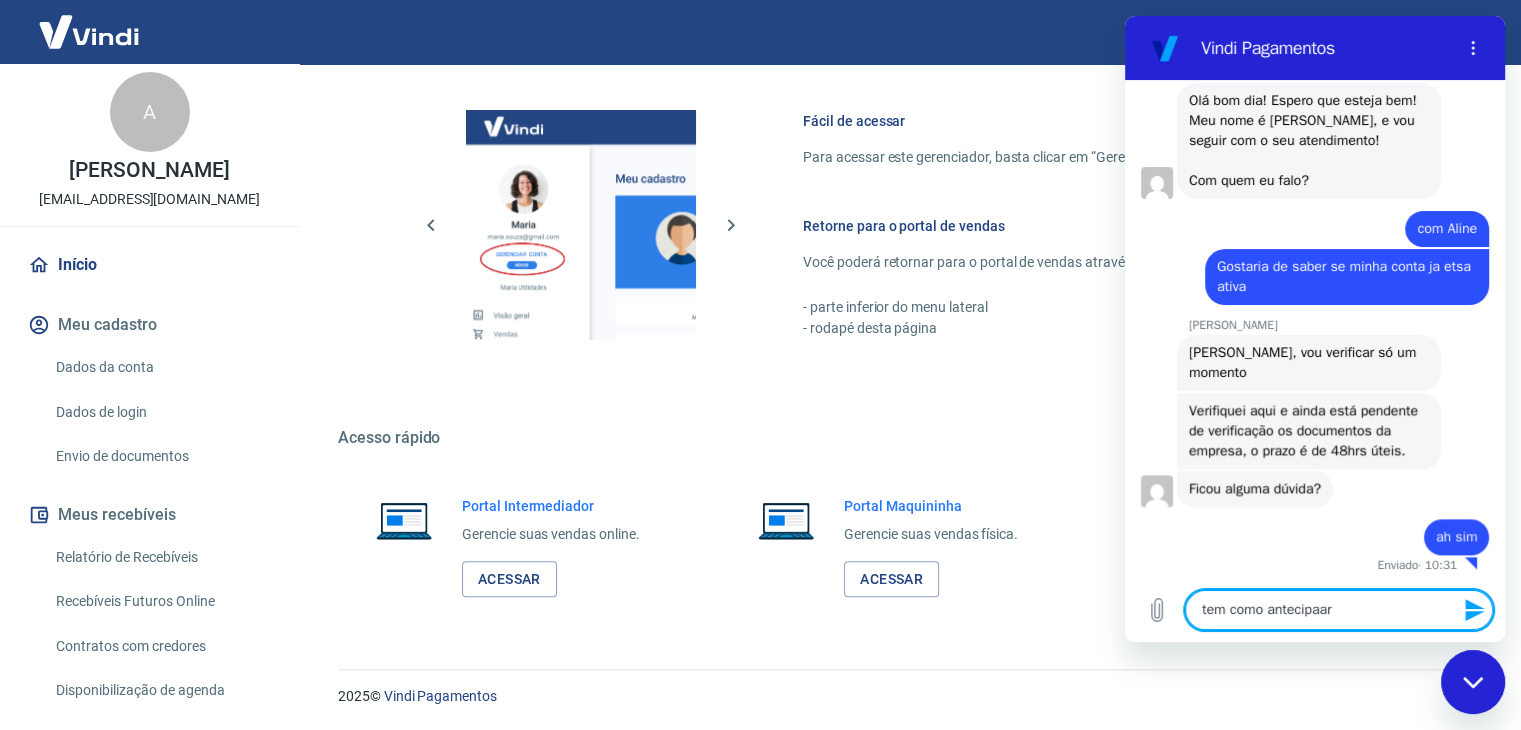 type on "tem como antecipaar" 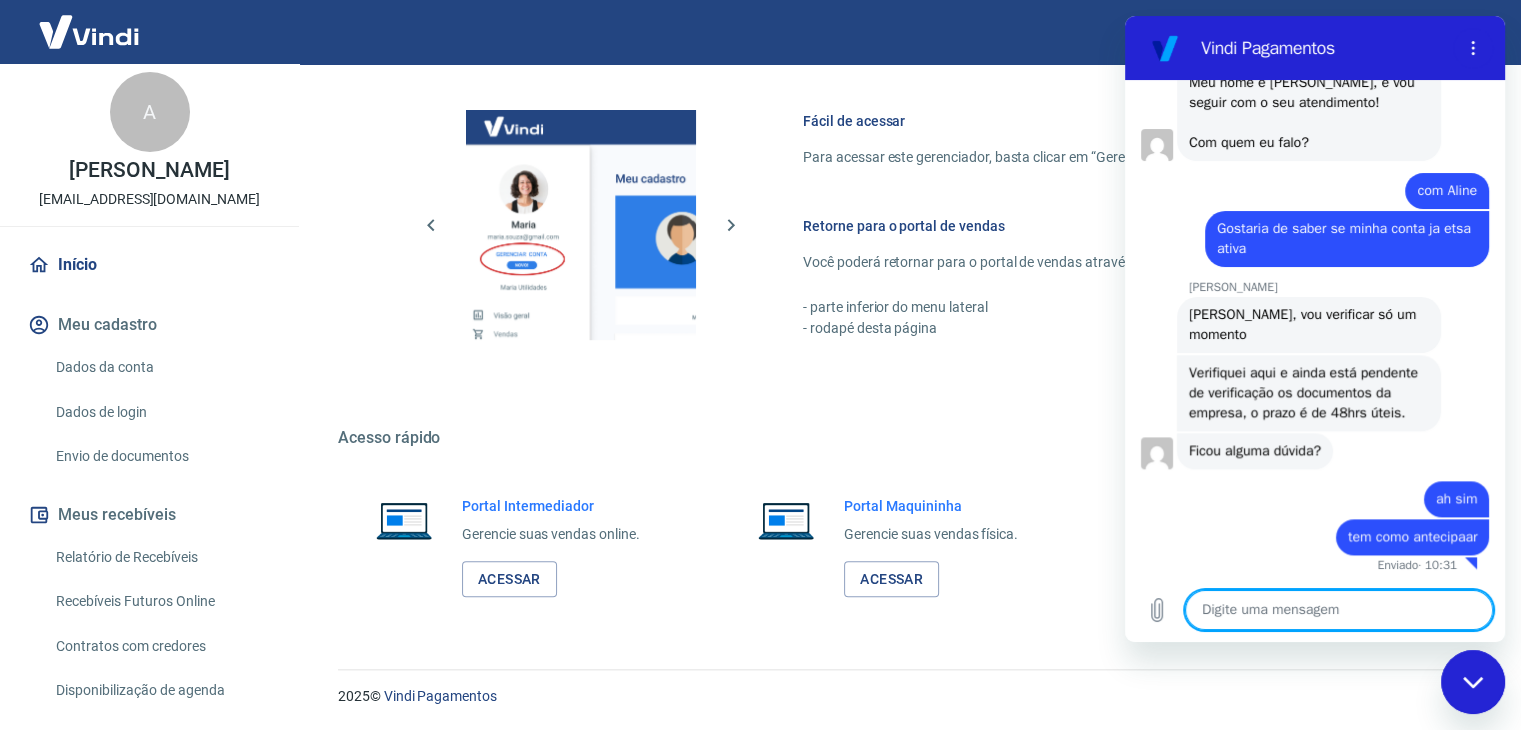 scroll, scrollTop: 2520, scrollLeft: 0, axis: vertical 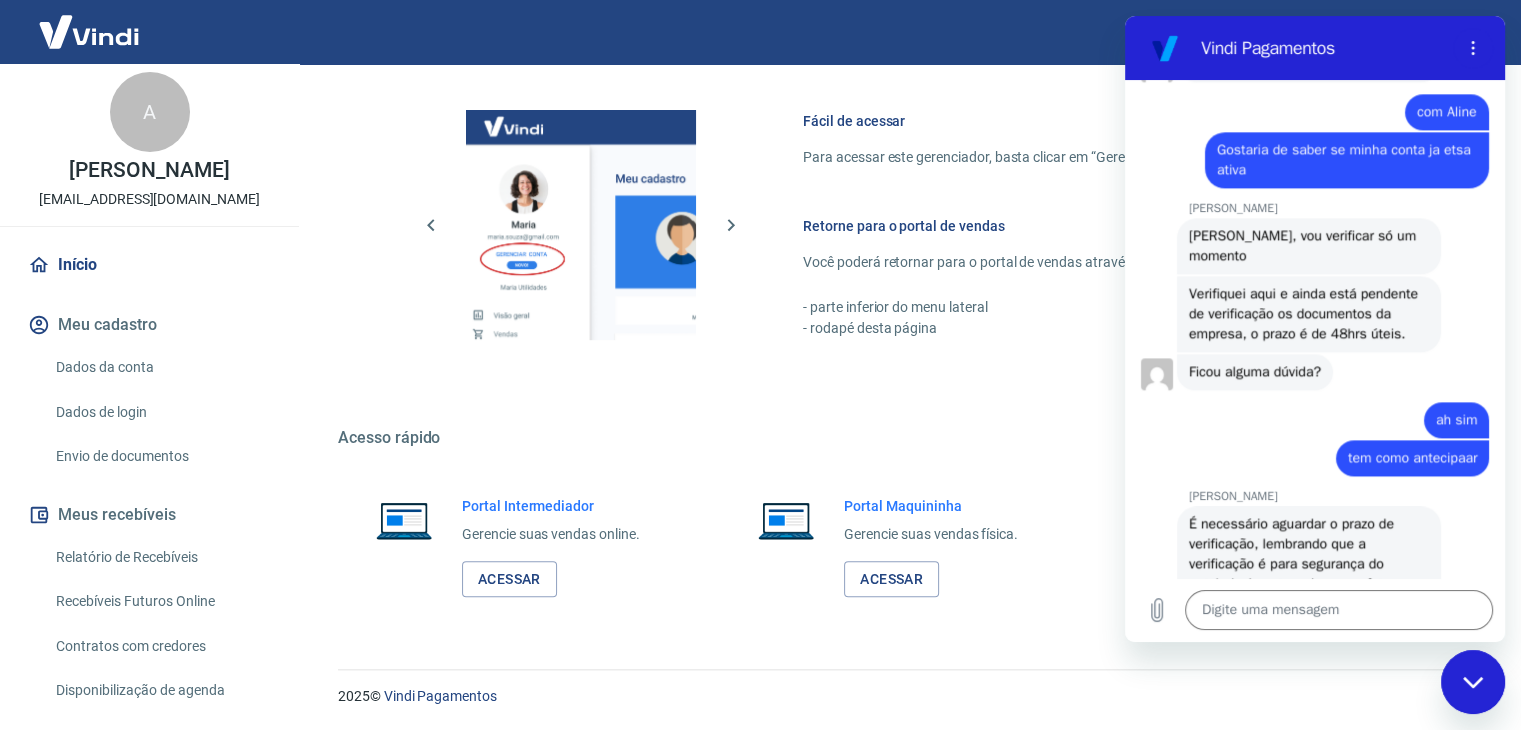 type on "x" 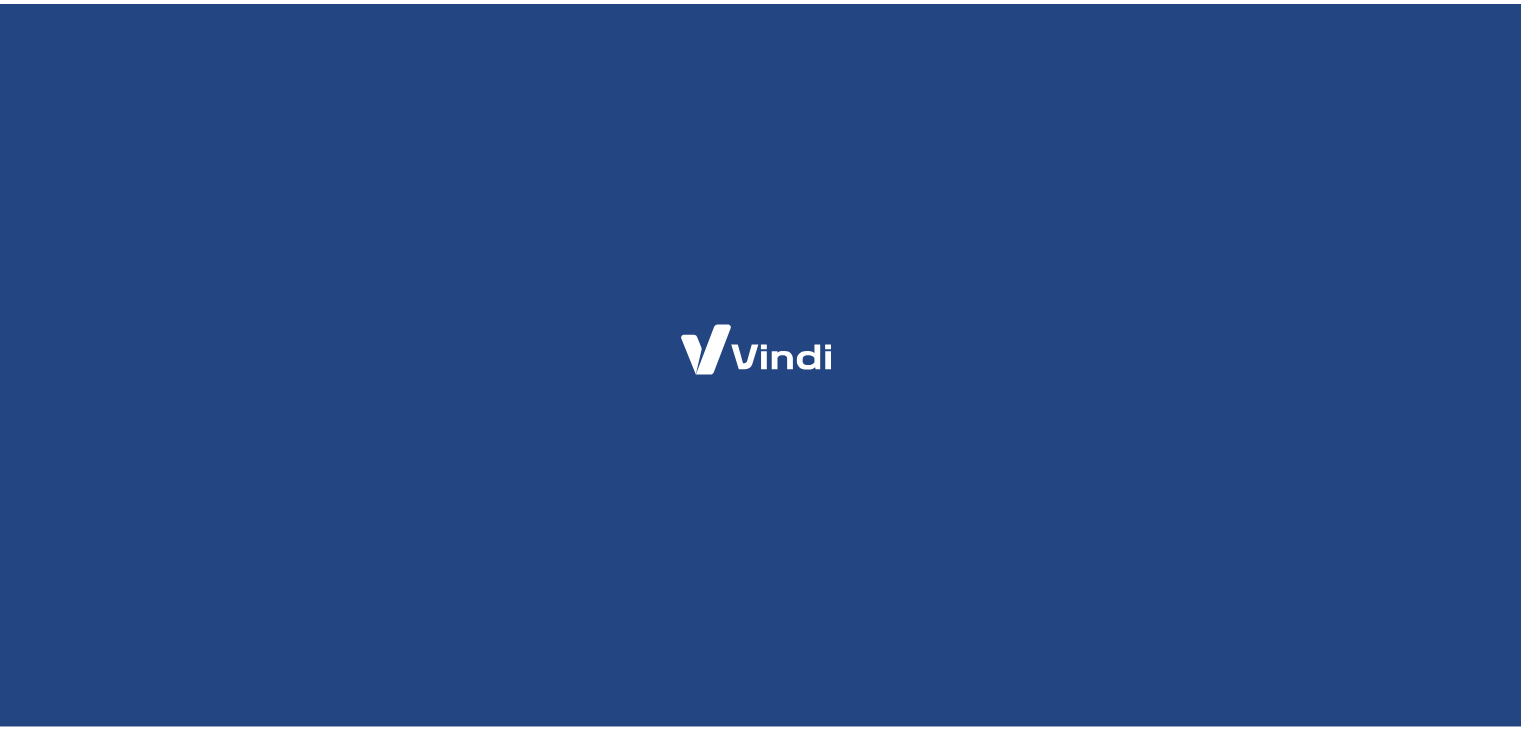 scroll, scrollTop: 0, scrollLeft: 0, axis: both 